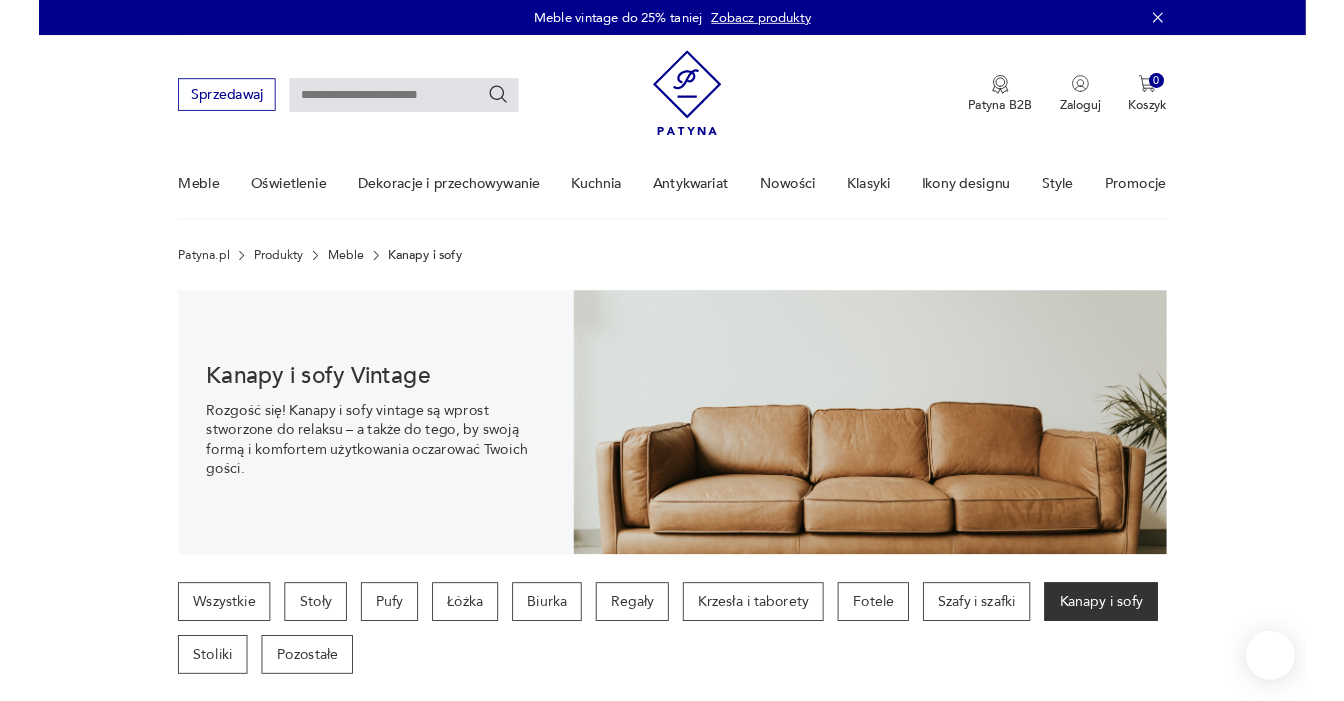scroll, scrollTop: 30, scrollLeft: 0, axis: vertical 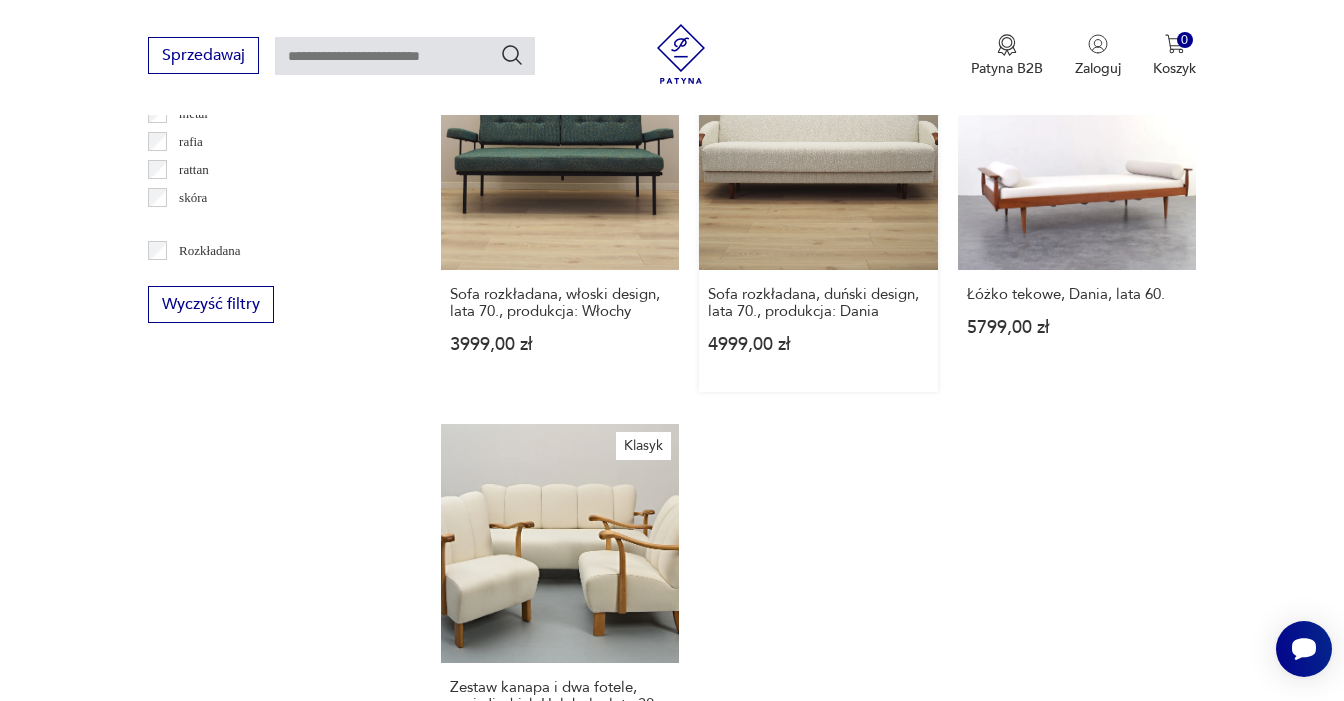 click on "Sofa rozkładana, duński design, lata 70., produkcja: Dania [PRICE] [CURRENCY]" at bounding box center [818, 212] 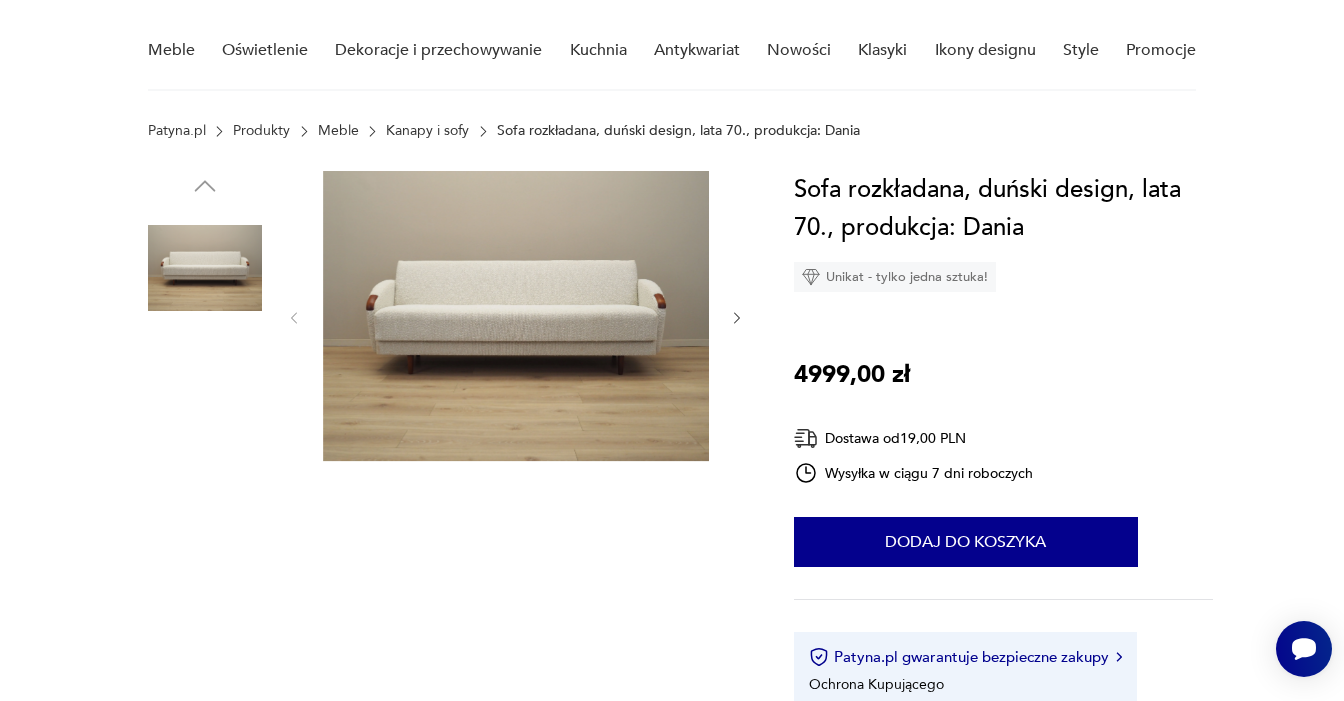 scroll, scrollTop: 160, scrollLeft: 0, axis: vertical 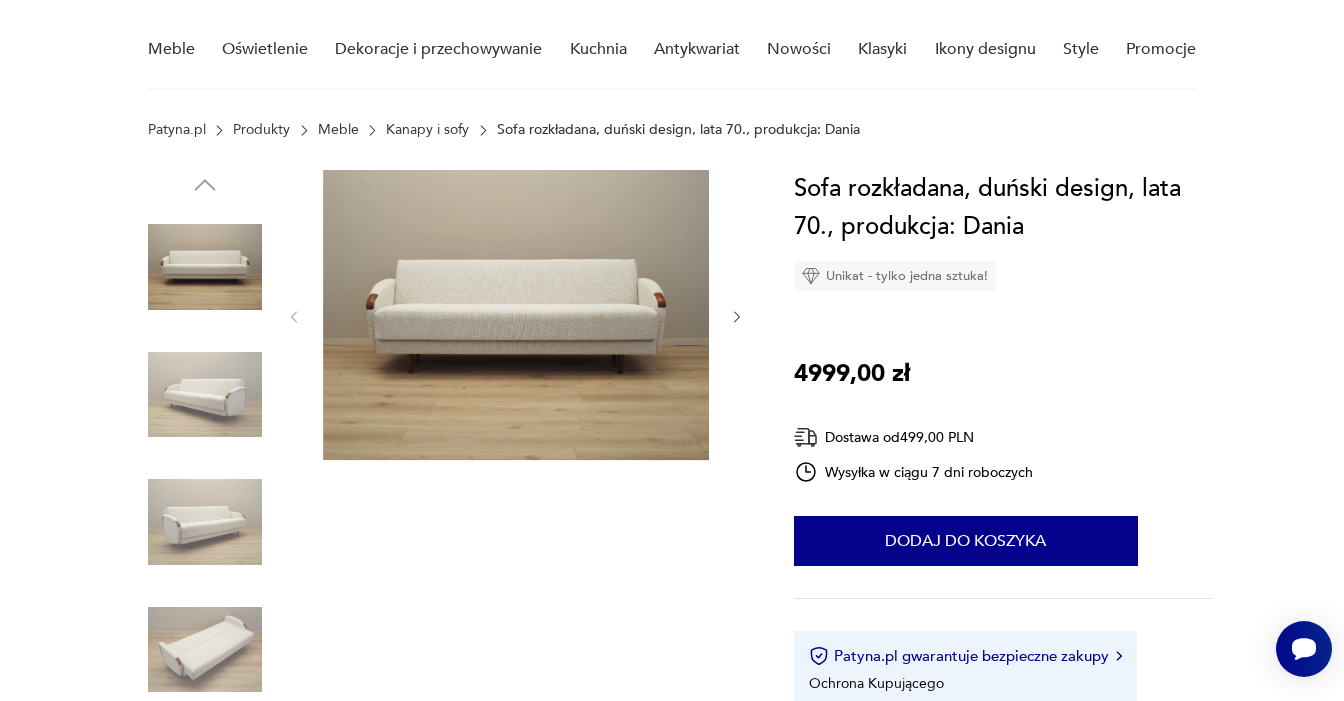 click 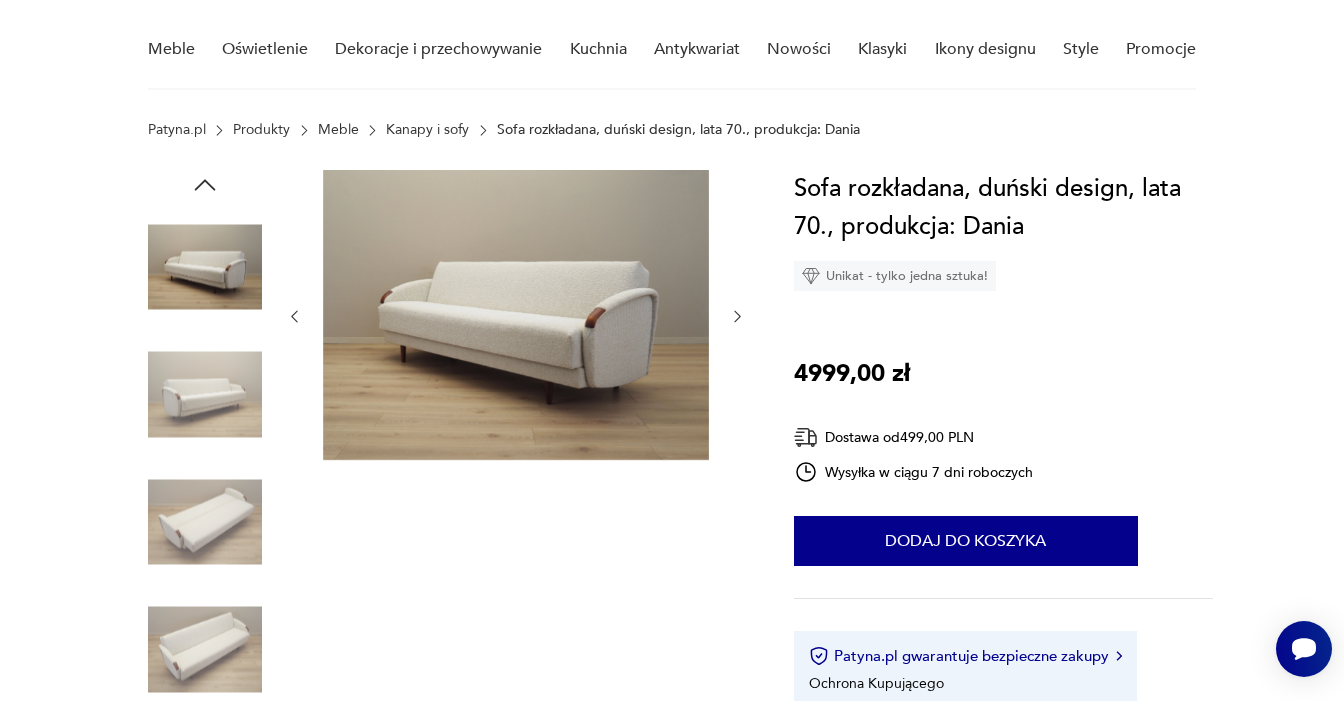 click 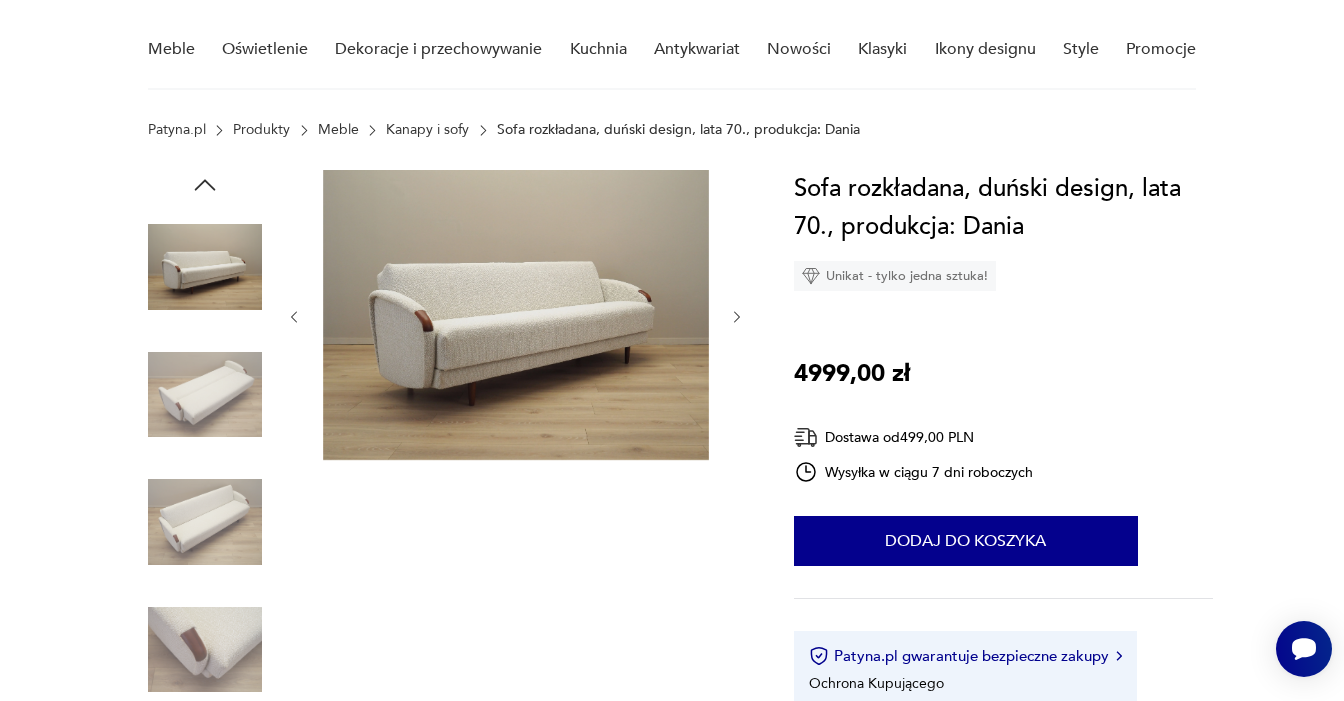 click at bounding box center [205, 395] 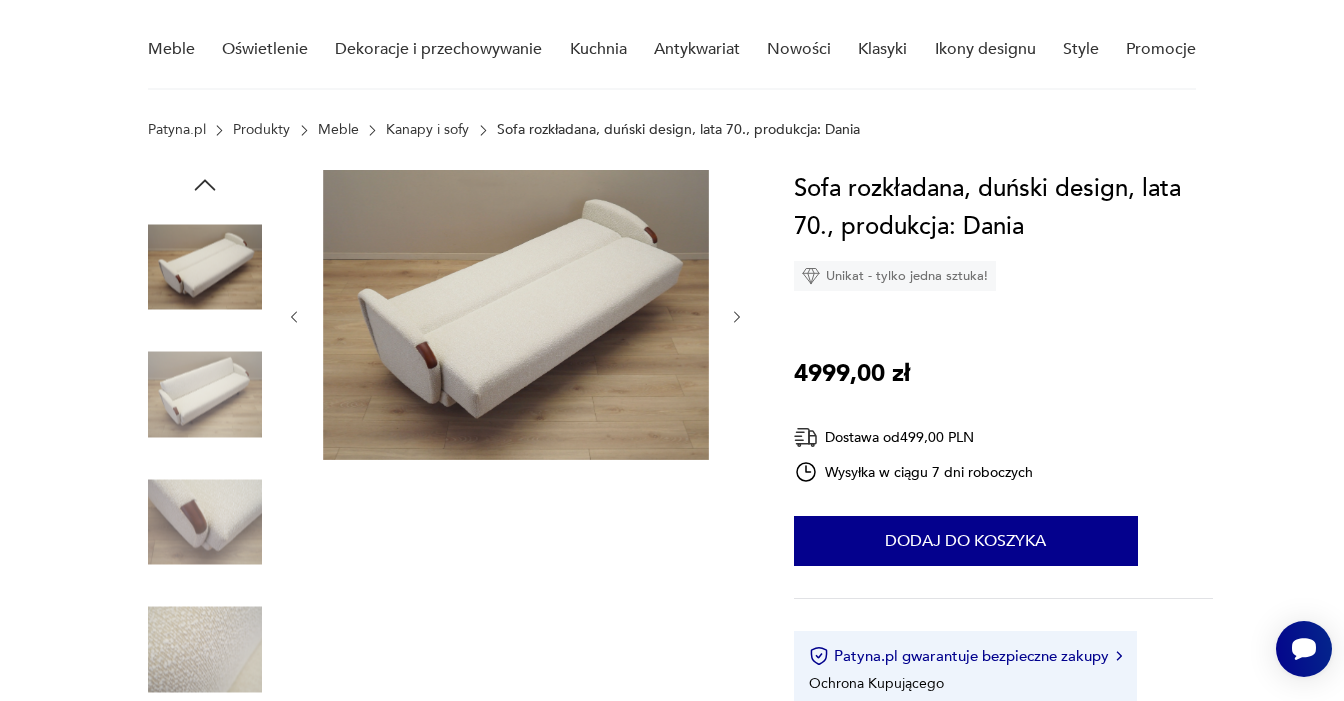 click at bounding box center [205, 522] 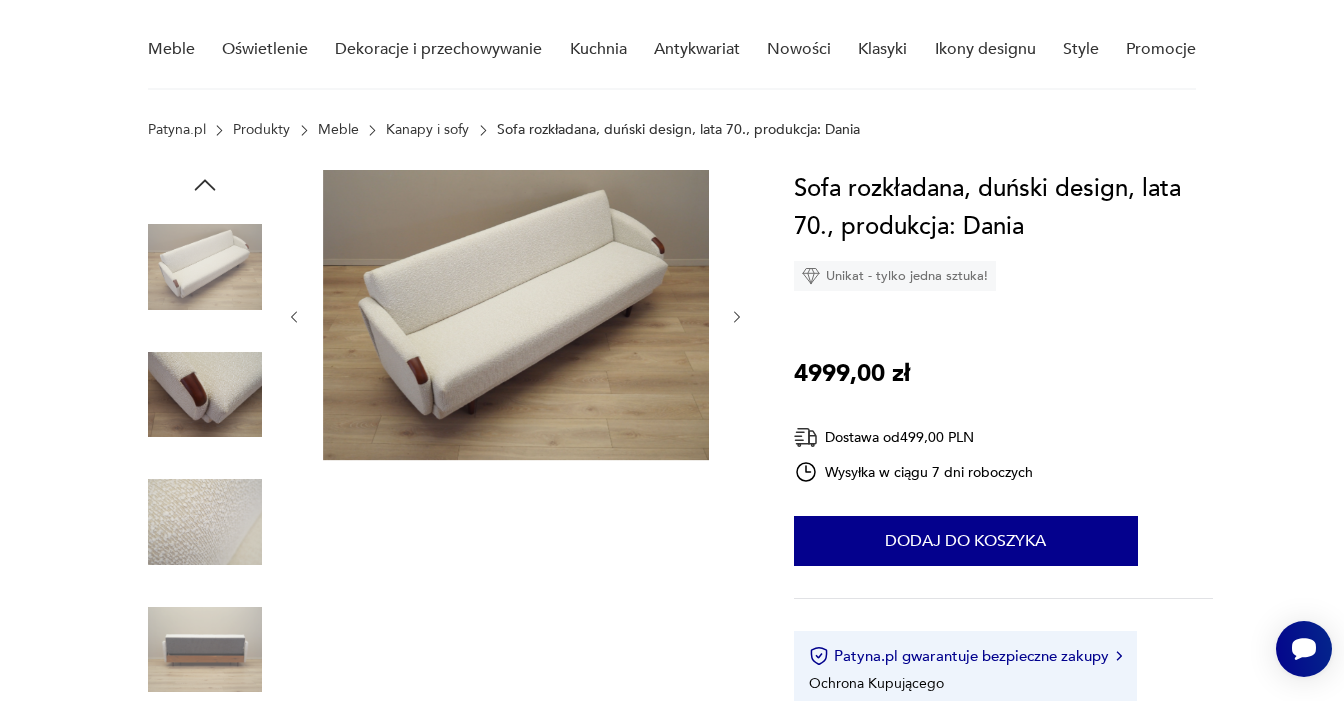 click at bounding box center [205, 650] 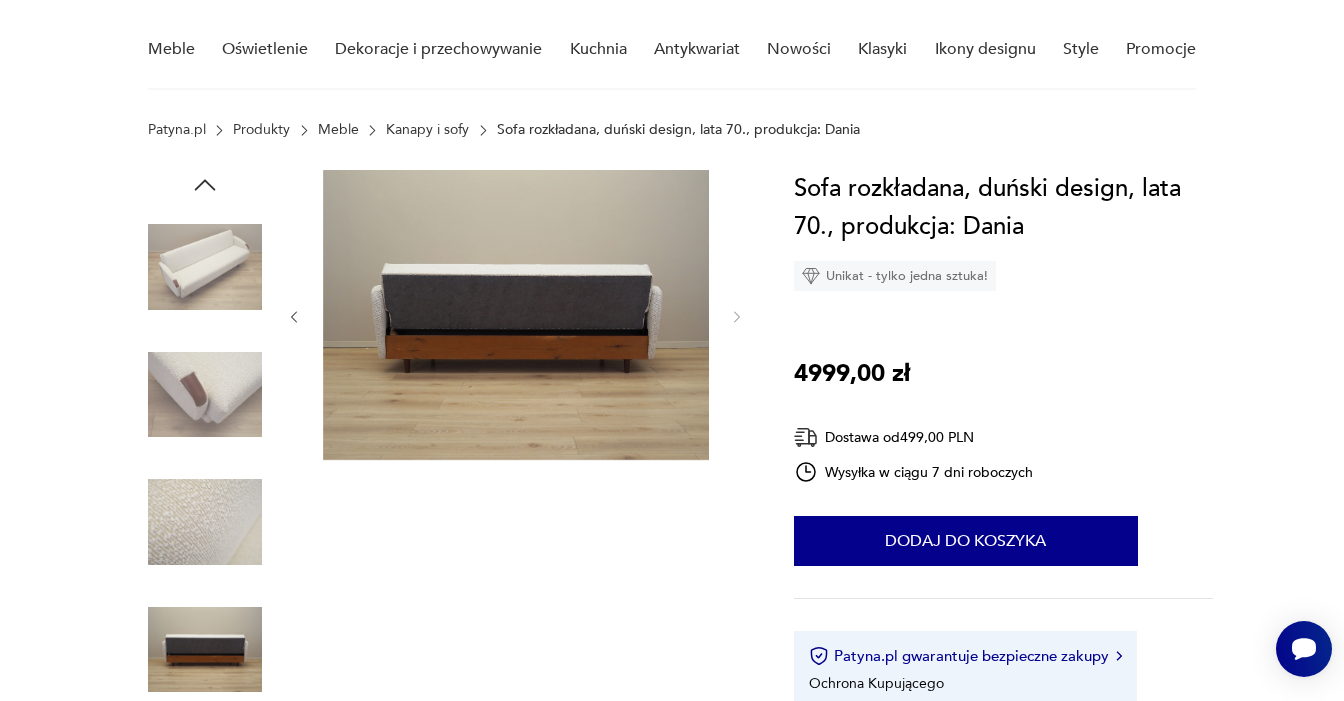 click at bounding box center [205, 267] 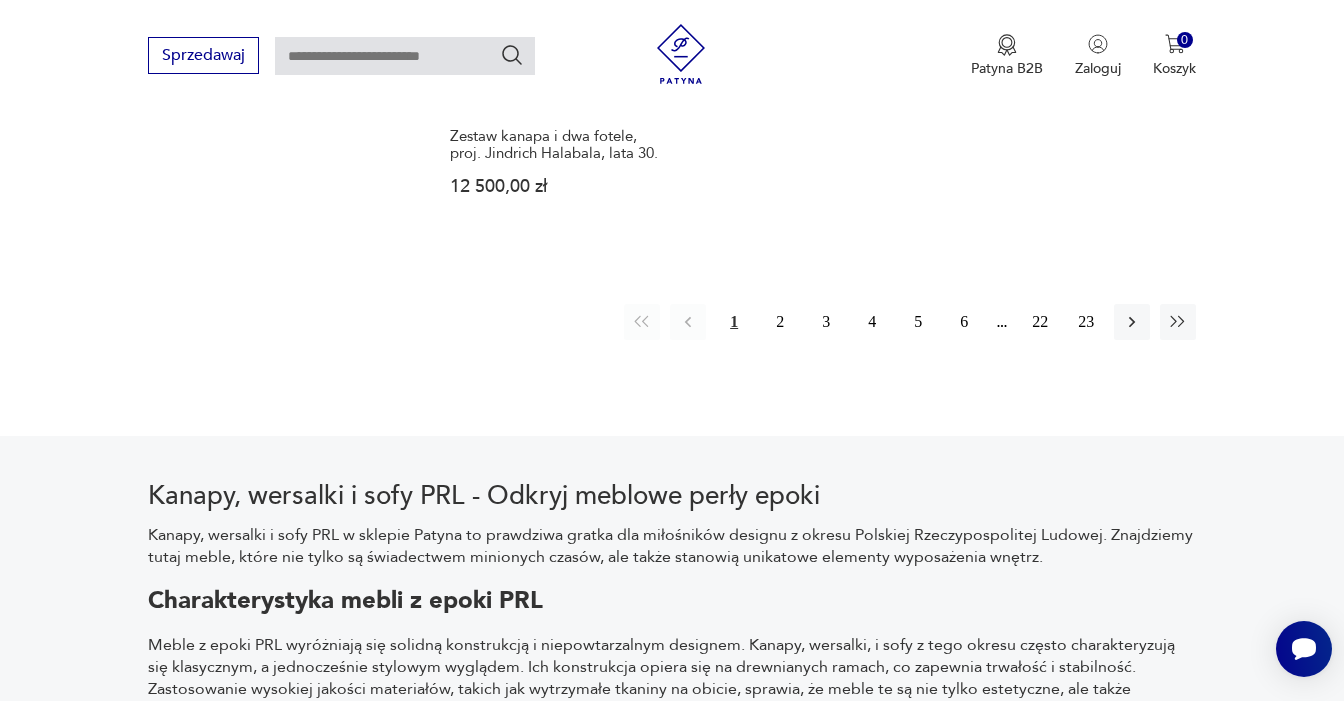 scroll, scrollTop: 3024, scrollLeft: 0, axis: vertical 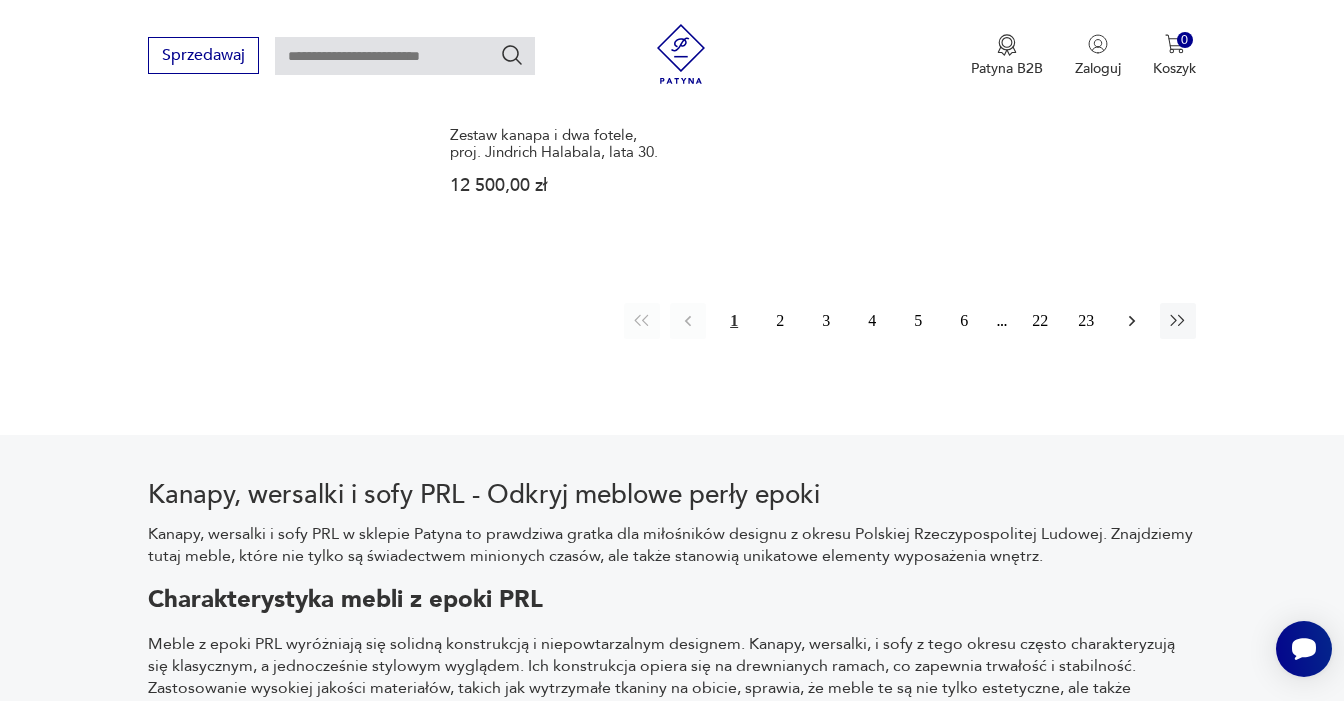 click 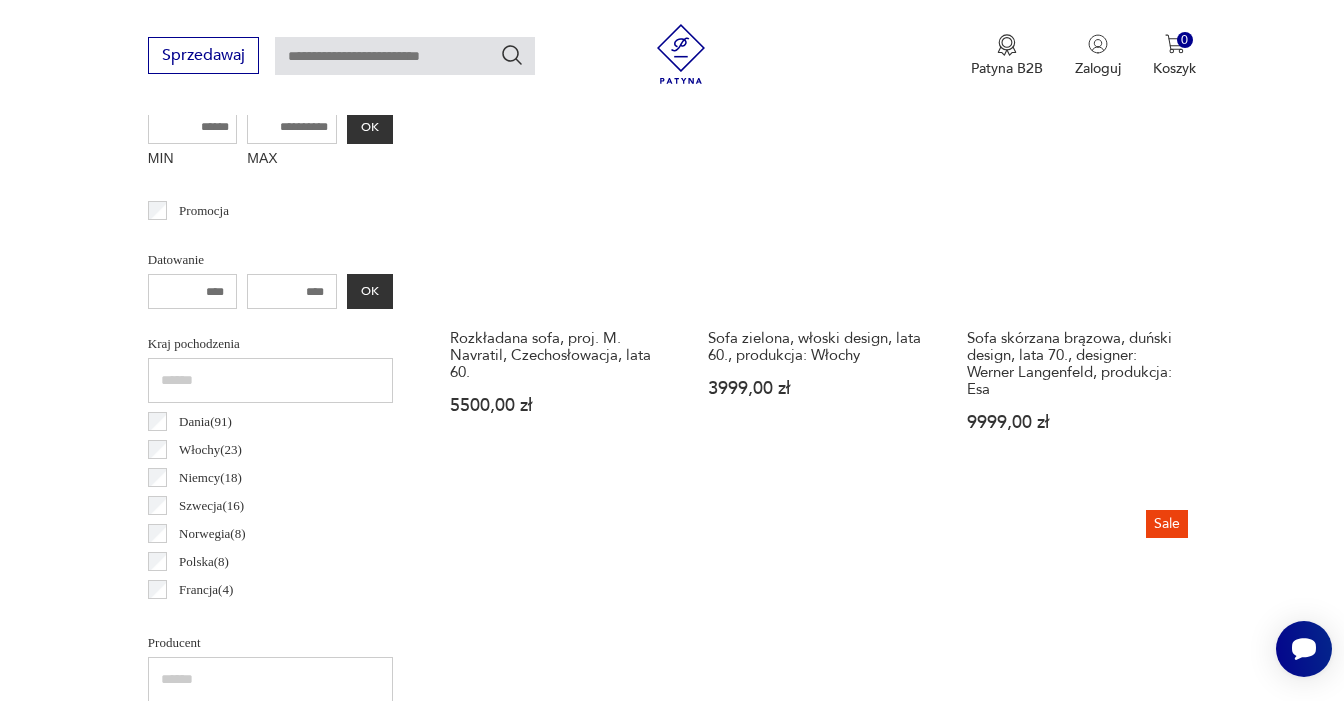 scroll, scrollTop: 704, scrollLeft: 0, axis: vertical 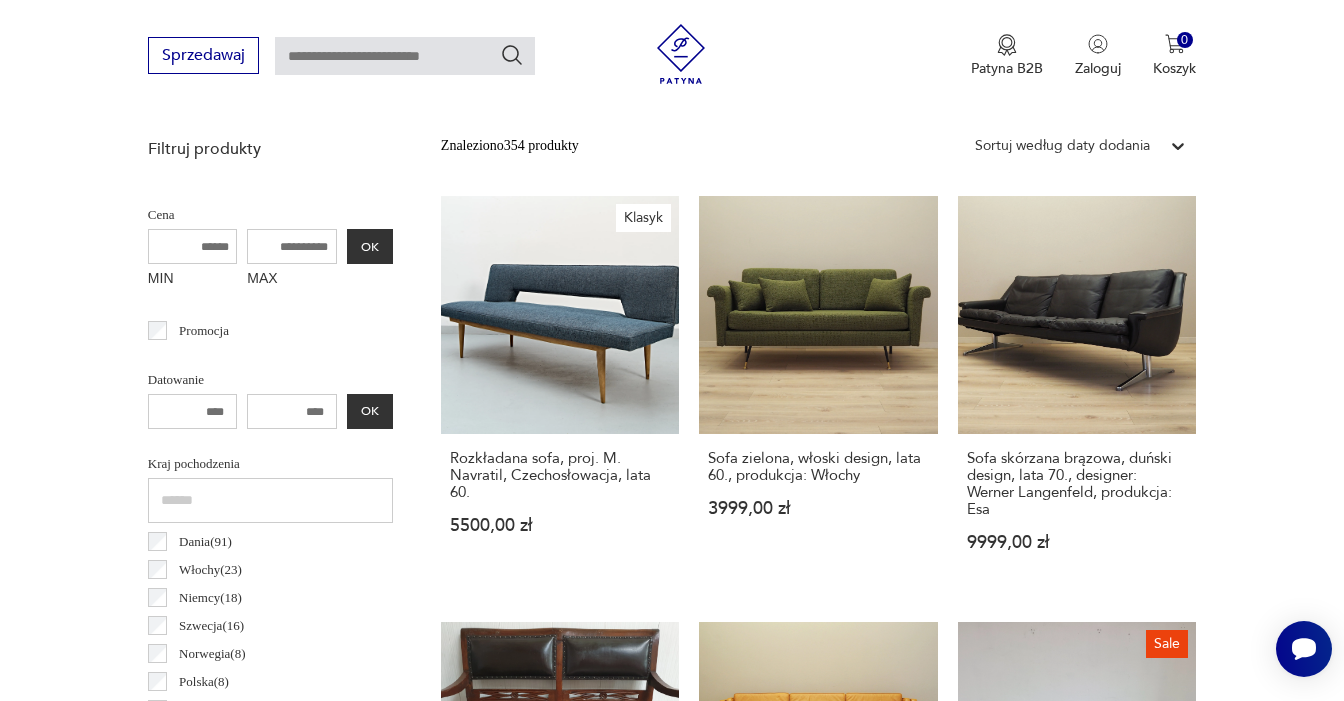 click on "MIN" at bounding box center [193, 280] 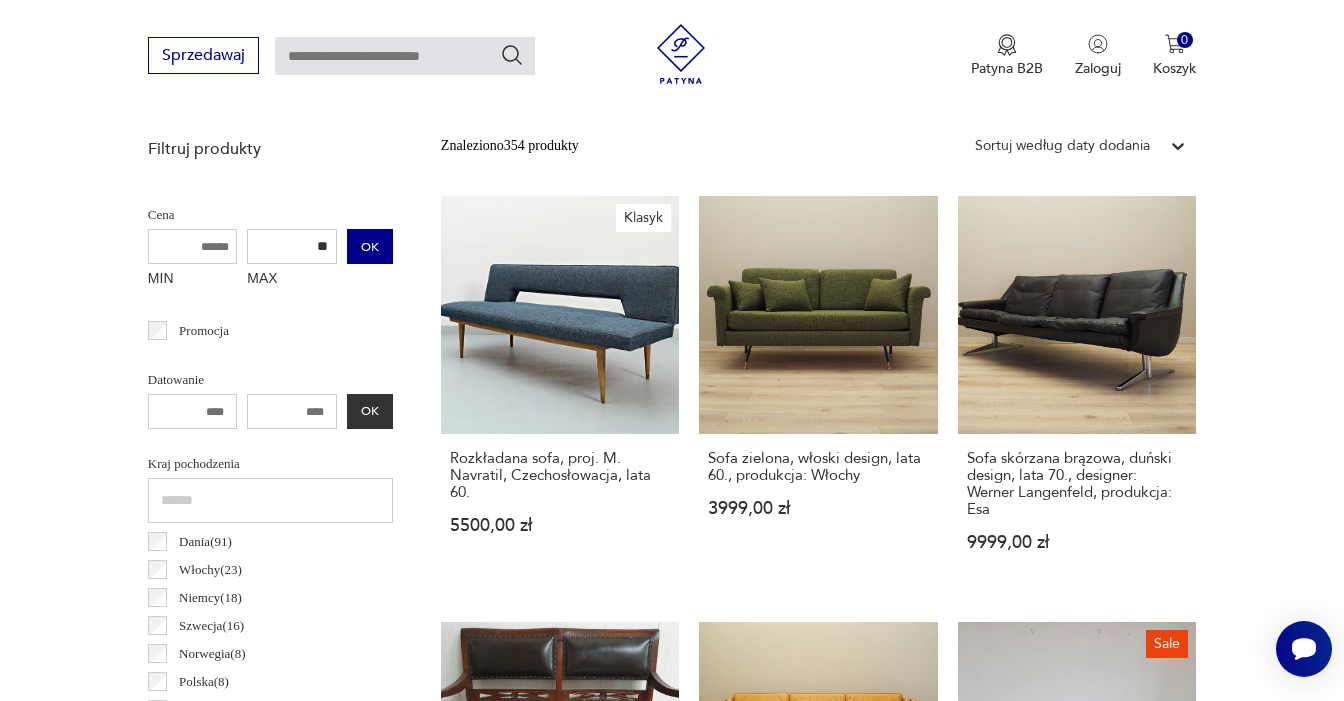 type on "*" 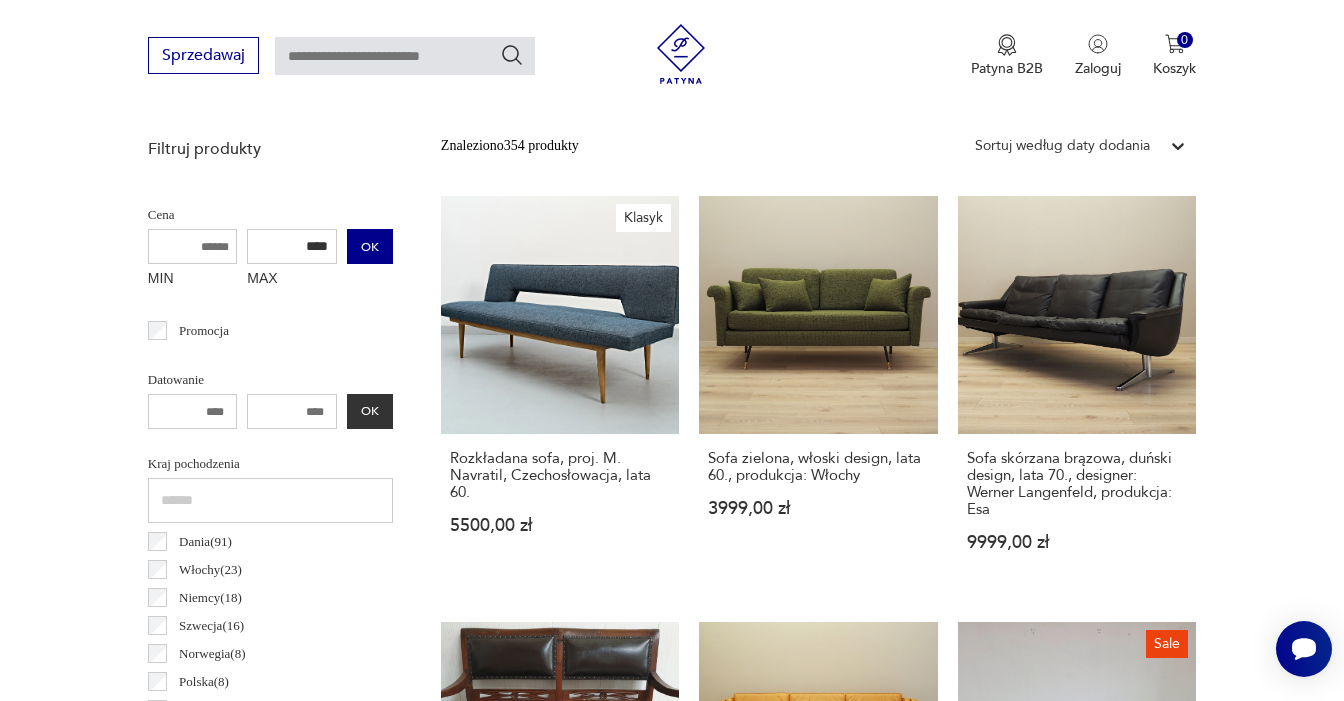 type on "****" 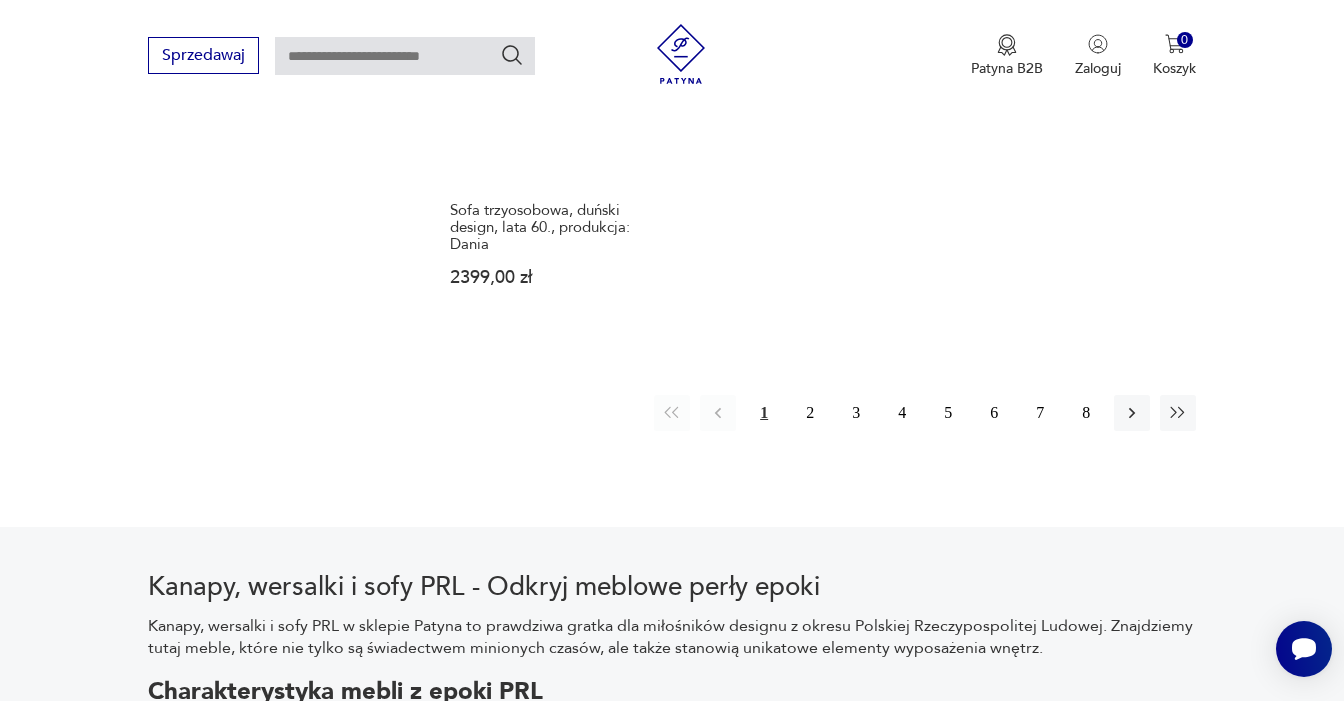 scroll, scrollTop: 2974, scrollLeft: 0, axis: vertical 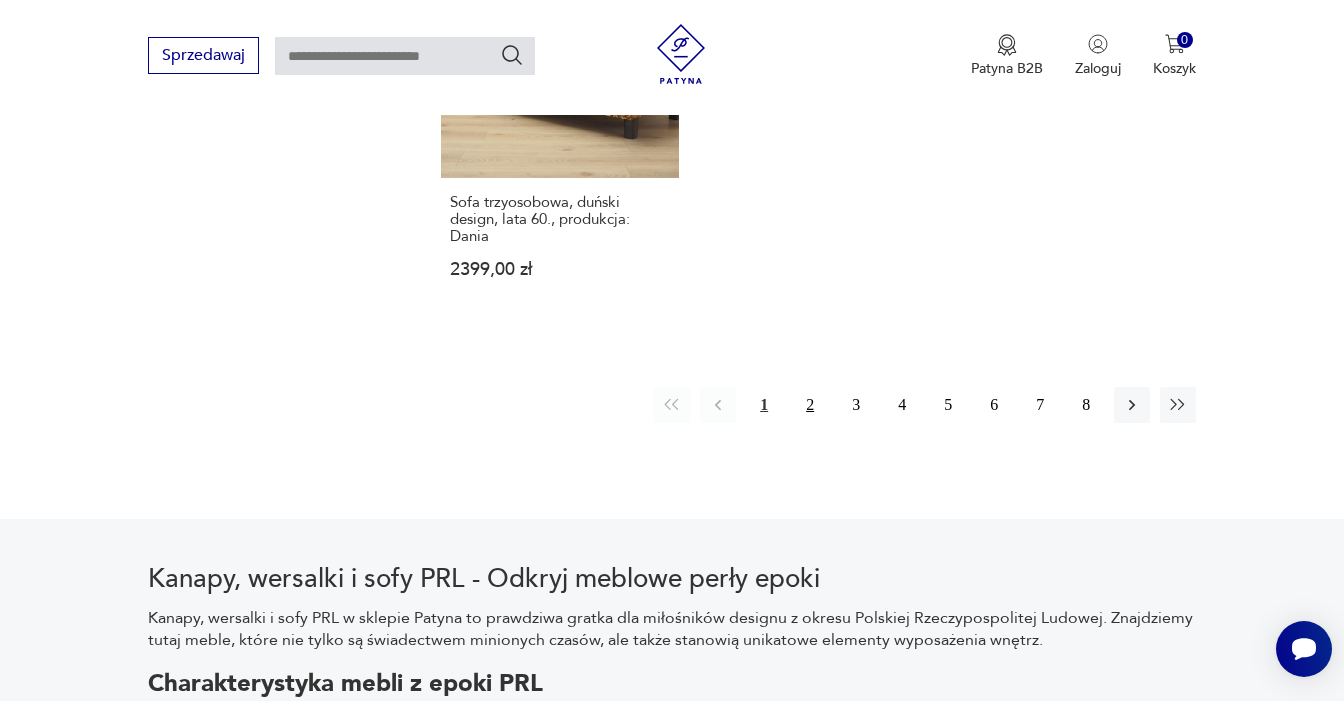 click on "2" at bounding box center (810, 405) 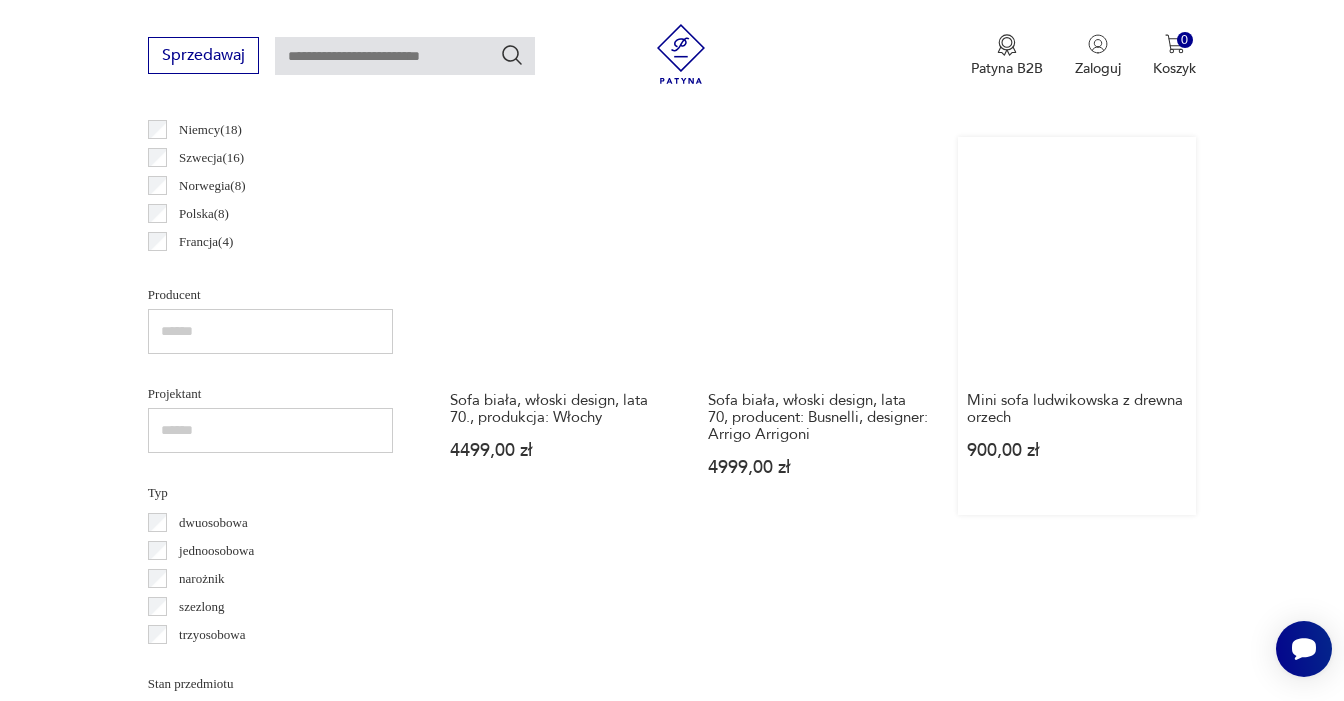scroll, scrollTop: 1171, scrollLeft: 0, axis: vertical 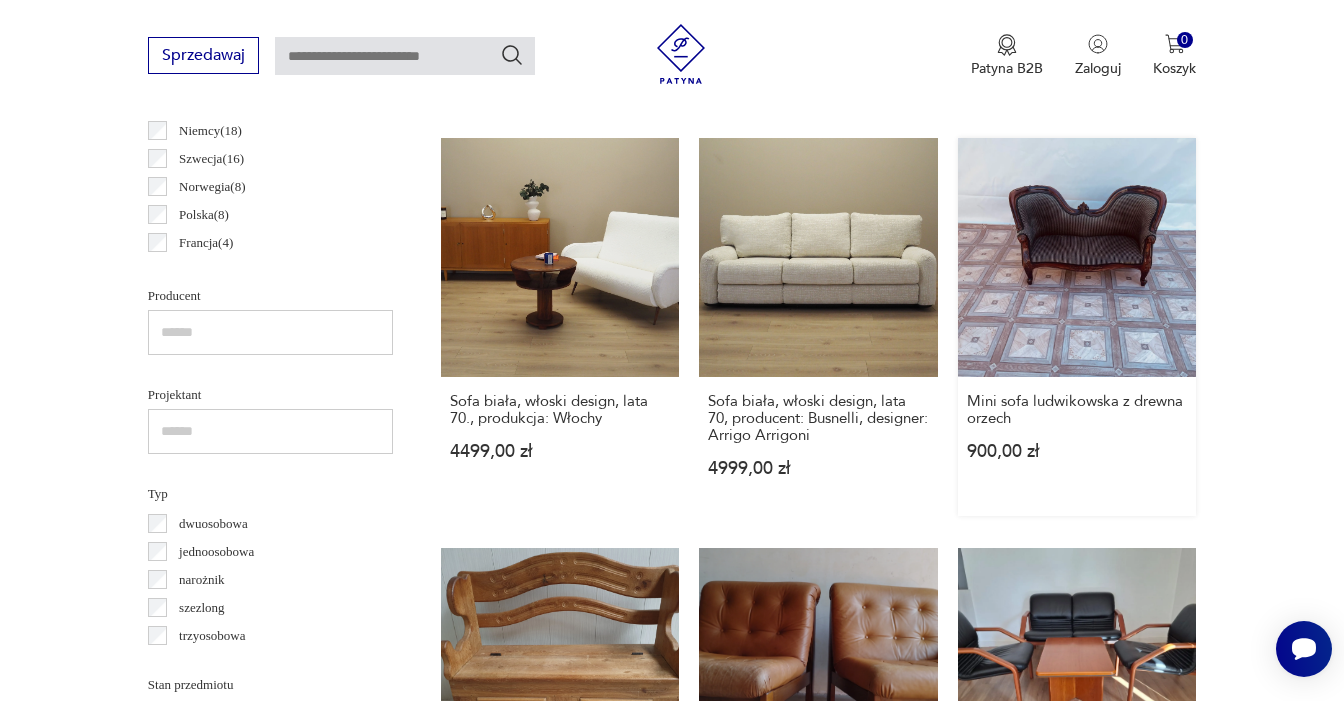 click on "Mini sofa ludwikowska z drewna orzech [PRICE] [CURRENCY]" at bounding box center [1077, 326] 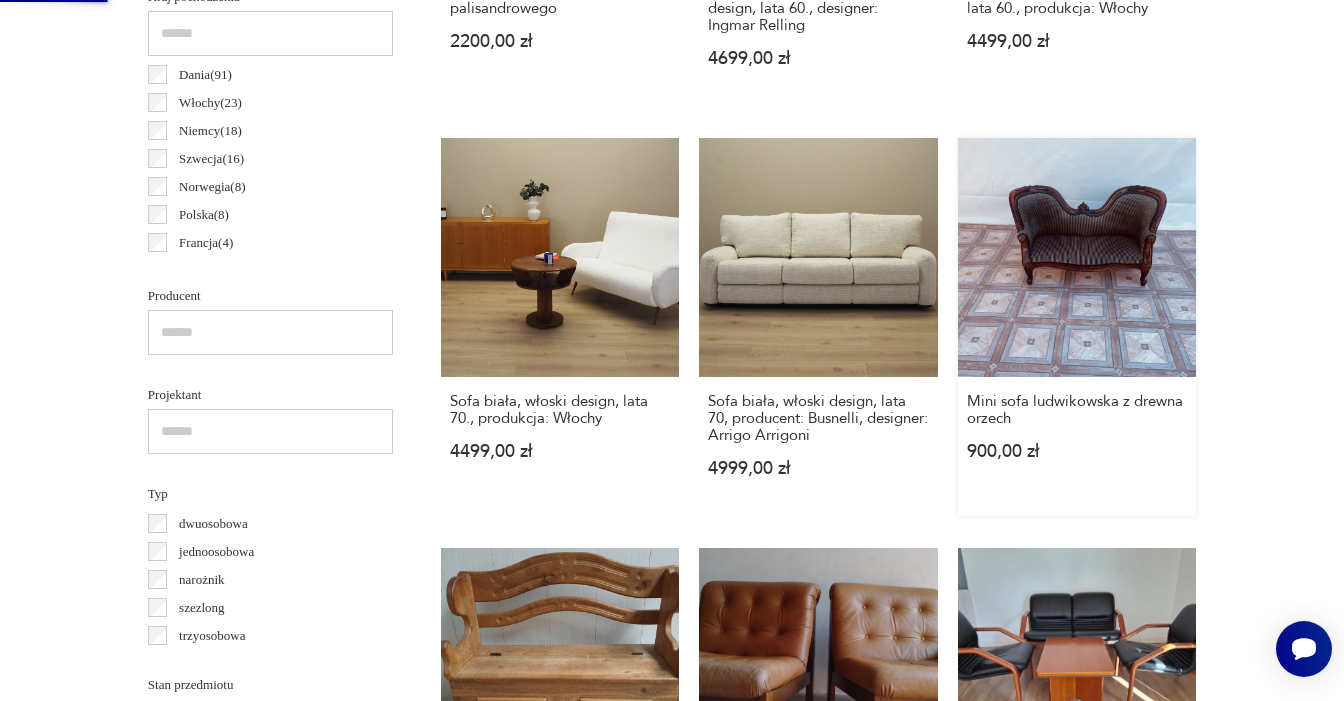 scroll, scrollTop: 0, scrollLeft: 0, axis: both 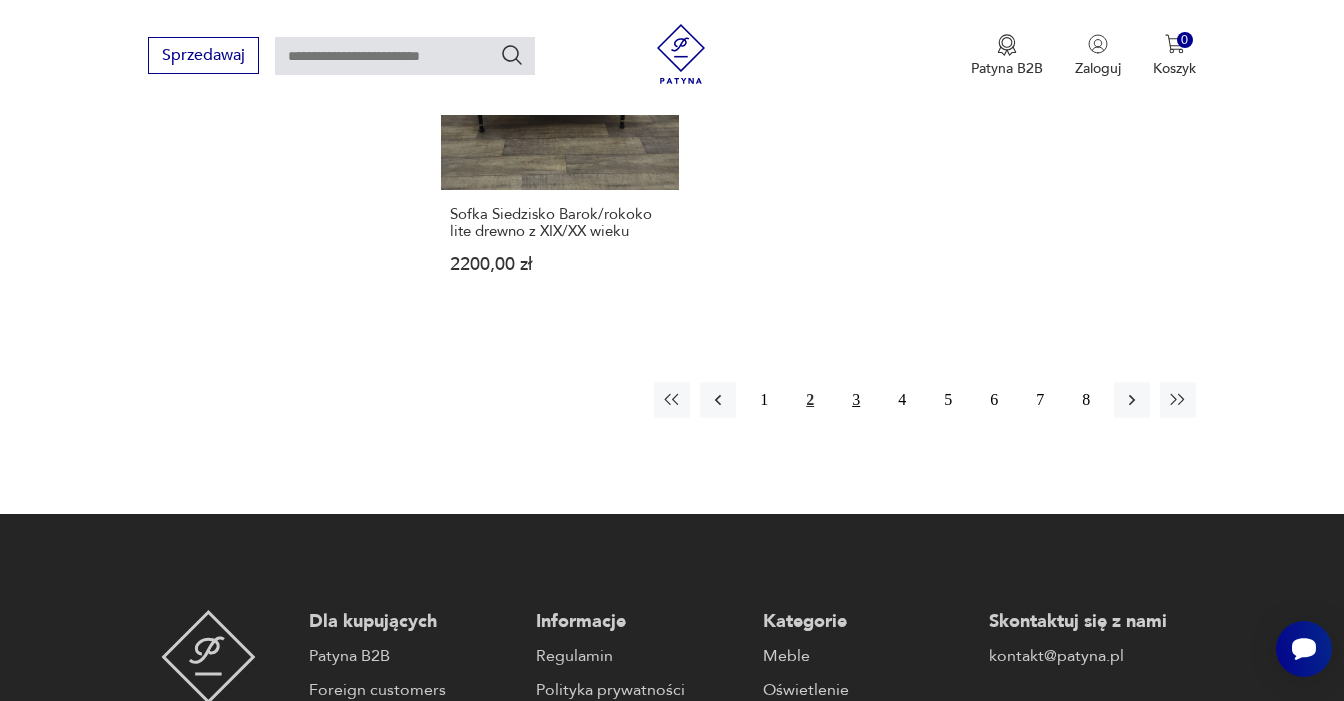 click on "3" at bounding box center [856, 400] 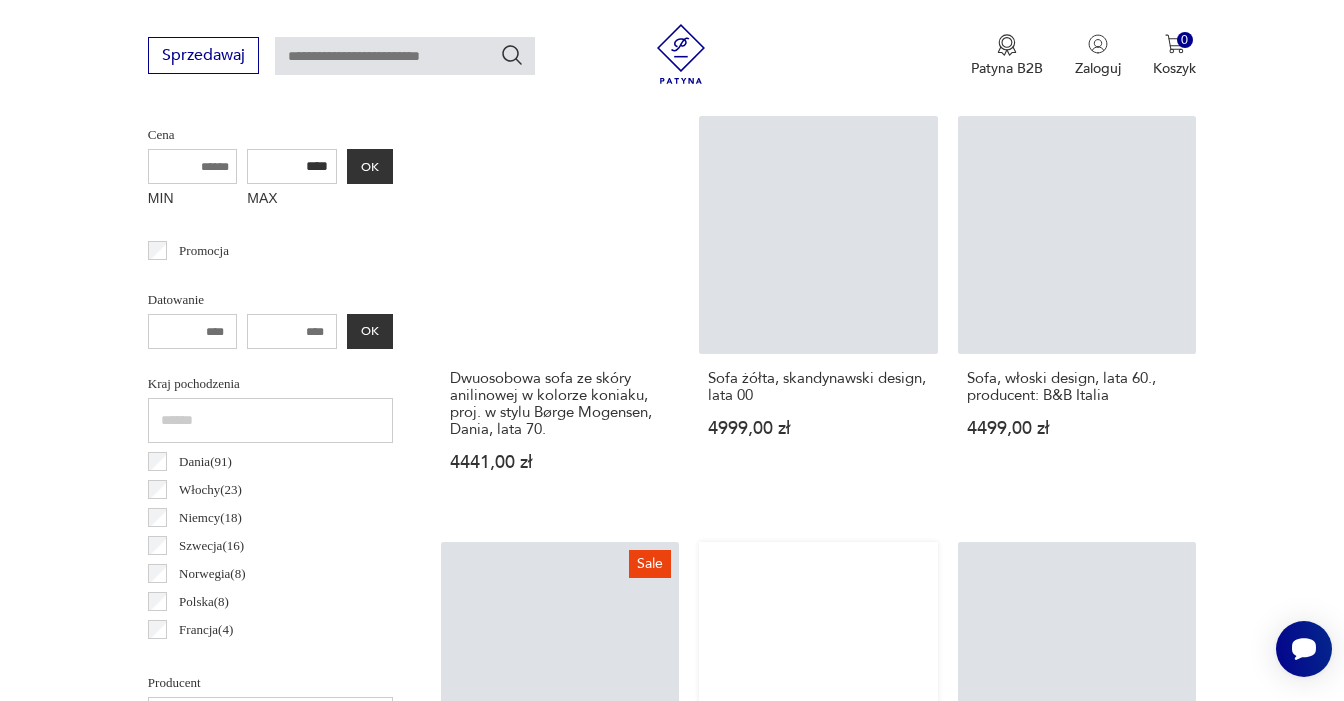scroll, scrollTop: 776, scrollLeft: 0, axis: vertical 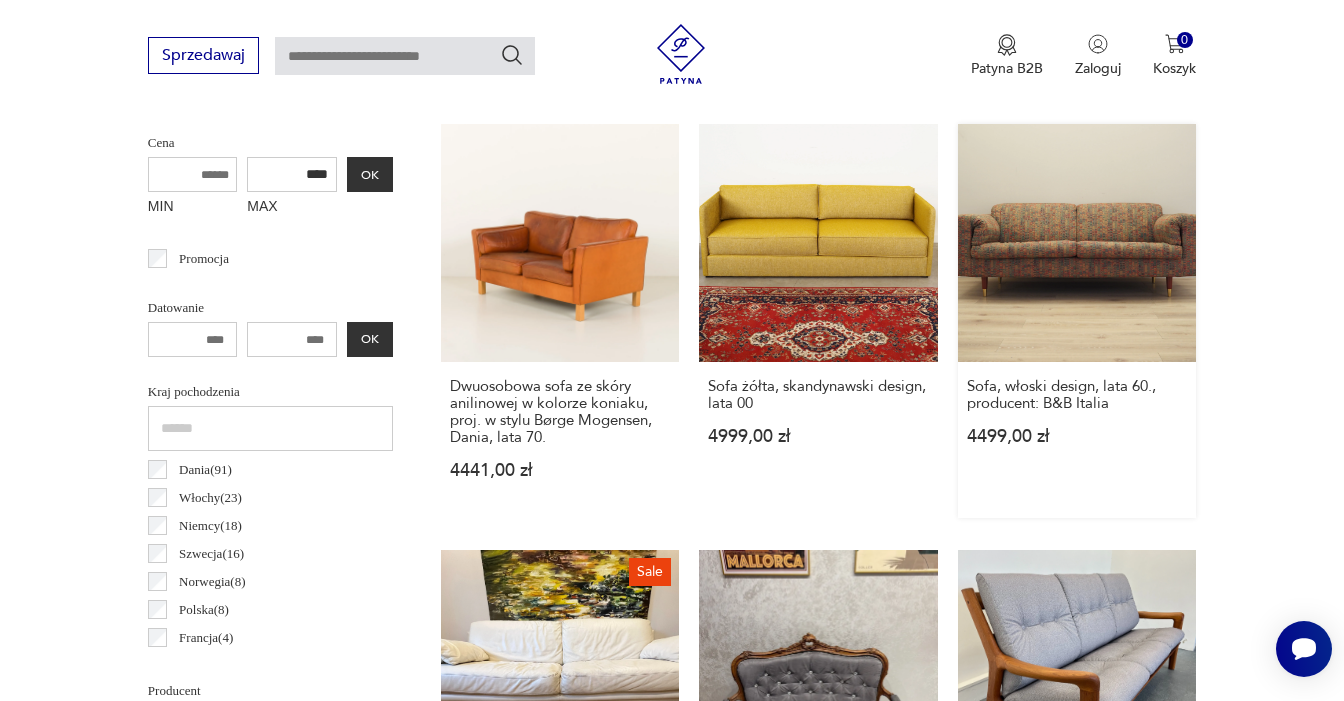 click on "Sofa, włoski design, lata 60., producent: B&B Italia [PRICE] [CURRENCY]" at bounding box center (1077, 321) 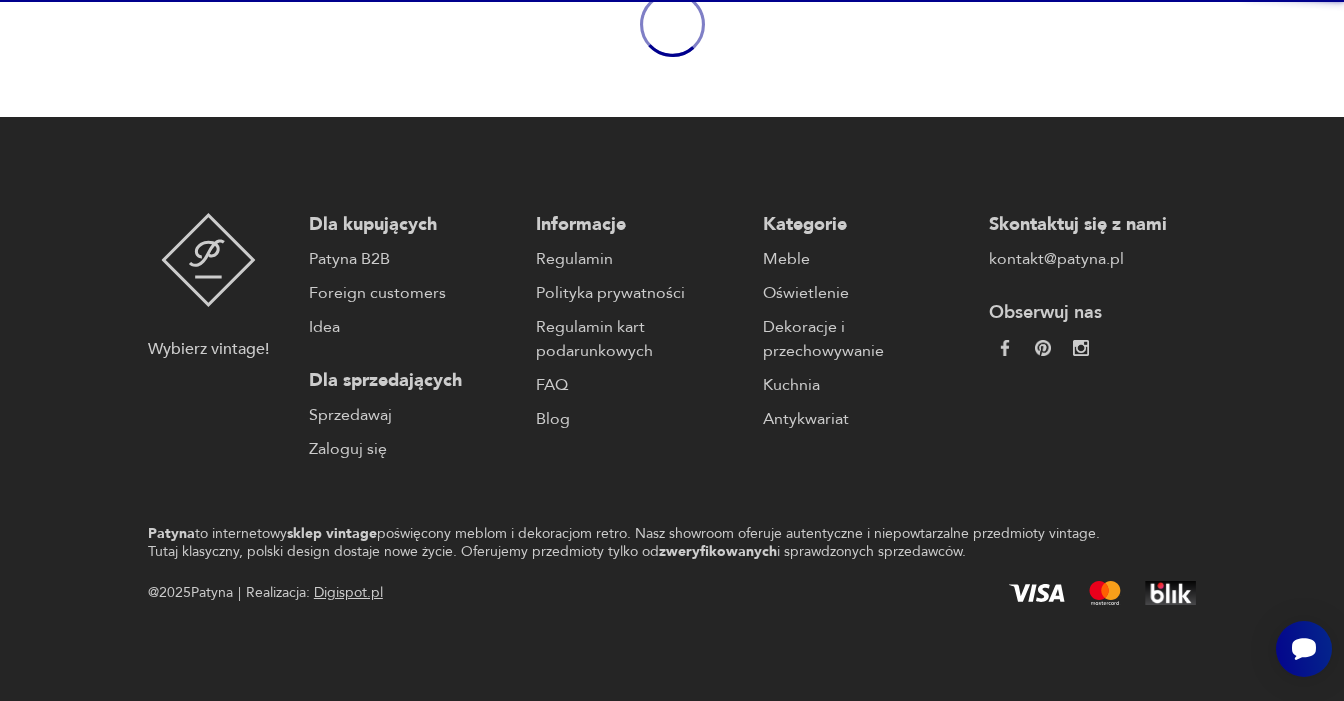scroll, scrollTop: 0, scrollLeft: 0, axis: both 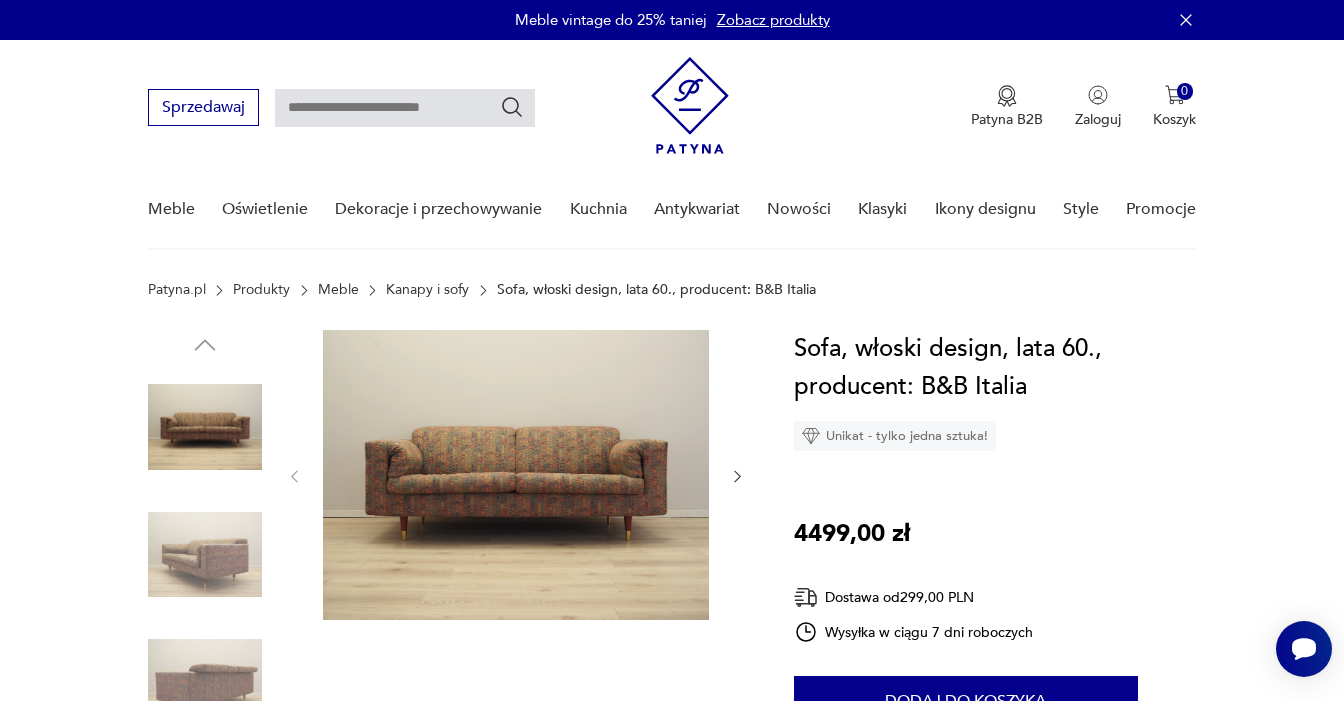 click 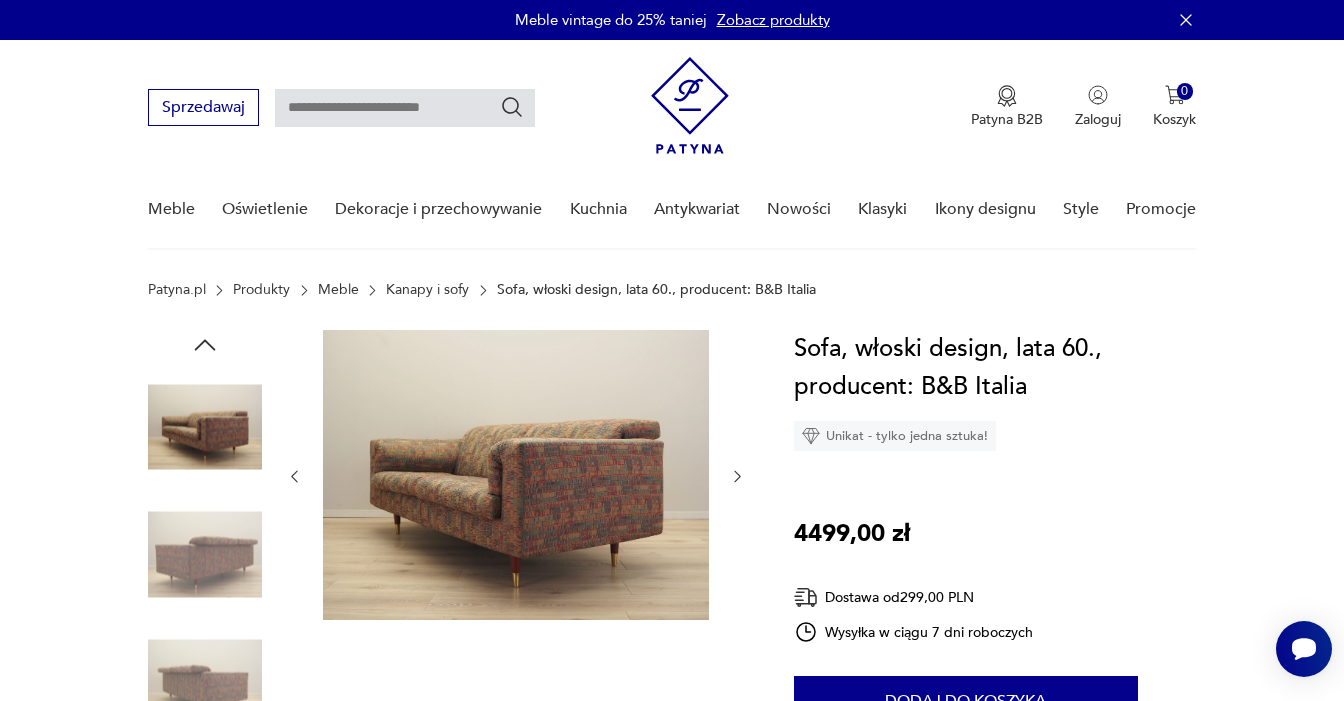 click 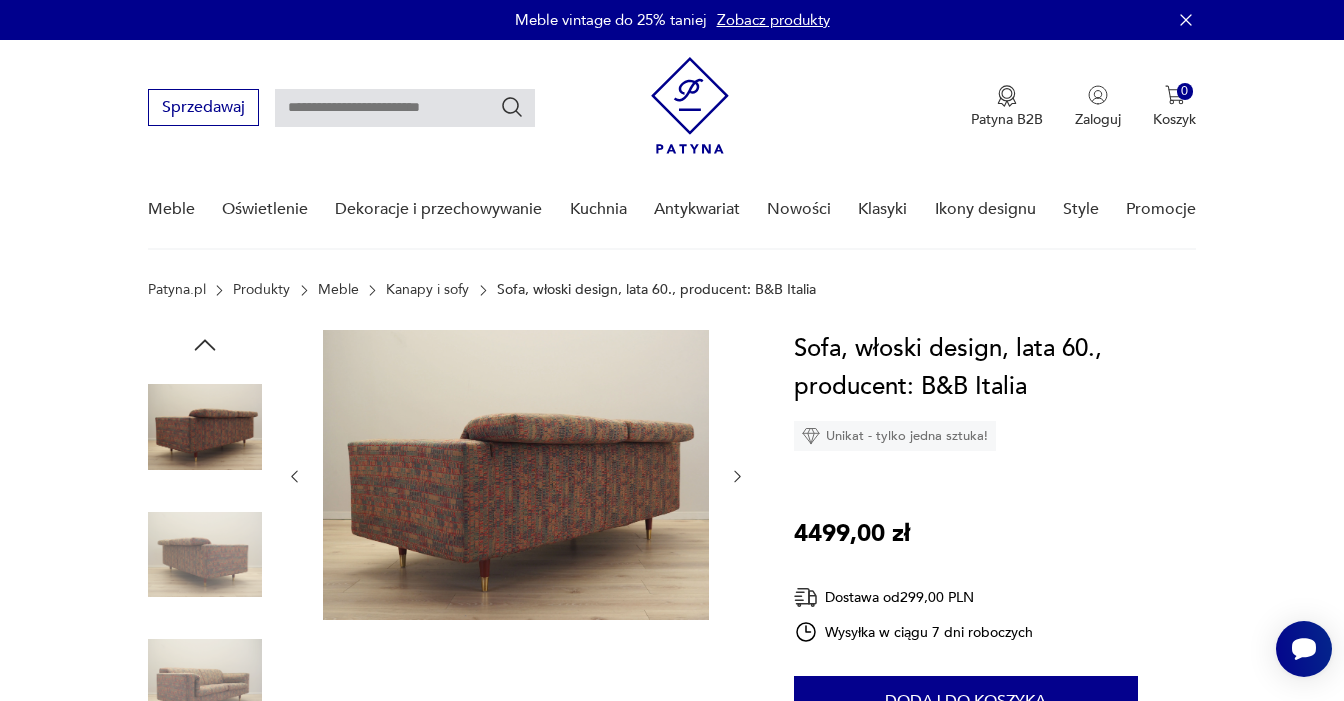 click 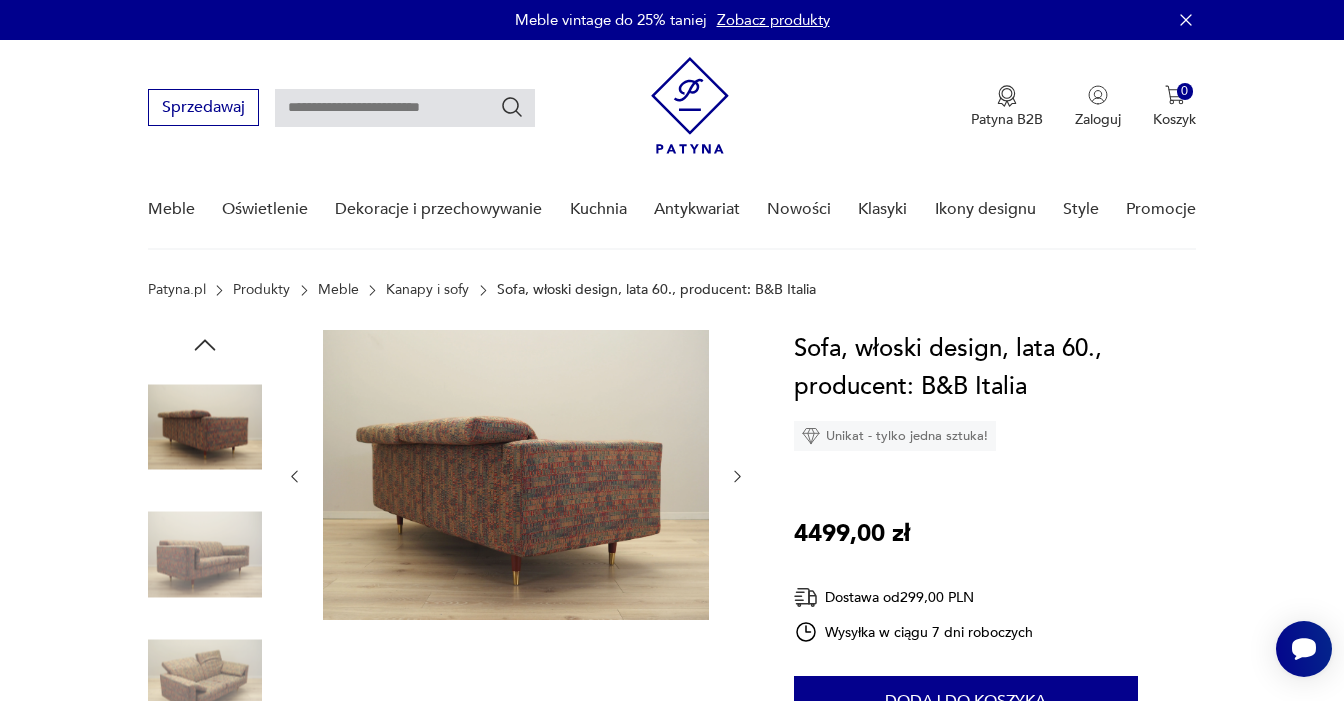 click 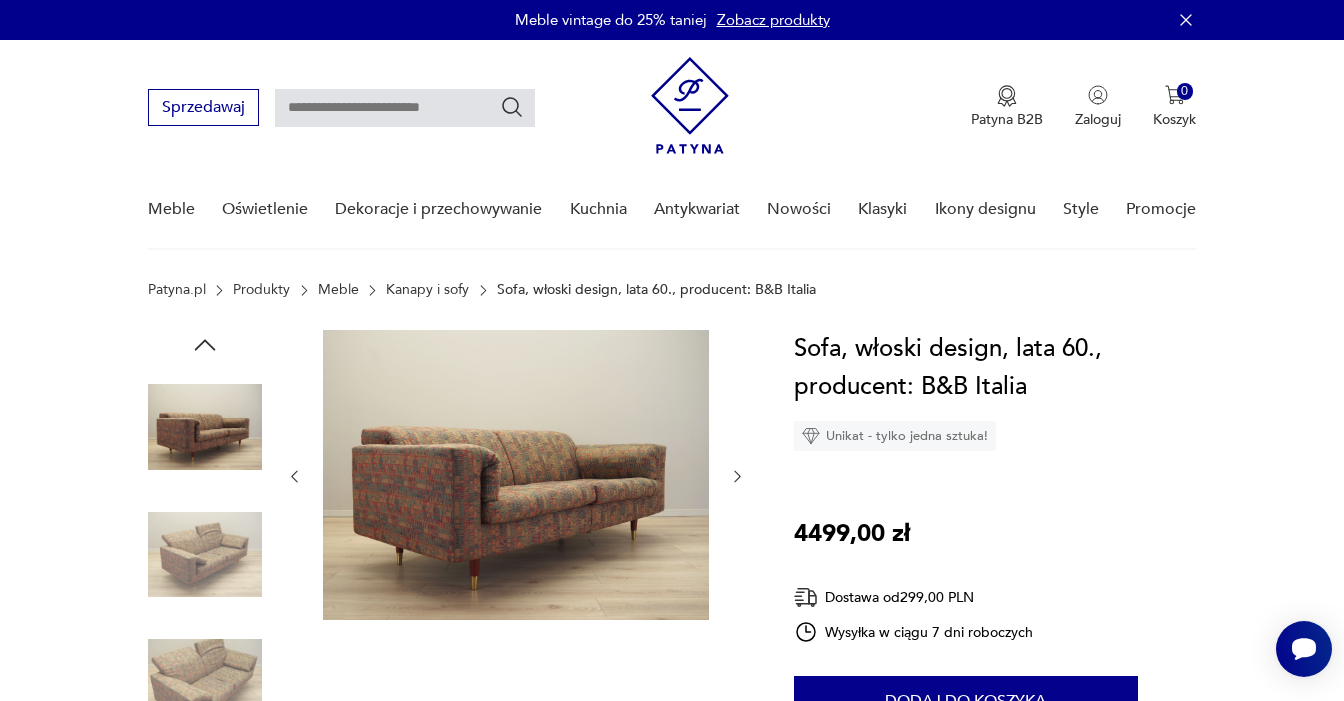 click at bounding box center (516, 475) 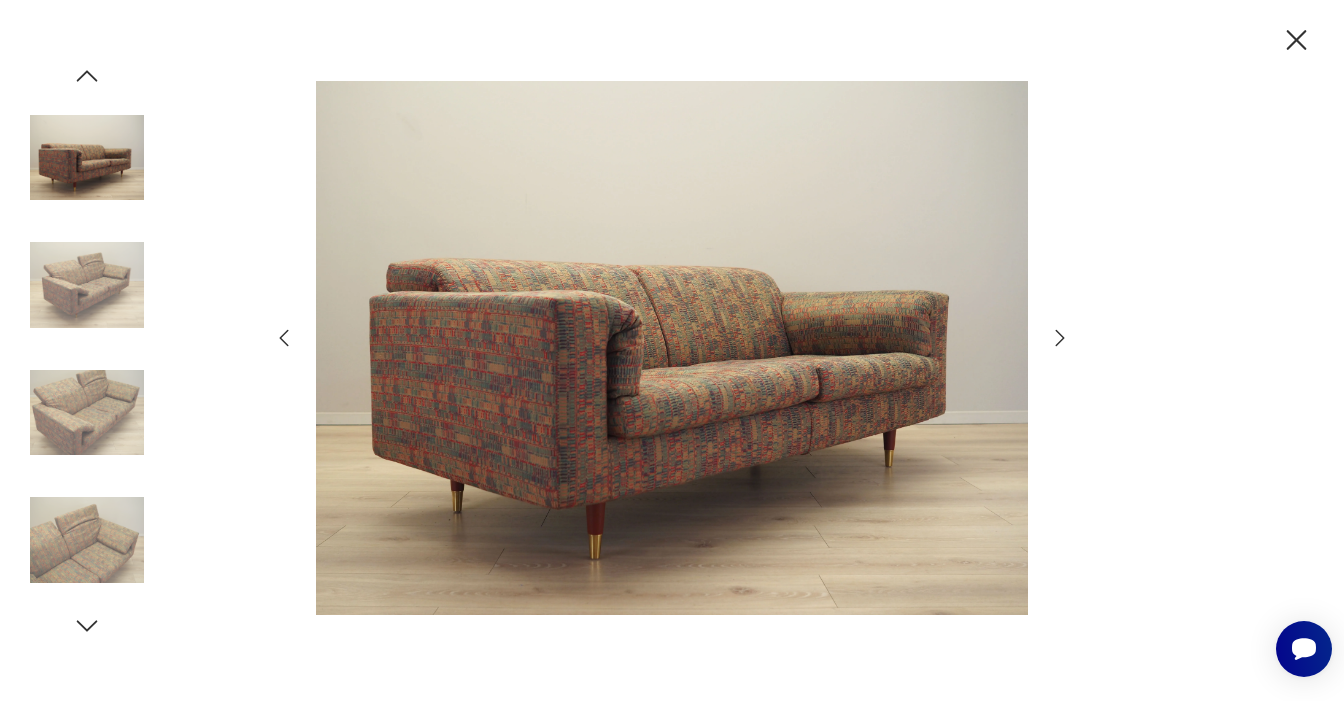 click 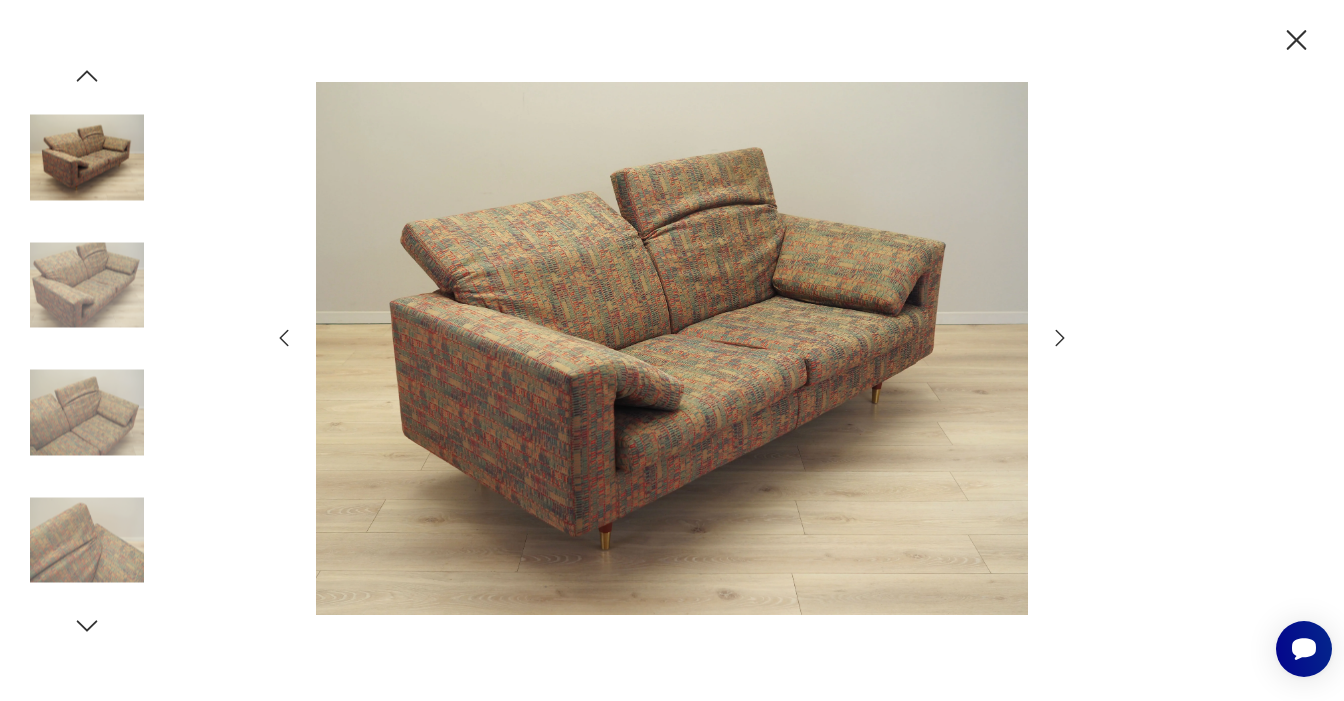 click 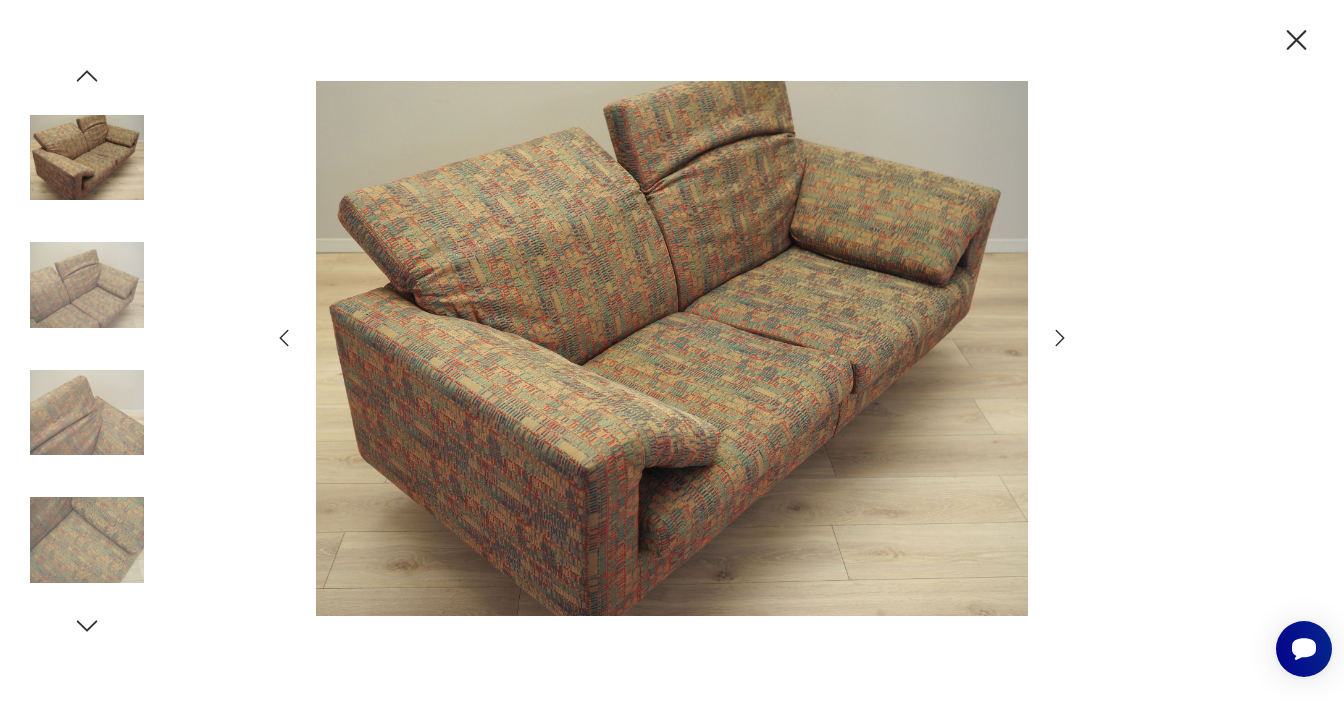 click 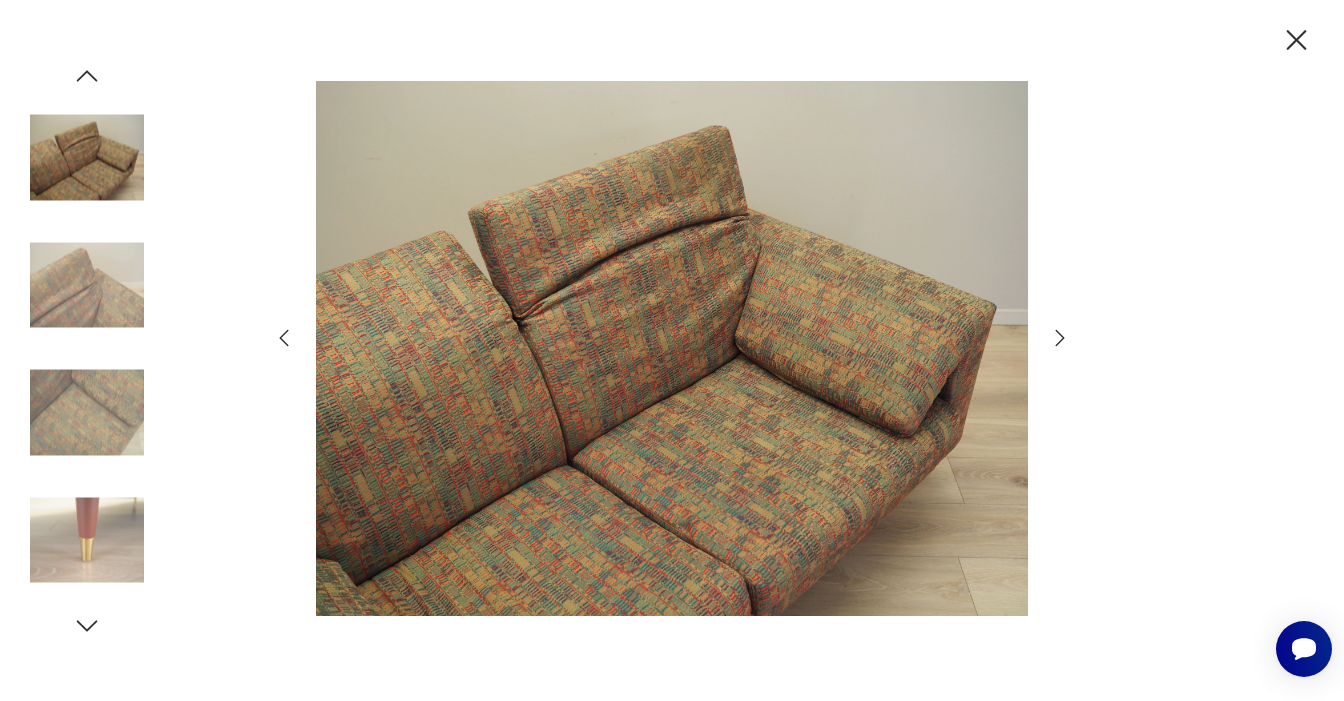 click 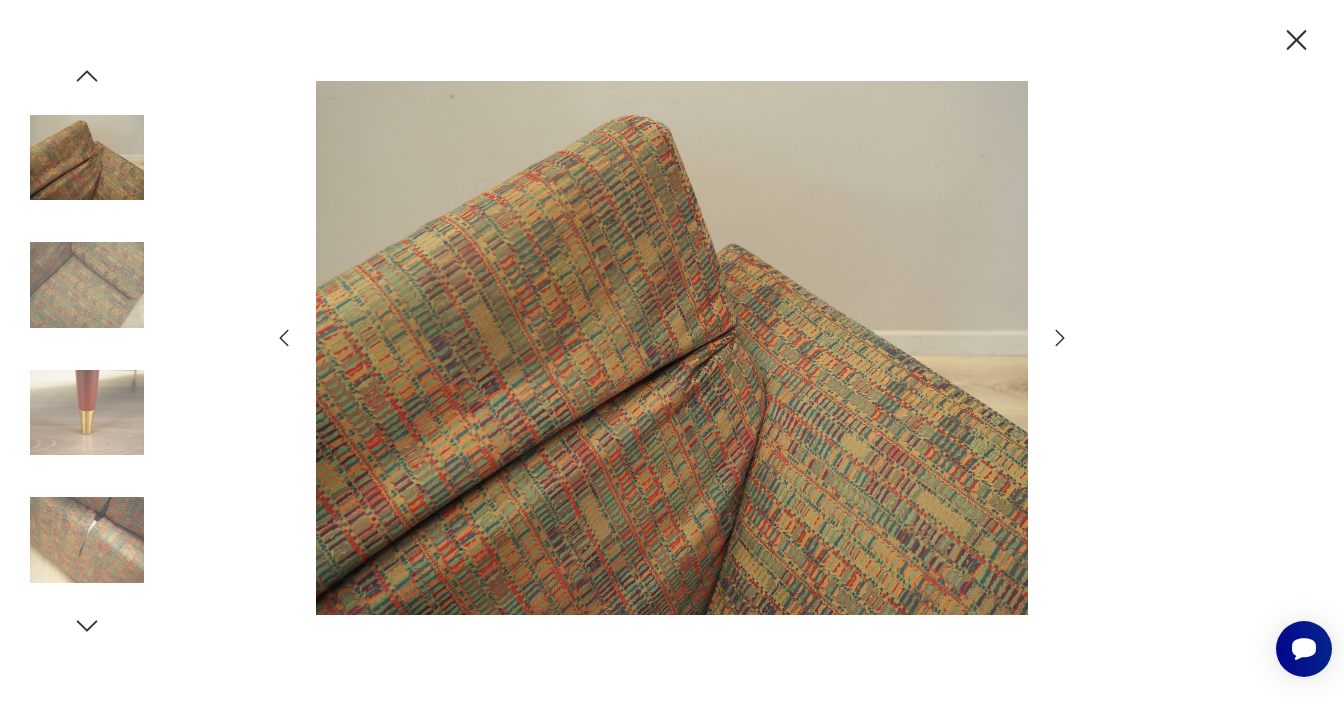 click 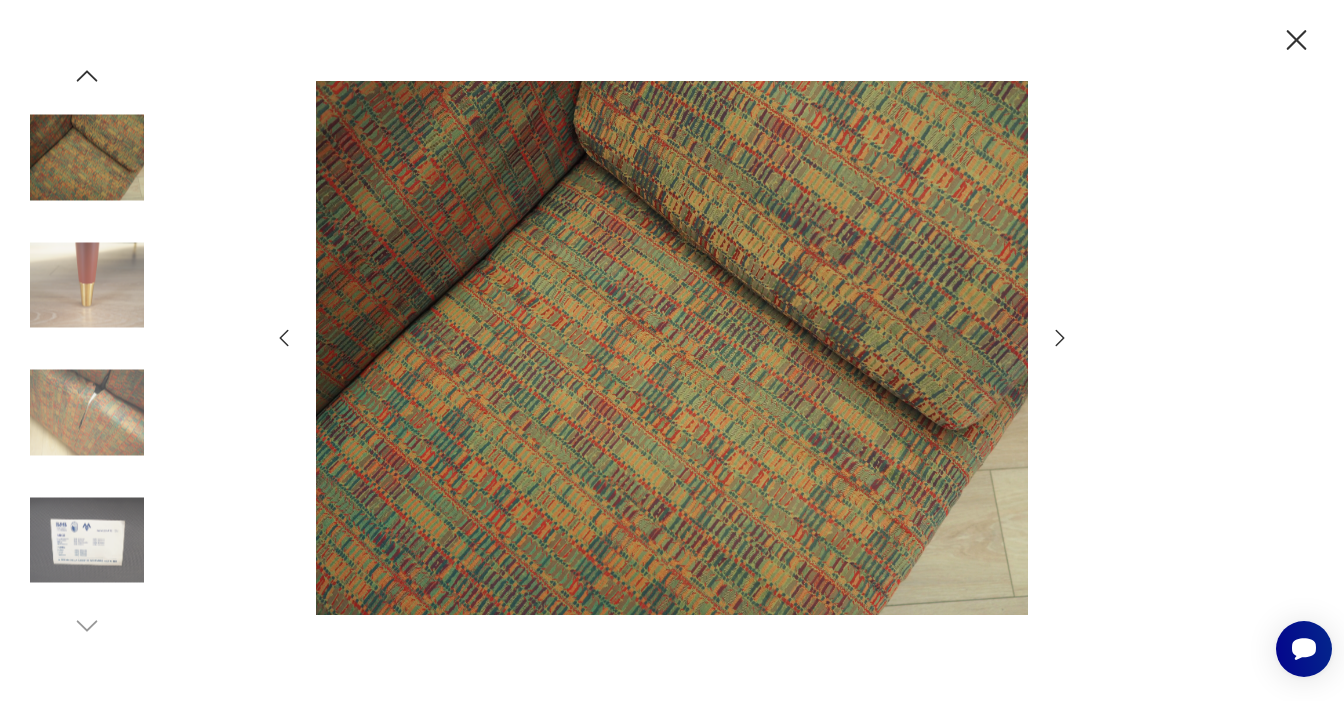 click 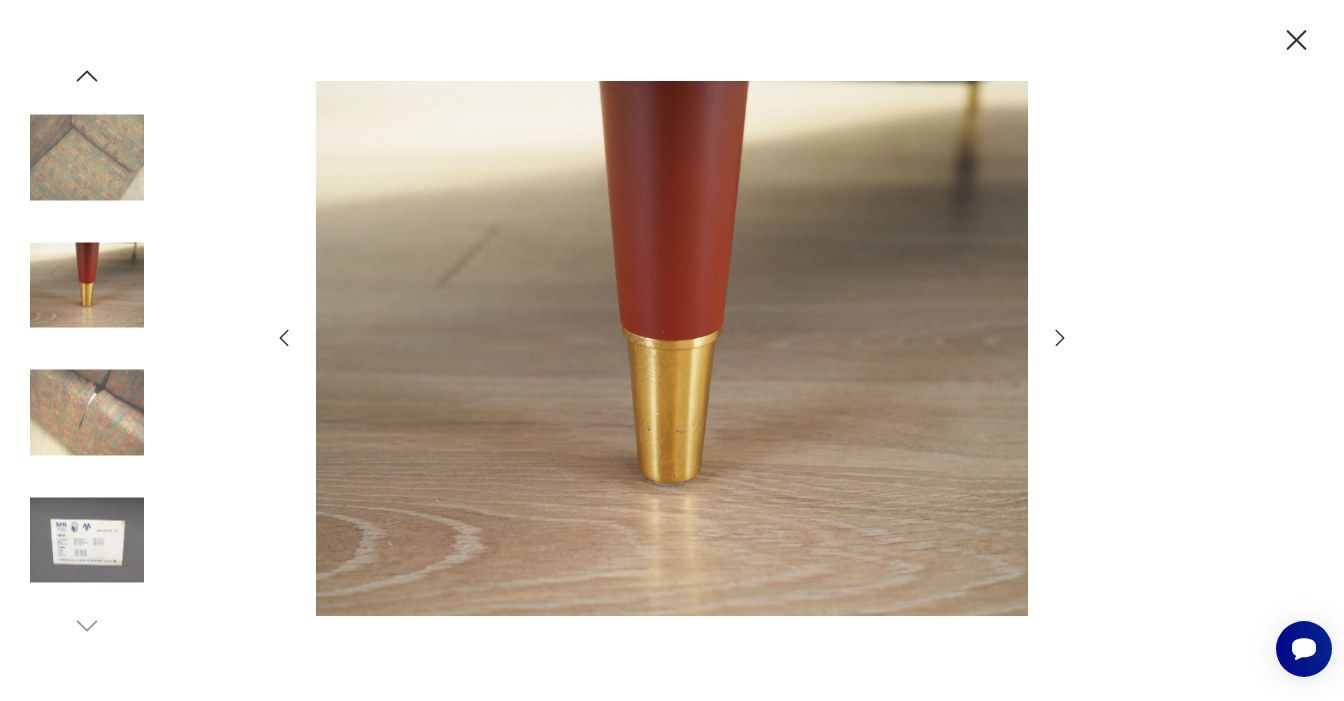 click 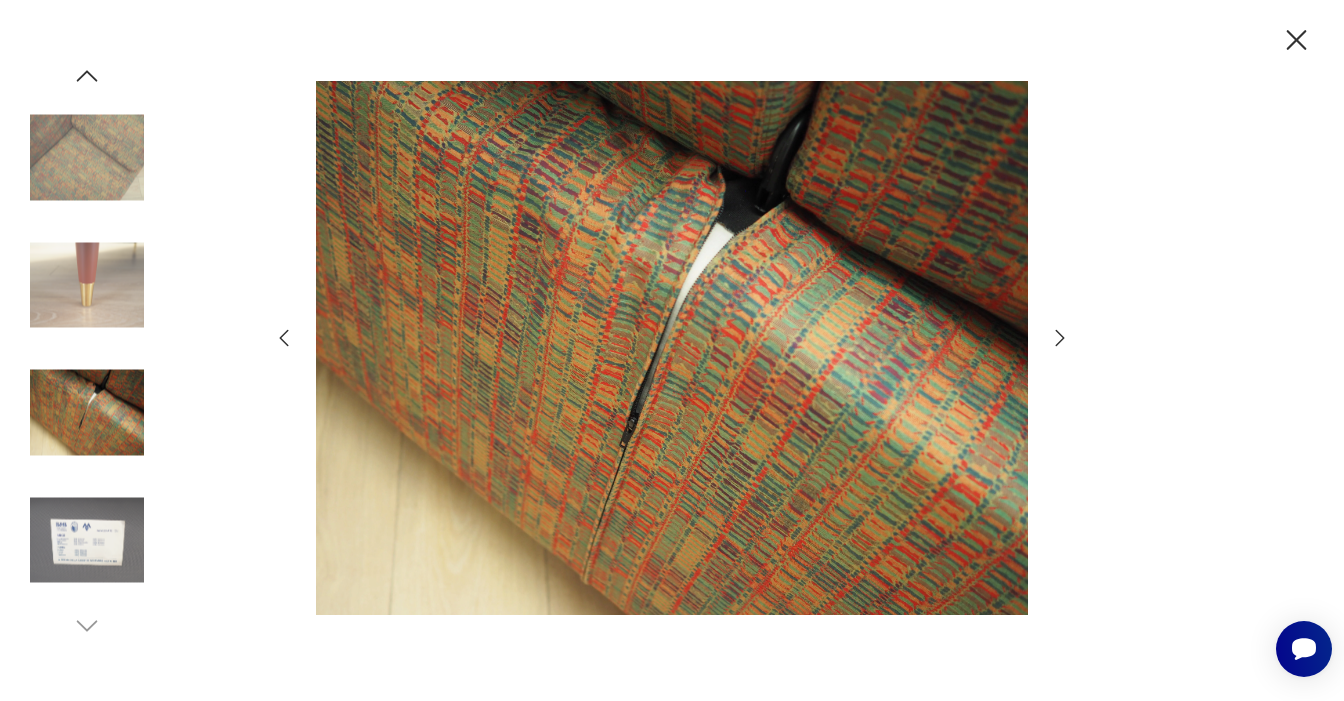 click 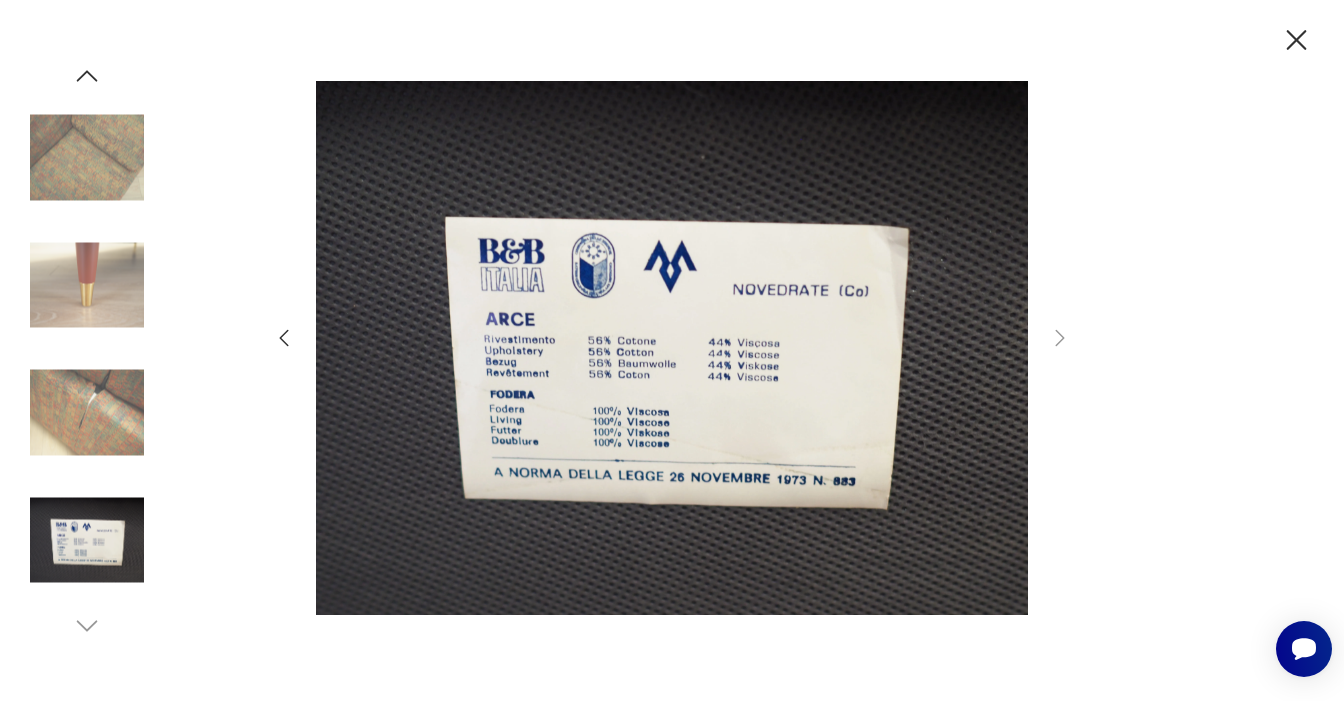 click 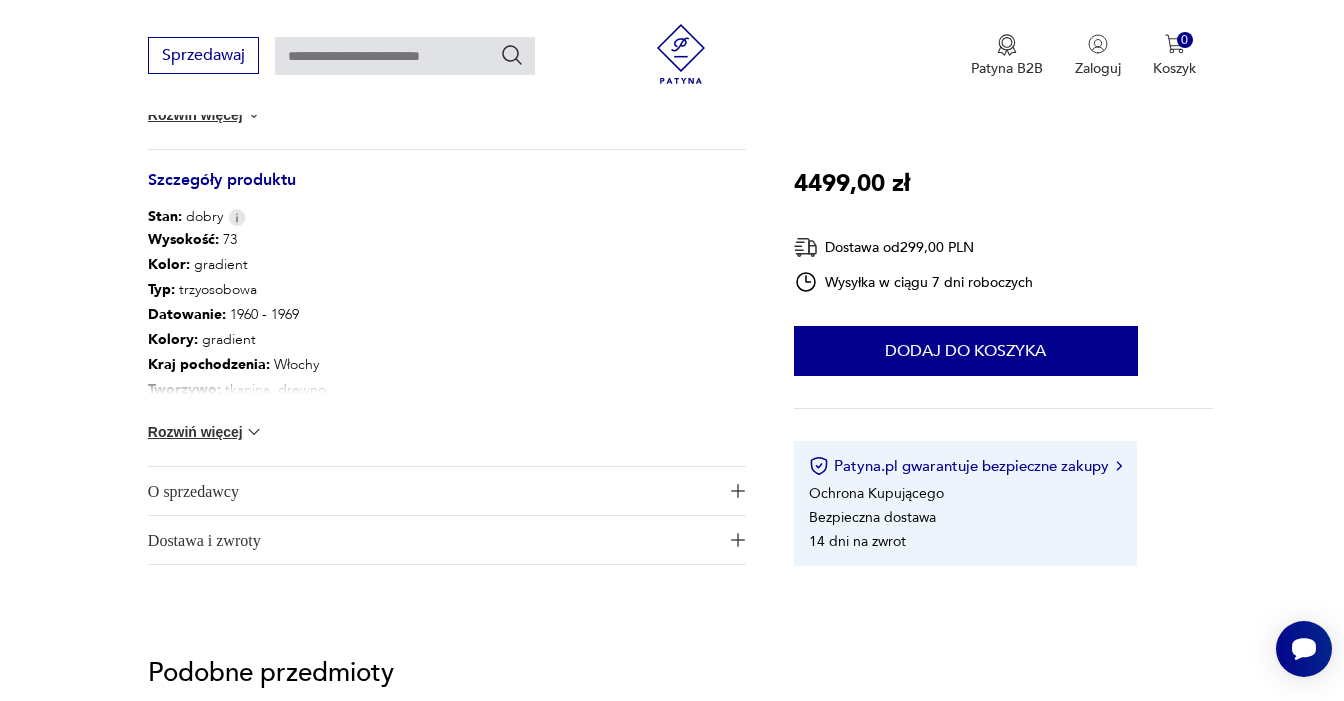 scroll, scrollTop: 623, scrollLeft: 0, axis: vertical 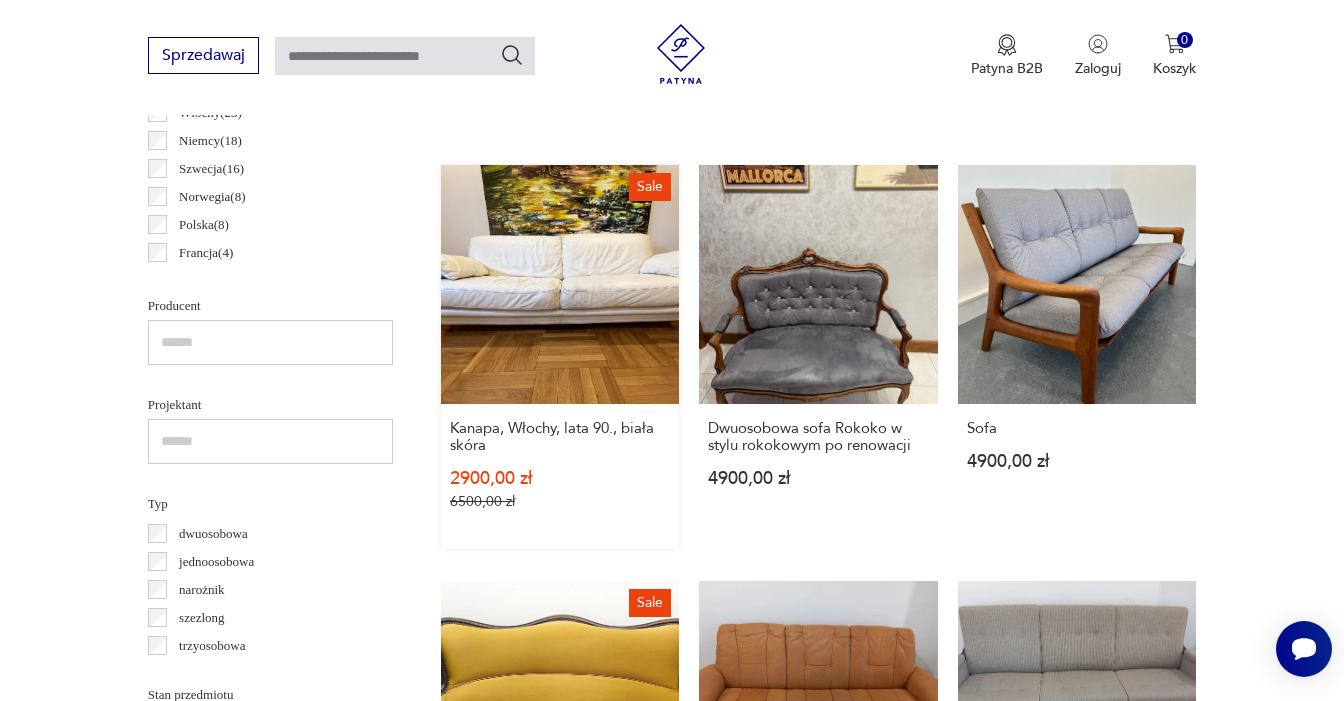 click on "Sale Kanapa, Włochy, lata 90., biała skóra [PRICE] [CURRENCY] [PRICE] [CURRENCY]" at bounding box center (560, 356) 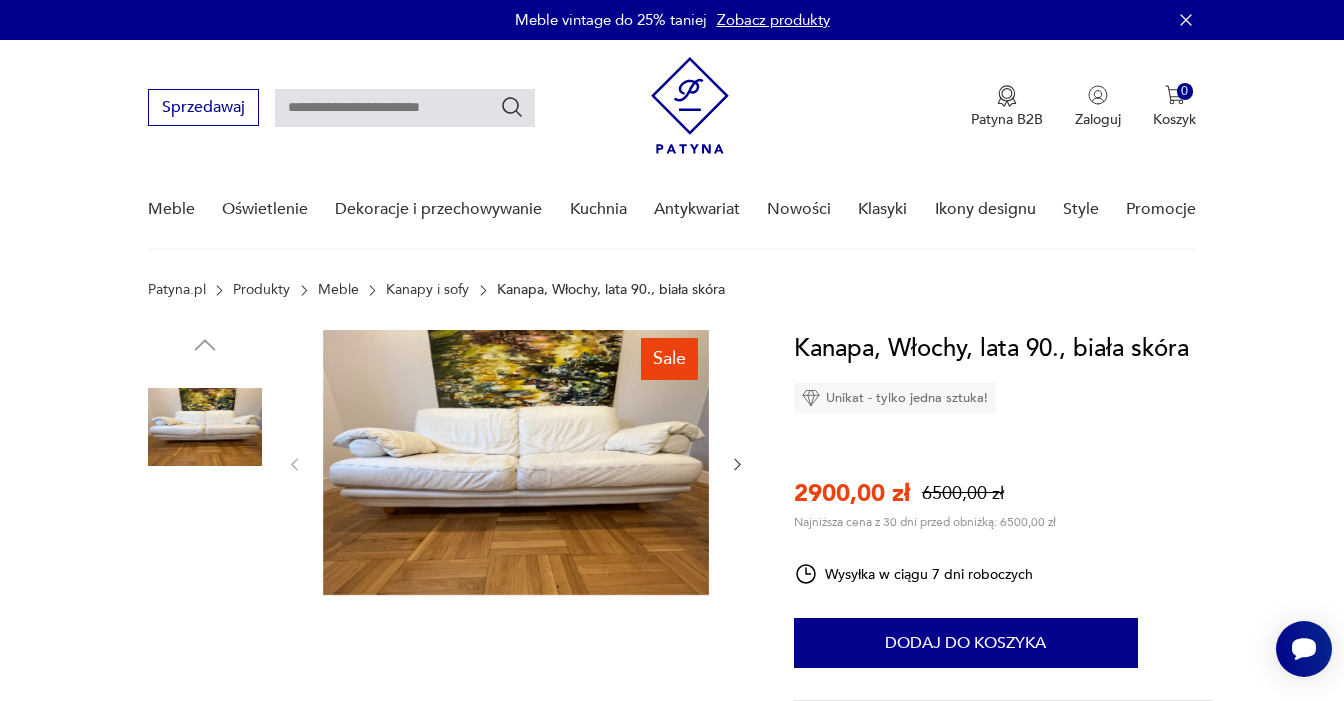 click 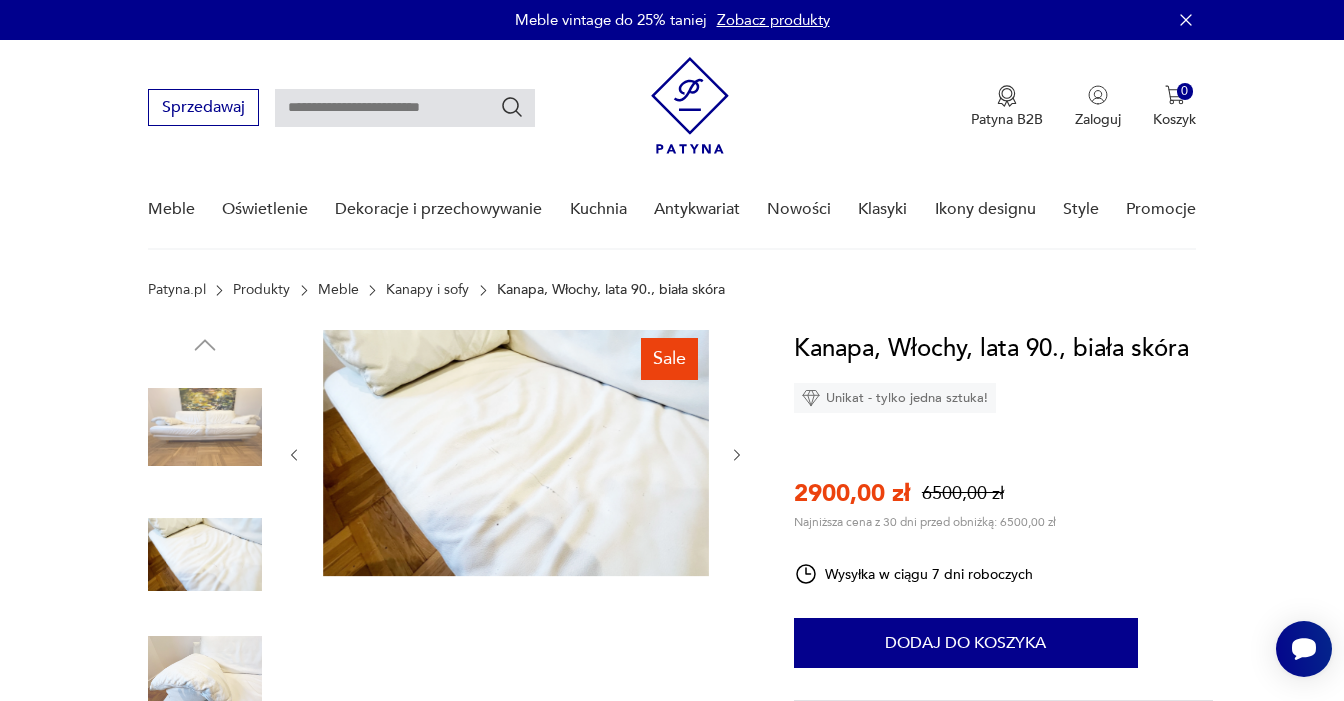click at bounding box center (516, 455) 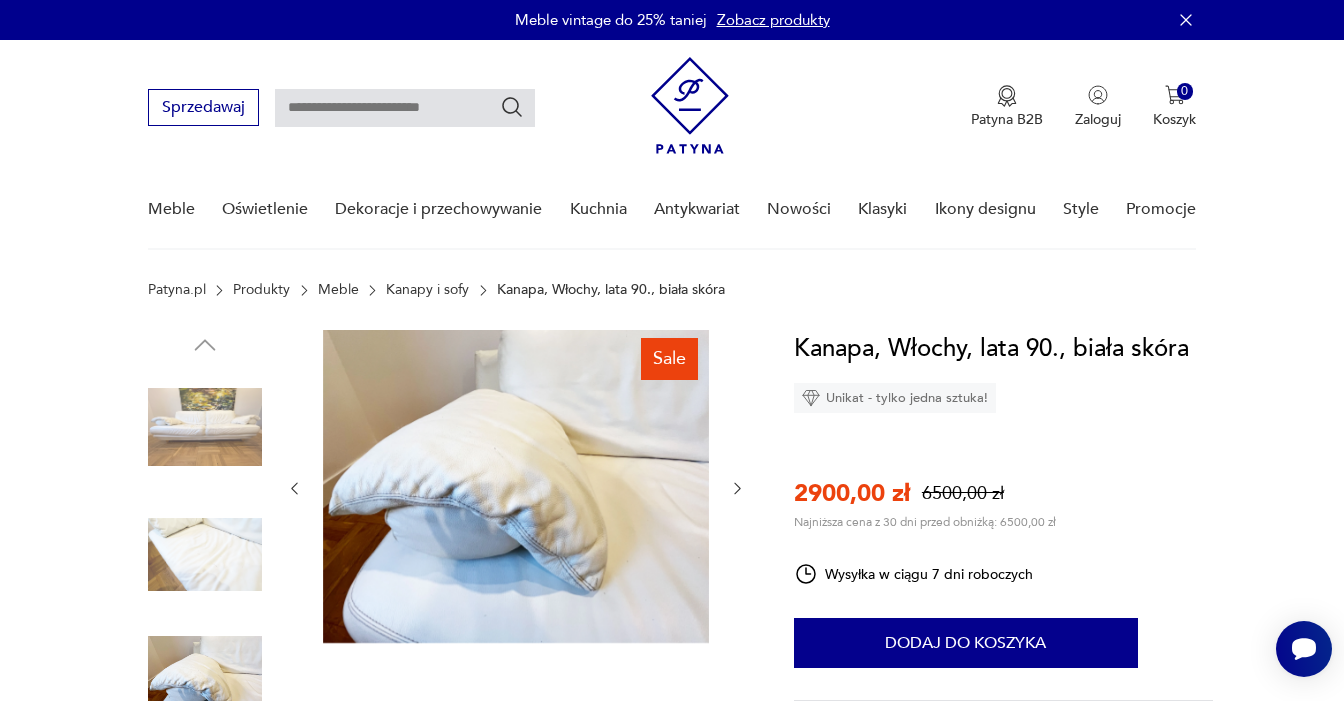 click at bounding box center (516, 488) 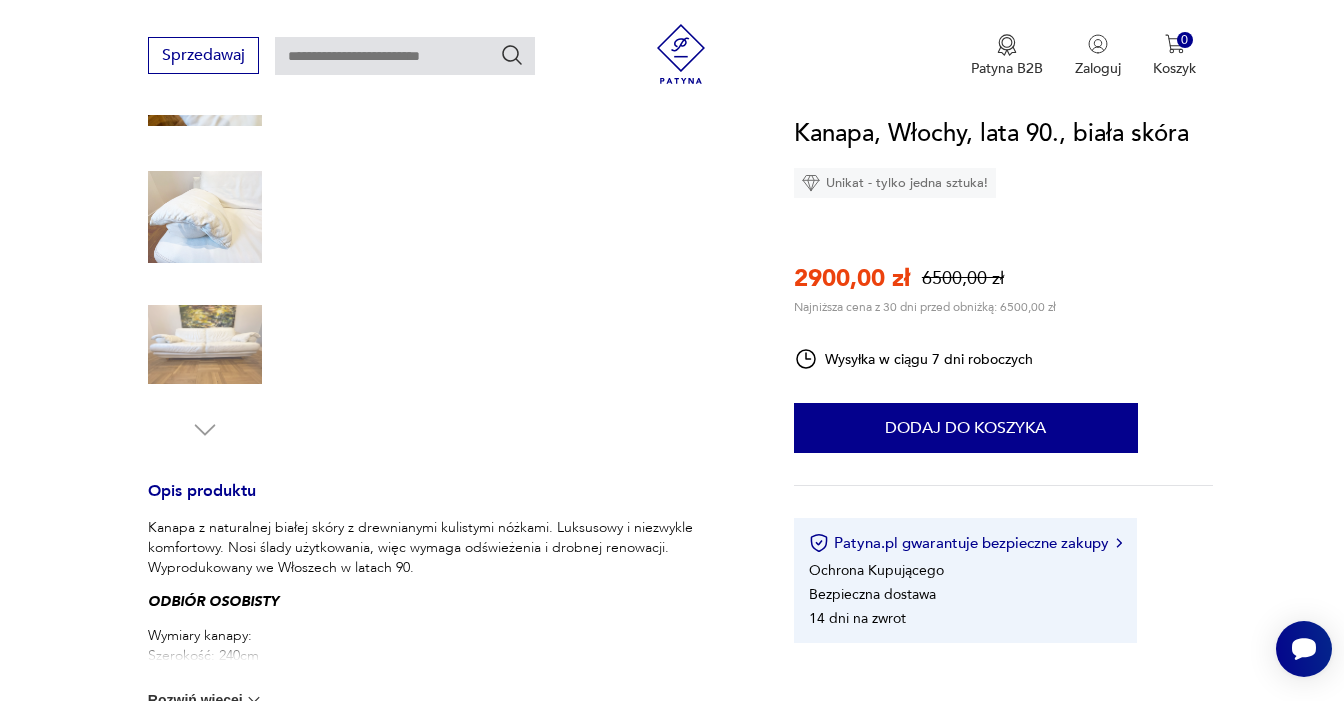 scroll, scrollTop: 742, scrollLeft: 0, axis: vertical 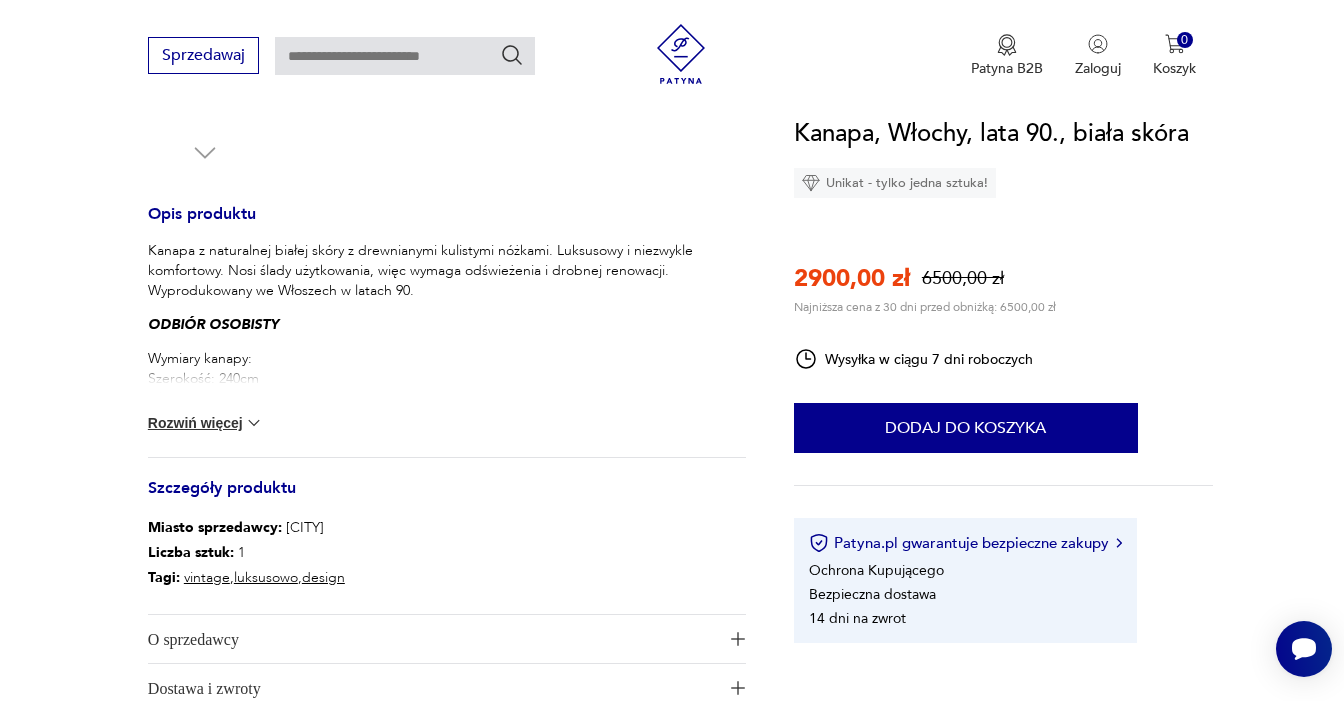 click at bounding box center (254, 423) 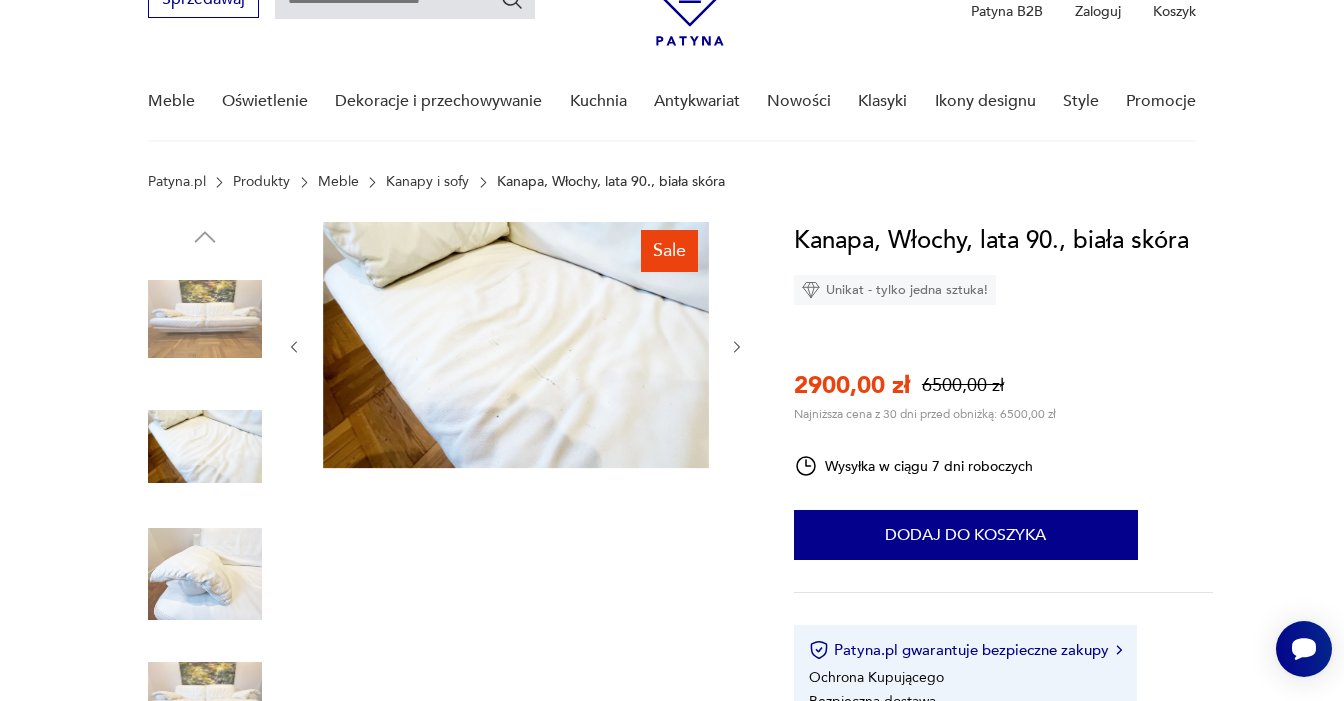 scroll, scrollTop: 0, scrollLeft: 0, axis: both 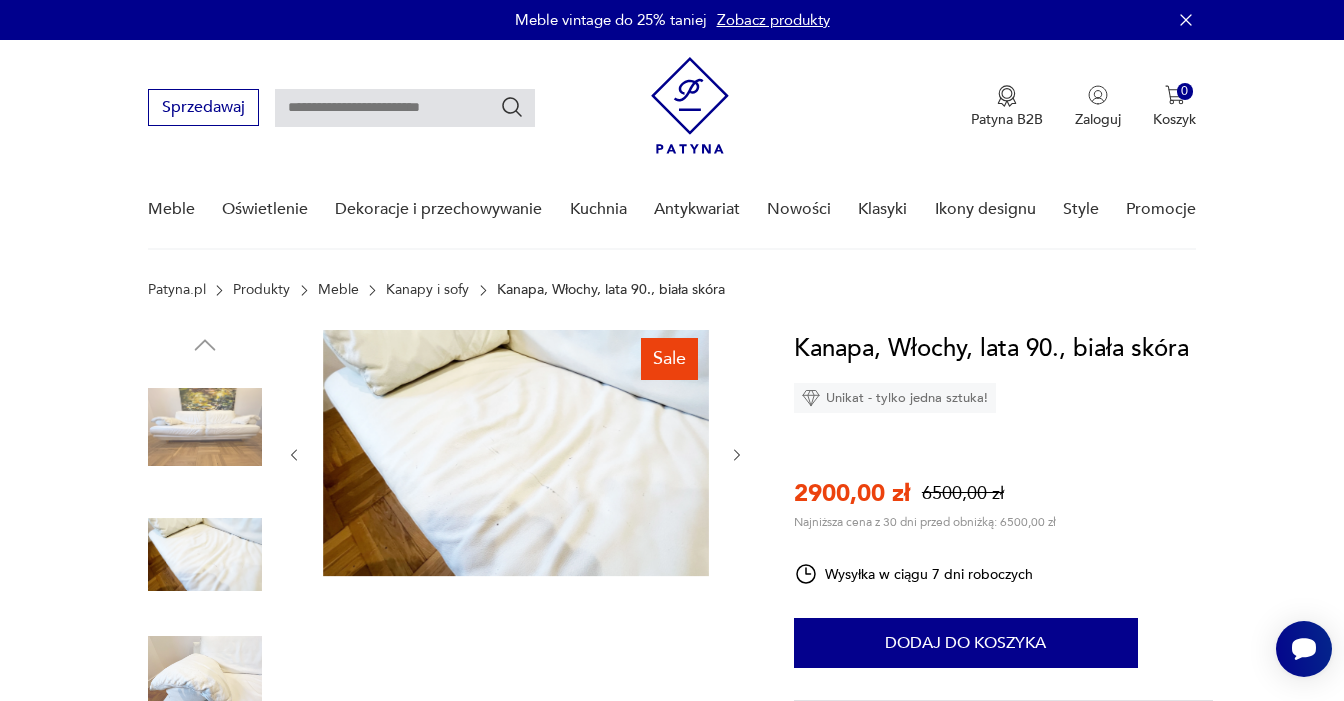 click at bounding box center (205, 427) 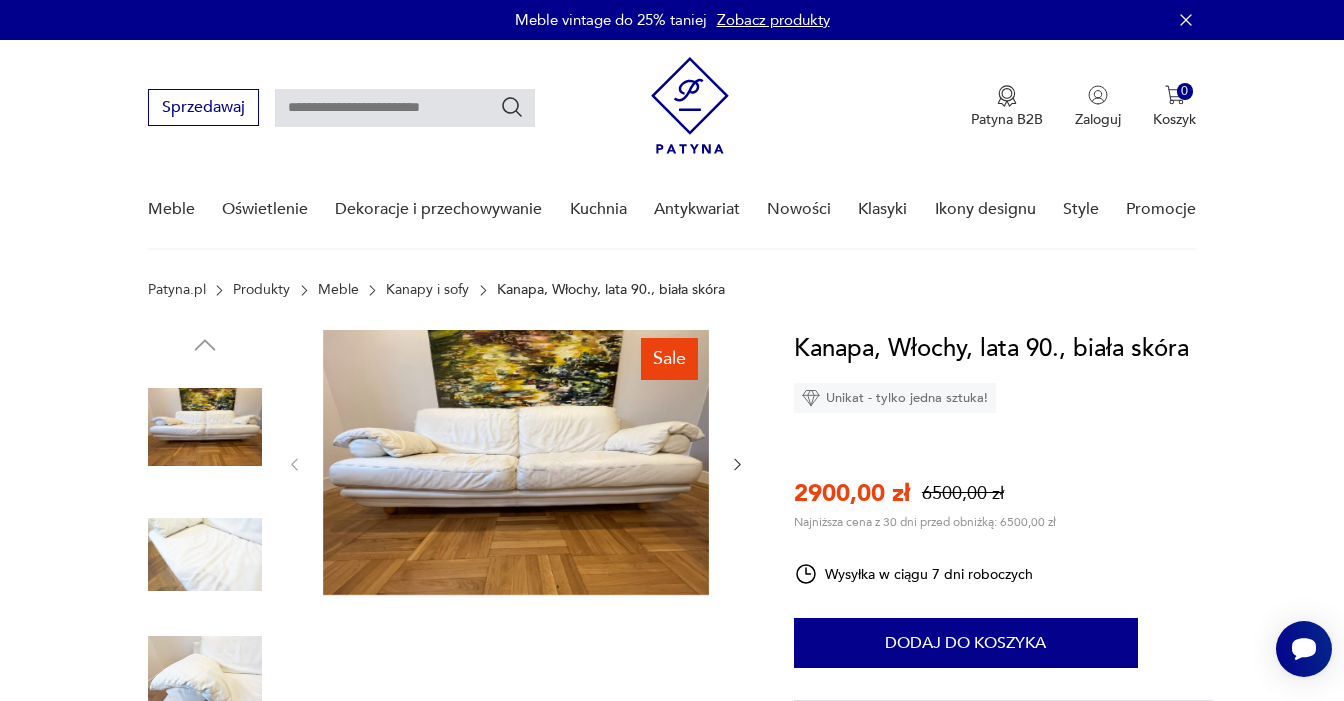 click 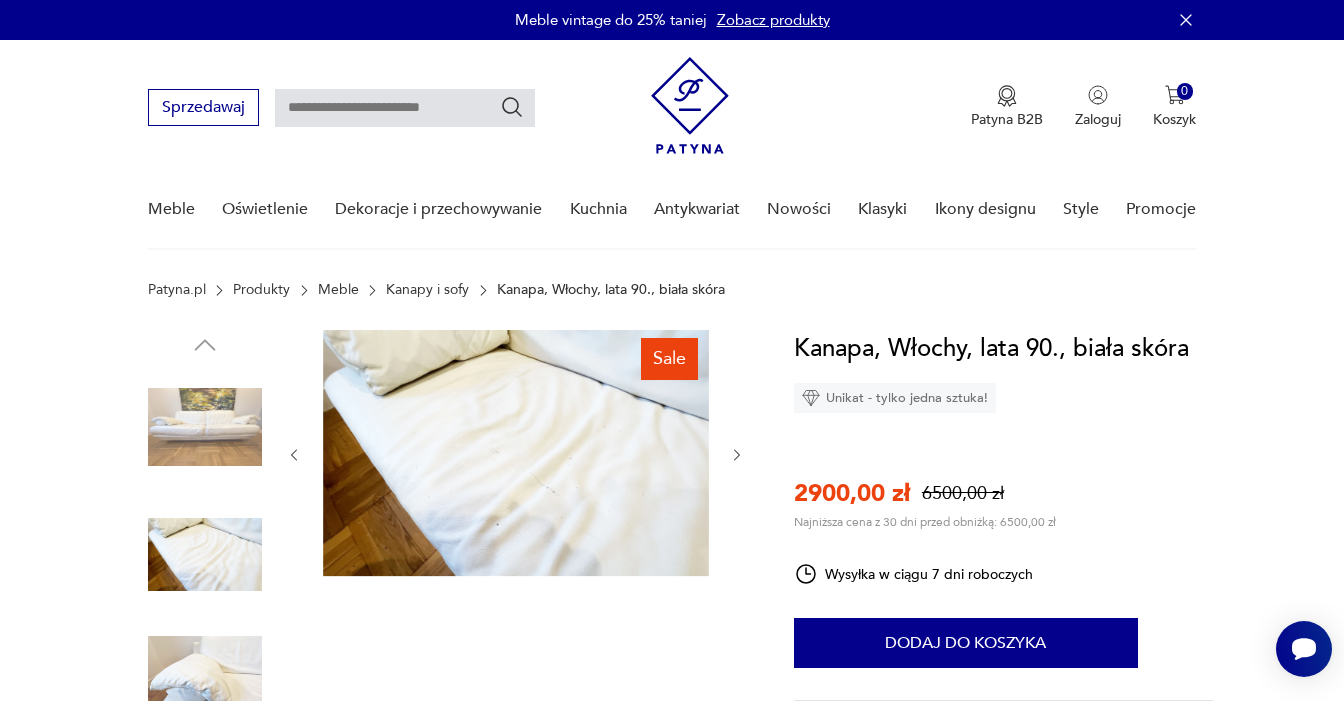 click 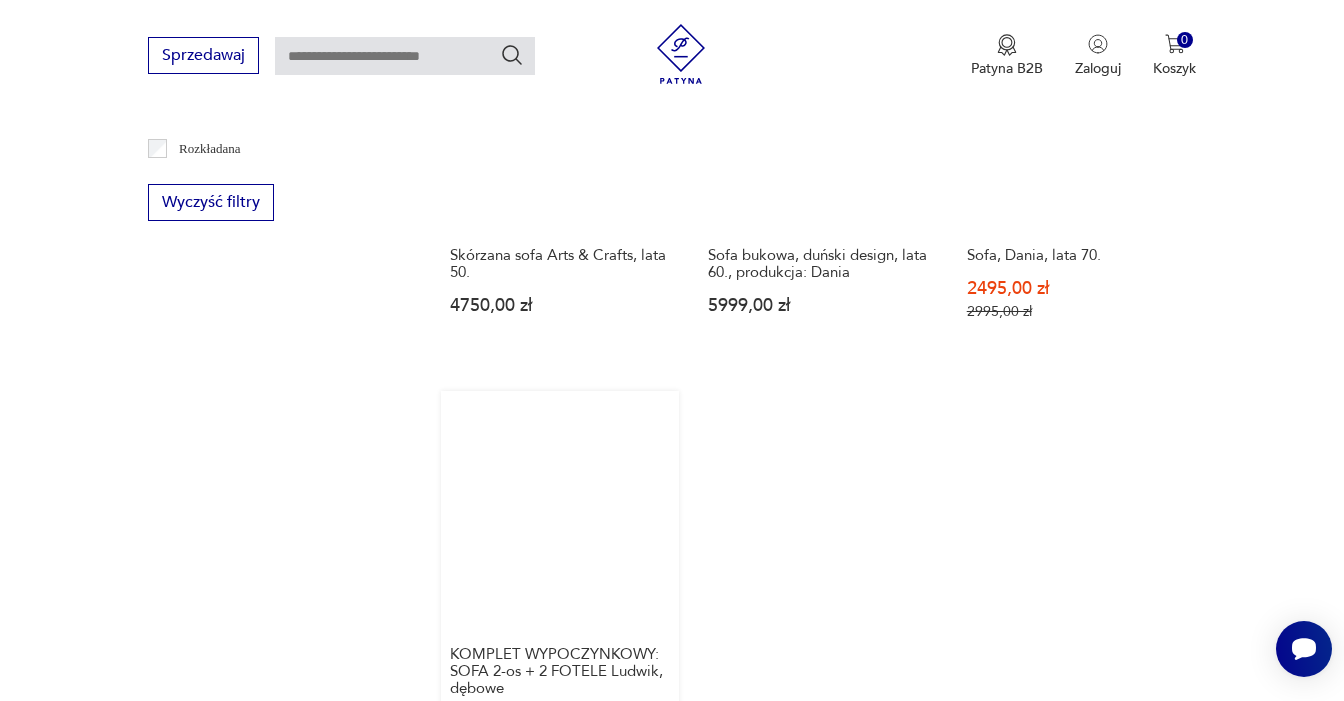 scroll, scrollTop: 3081, scrollLeft: 0, axis: vertical 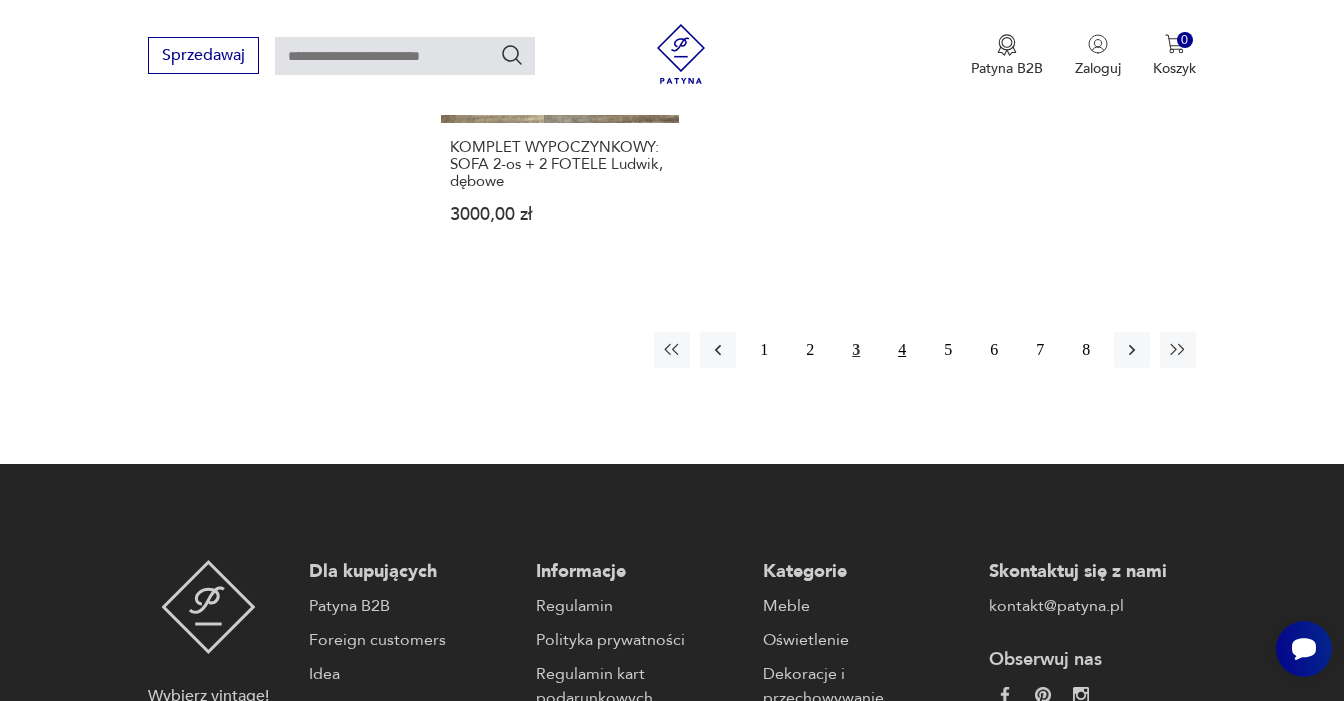 click on "4" at bounding box center (902, 350) 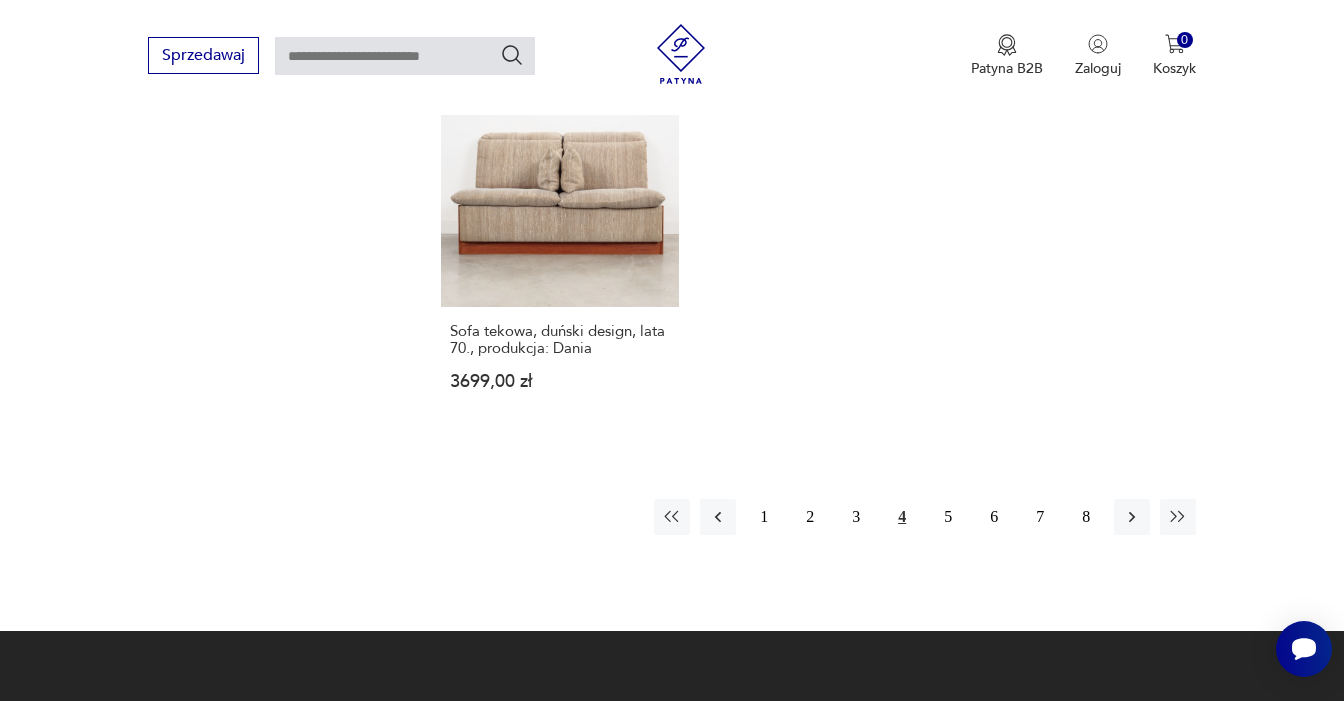 scroll, scrollTop: 2832, scrollLeft: 0, axis: vertical 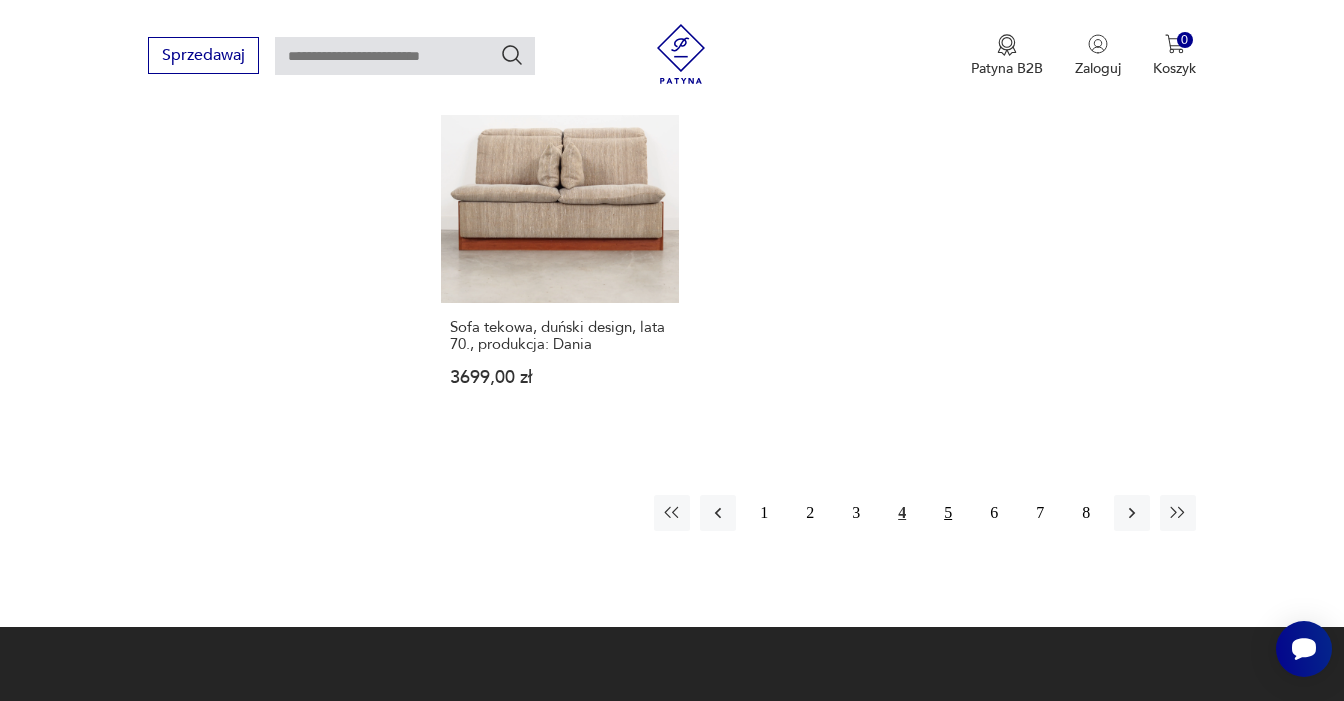 click on "5" at bounding box center [948, 513] 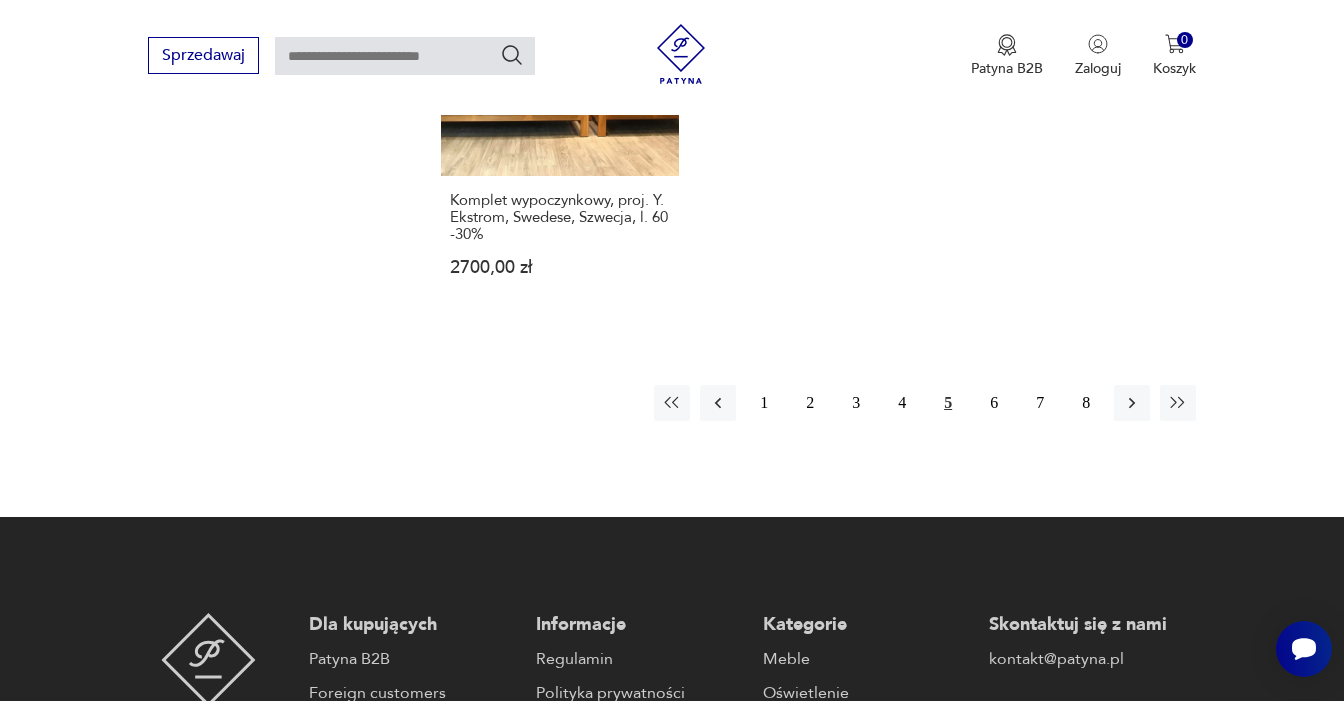 scroll, scrollTop: 2998, scrollLeft: 0, axis: vertical 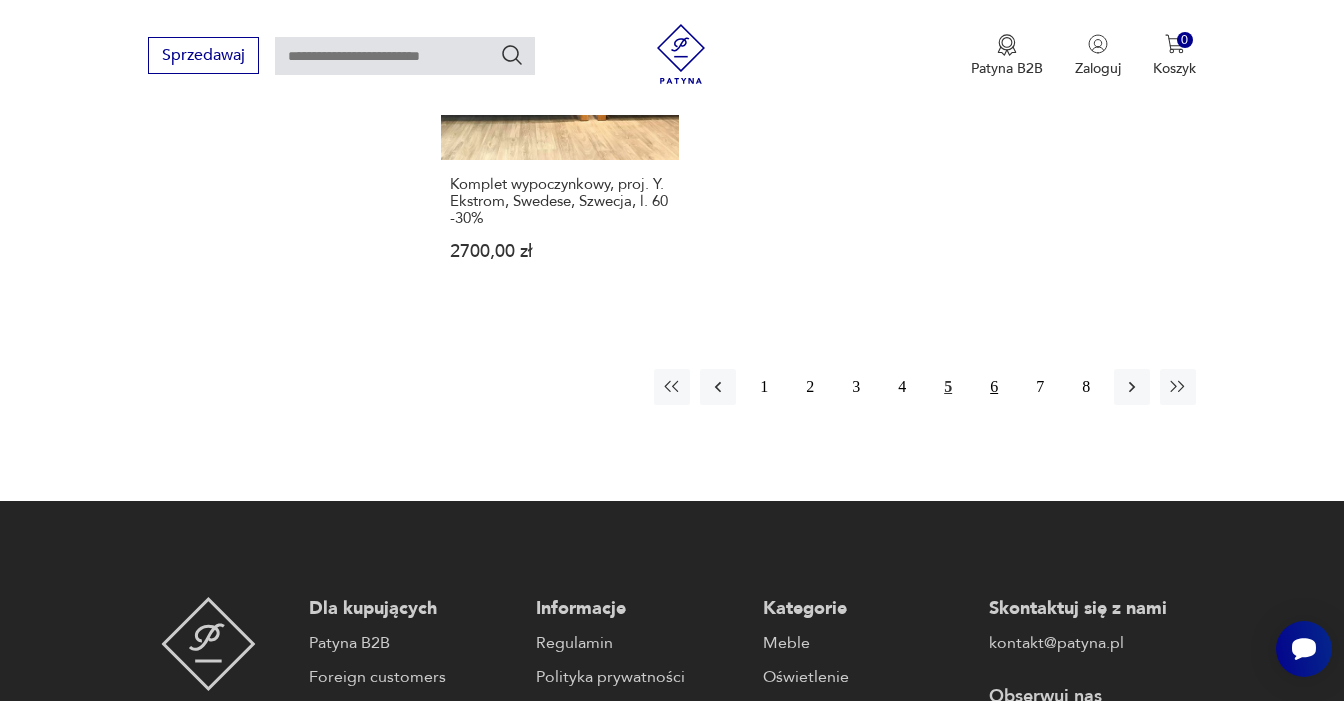 click on "6" at bounding box center [994, 387] 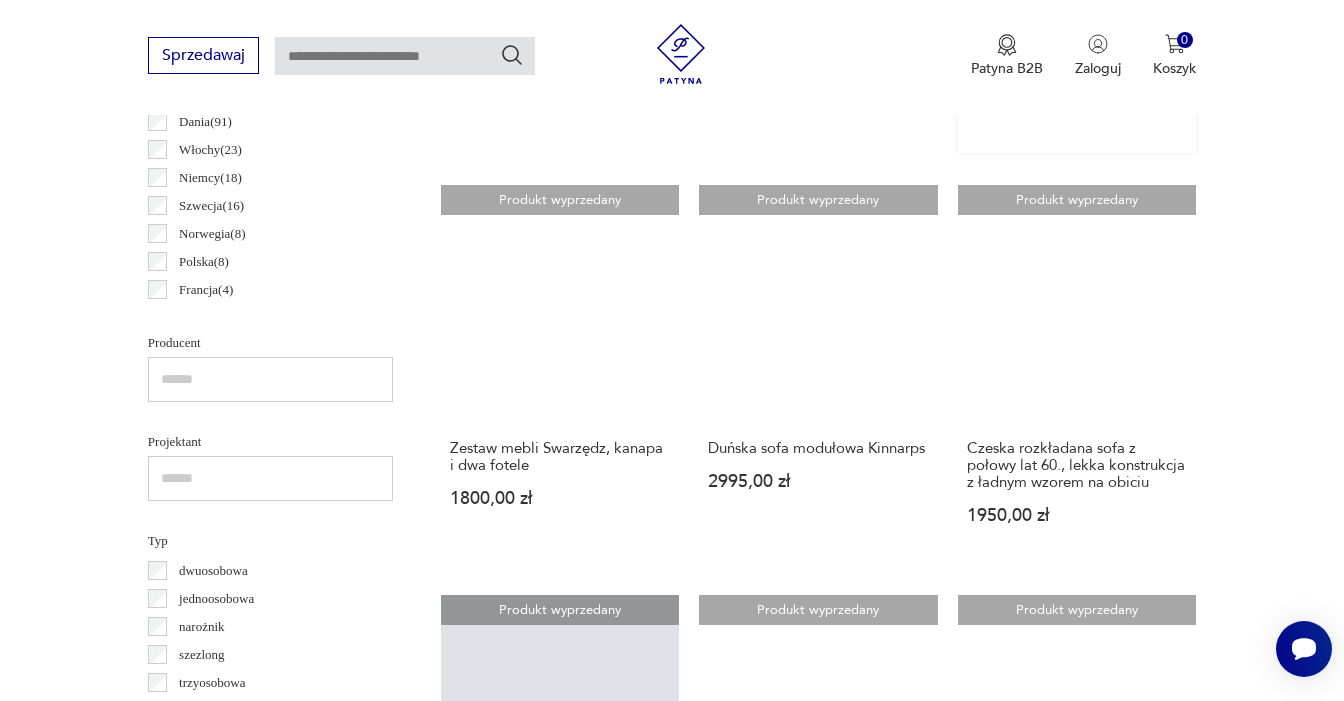 scroll, scrollTop: 1184, scrollLeft: 0, axis: vertical 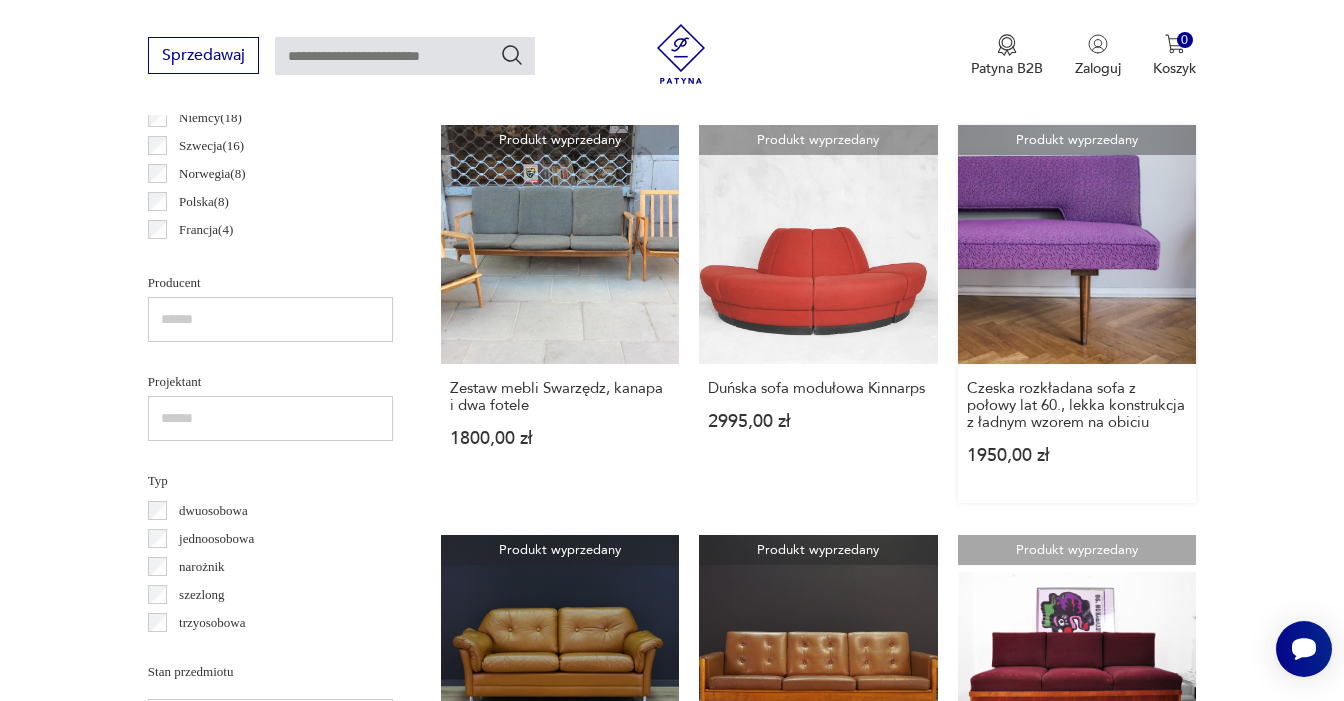 click on "Produkt wyprzedany Czeska rozkładana sofa z połowy lat 60., lekka konstrukcja z ładnym wzorem na obiciu [PRICE] [CURRENCY]" at bounding box center [1077, 313] 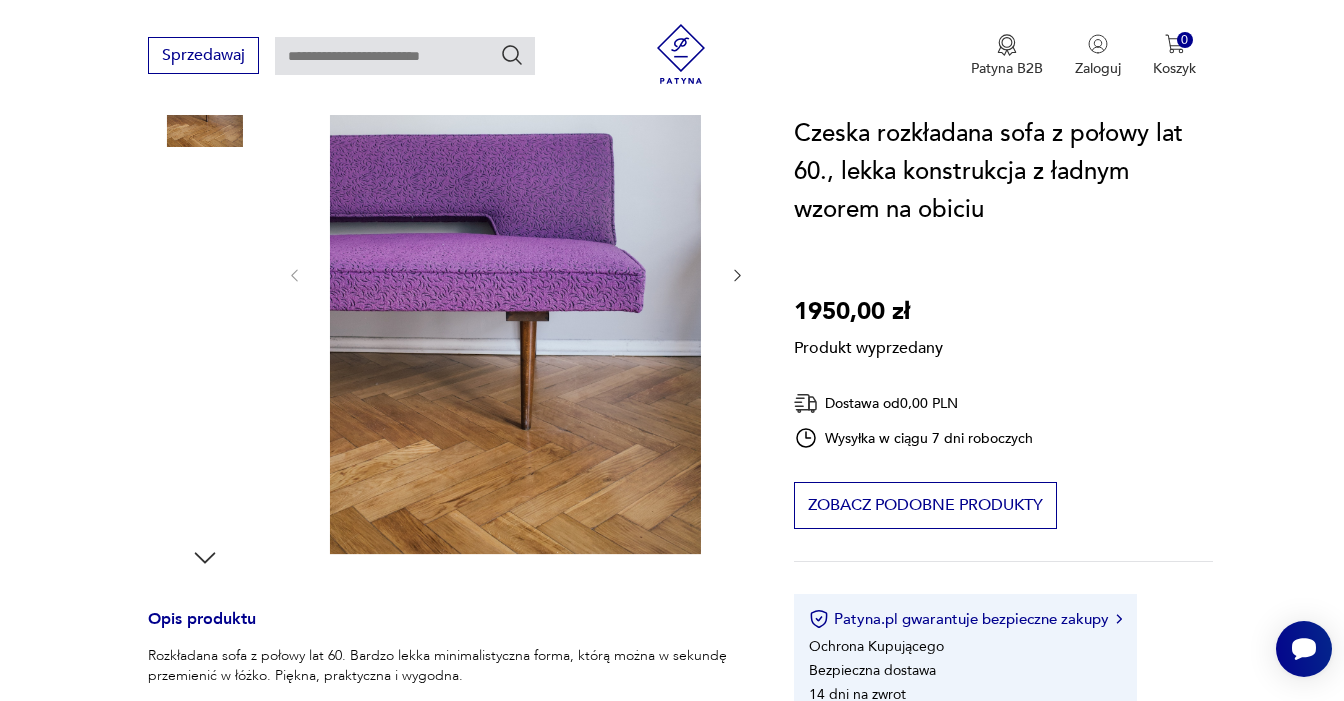 scroll, scrollTop: 331, scrollLeft: 0, axis: vertical 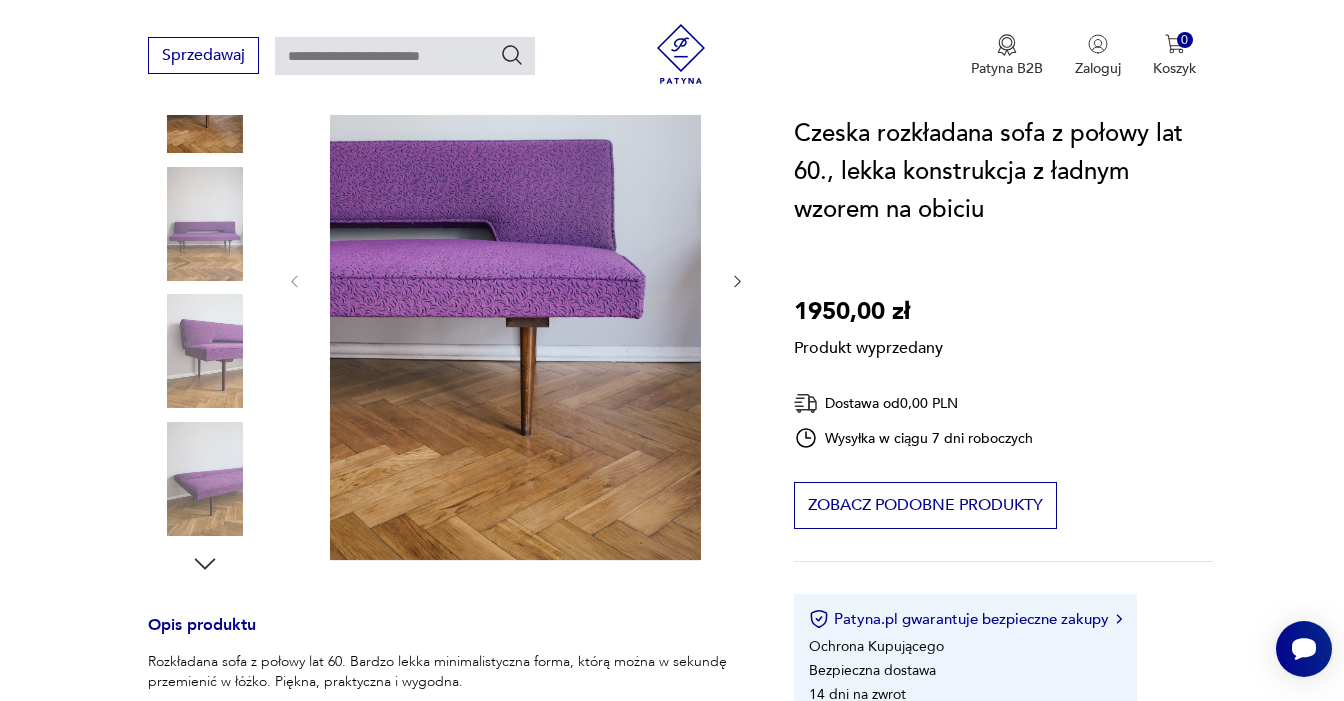 click on "Produkt wyprzedany Opis produktu Rozkładana sofa z połowy lat 60. Bardzo lekka minimalistyczna forma, którą można w sekundę przemienić w łóżko. Piękna, praktyczna i wygodna.
Sofa w stanie oryginalnym, stan bardzo dobry, w zupełności nadaje się do użytku.
Dokładne wymiary:
Wysokość: [NUMBER] cm (siedzisko), [NUMBER] cm (całkowita),
Szerokość: [NUMBER] cm,
Głębokość: [NUMBER] cm (siedzisko), [NUMBER] cm (całkowita),
Wymiary po rozłożeniu: [NUMBER]x[NUMBER] cm.
Najlepiej odbiór osobisty, ale nie wykluczam opcji kuriera.
<div id="spoon-plugin-kncgbdglledmjmpnikebkagnchfdehbm-2" style="display: none;"></div> Rozwiń więcej Szczegóły produktu Stan:   dobry Wysokość :   [NUMBER] cm (siedzisko), [NUMBER] cm (całkowita) Szerokość :   [NUMBER] cm Głębokość :   [NUMBER] cm (siedzisko) Kolor:   brązowy, fioletowy Typ :   trzyosobowa Datowanie :   [YEAR] - [YEAR] Kolory :   brown, violet Kraj pochodzenia :   [COUNTRY] Tworzywo :   drewno, tkanina Dodatkowe :   rozkładana Miasto Sprzedawcy :   [CITY] Tagi:   tylko u nas Kurier" at bounding box center [447, 641] 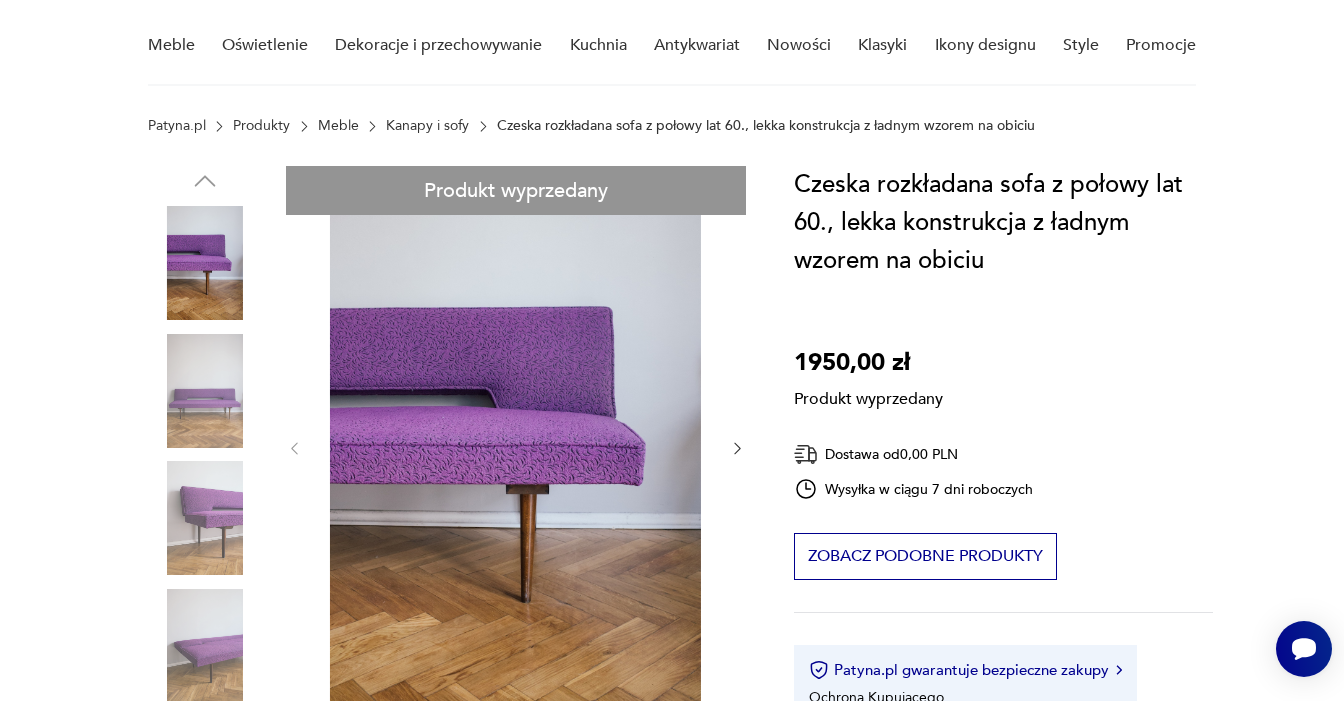 scroll, scrollTop: 152, scrollLeft: 0, axis: vertical 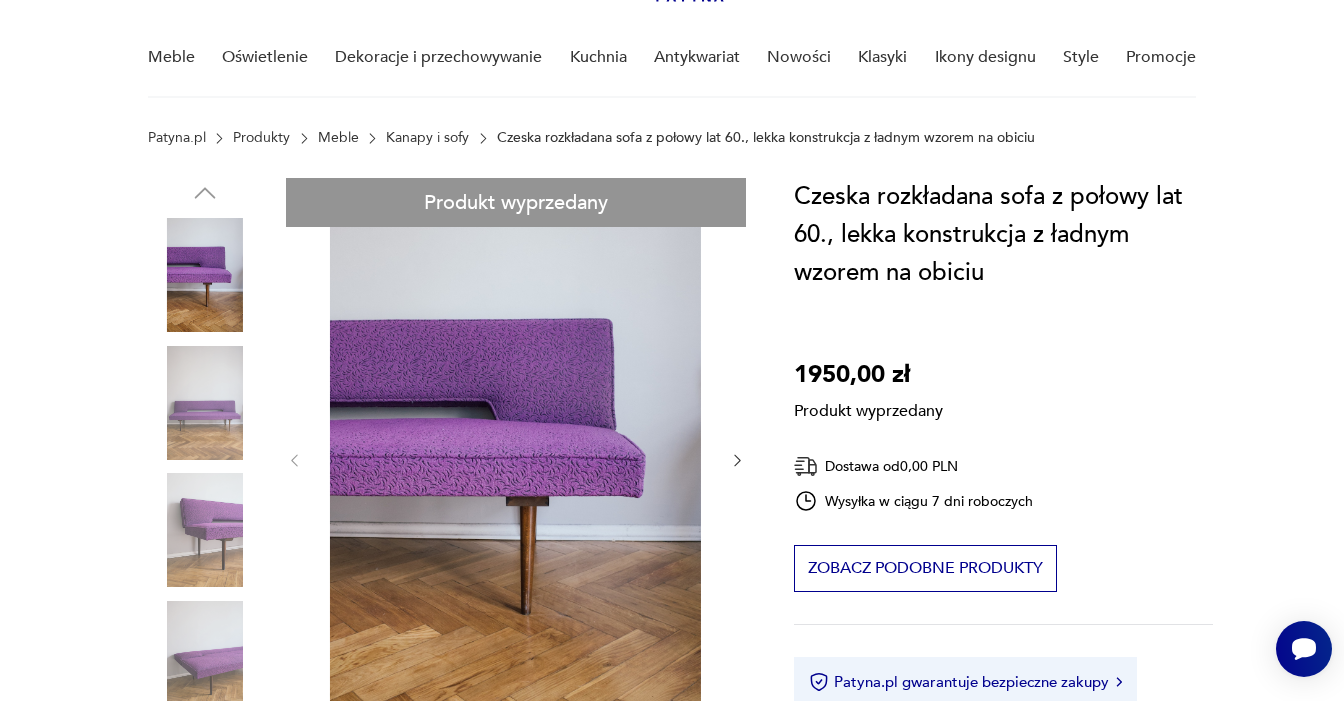 click on "Produkt wyprzedany Opis produktu Rozkładana sofa z połowy lat 60. Bardzo lekka minimalistyczna forma, którą można w sekundę przemienić w łóżko. Piękna, praktyczna i wygodna.
Sofa w stanie oryginalnym, stan bardzo dobry, w zupełności nadaje się do użytku.
Dokładne wymiary:
Wysokość: [NUMBER] cm (siedzisko), [NUMBER] cm (całkowita),
Szerokość: [NUMBER] cm,
Głębokość: [NUMBER] cm (siedzisko), [NUMBER] cm (całkowita),
Wymiary po rozłożeniu: [NUMBER]x[NUMBER] cm.
Najlepiej odbiór osobisty, ale nie wykluczam opcji kuriera.
<div id="spoon-plugin-kncgbdglledmjmpnikebkagnchfdehbm-2" style="display: none;"></div> Rozwiń więcej Szczegóły produktu Stan:   dobry Wysokość :   [NUMBER] cm (siedzisko), [NUMBER] cm (całkowita) Szerokość :   [NUMBER] cm Głębokość :   [NUMBER] cm (siedzisko) Kolor:   brązowy, fioletowy Typ :   trzyosobowa Datowanie :   [YEAR] - [YEAR] Kolory :   brown, violet Kraj pochodzenia :   [COUNTRY] Tworzywo :   drewno, tkanina Dodatkowe :   rozkładana Miasto Sprzedawcy :   [CITY] Tagi:   tylko u nas Kurier" at bounding box center [447, 820] 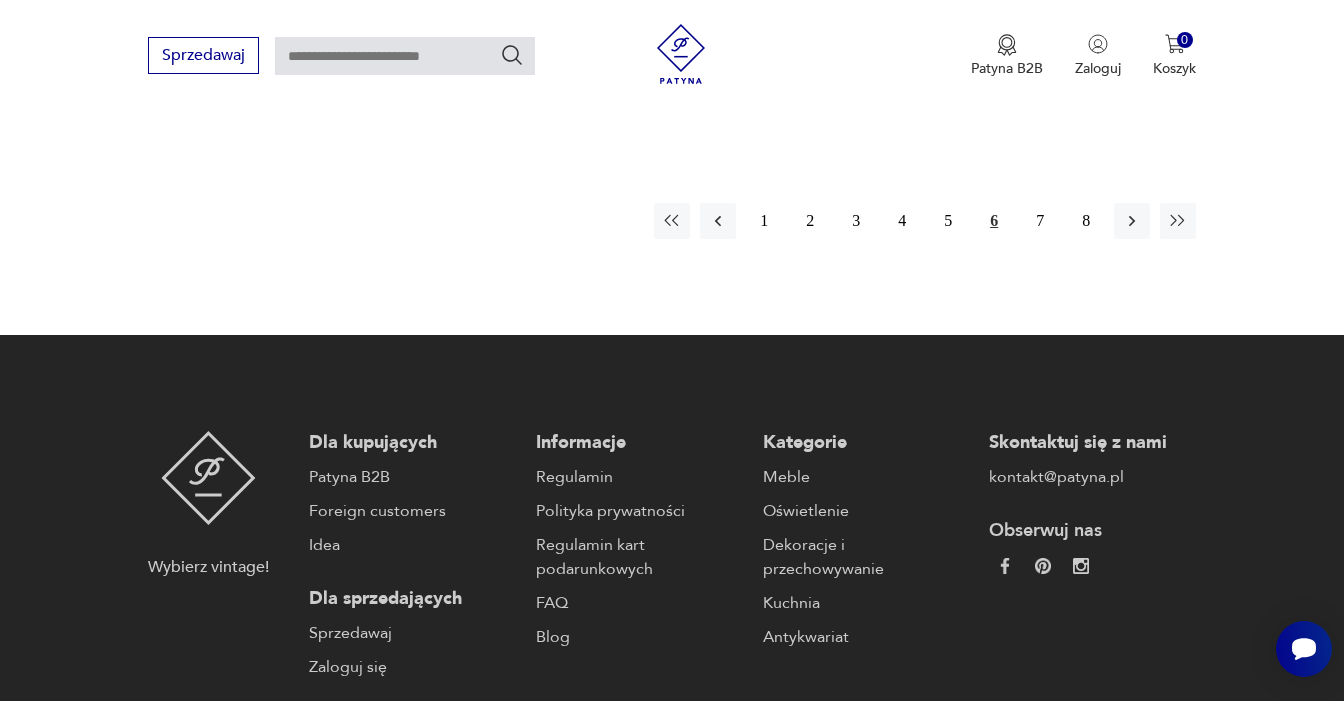 scroll, scrollTop: 3190, scrollLeft: 0, axis: vertical 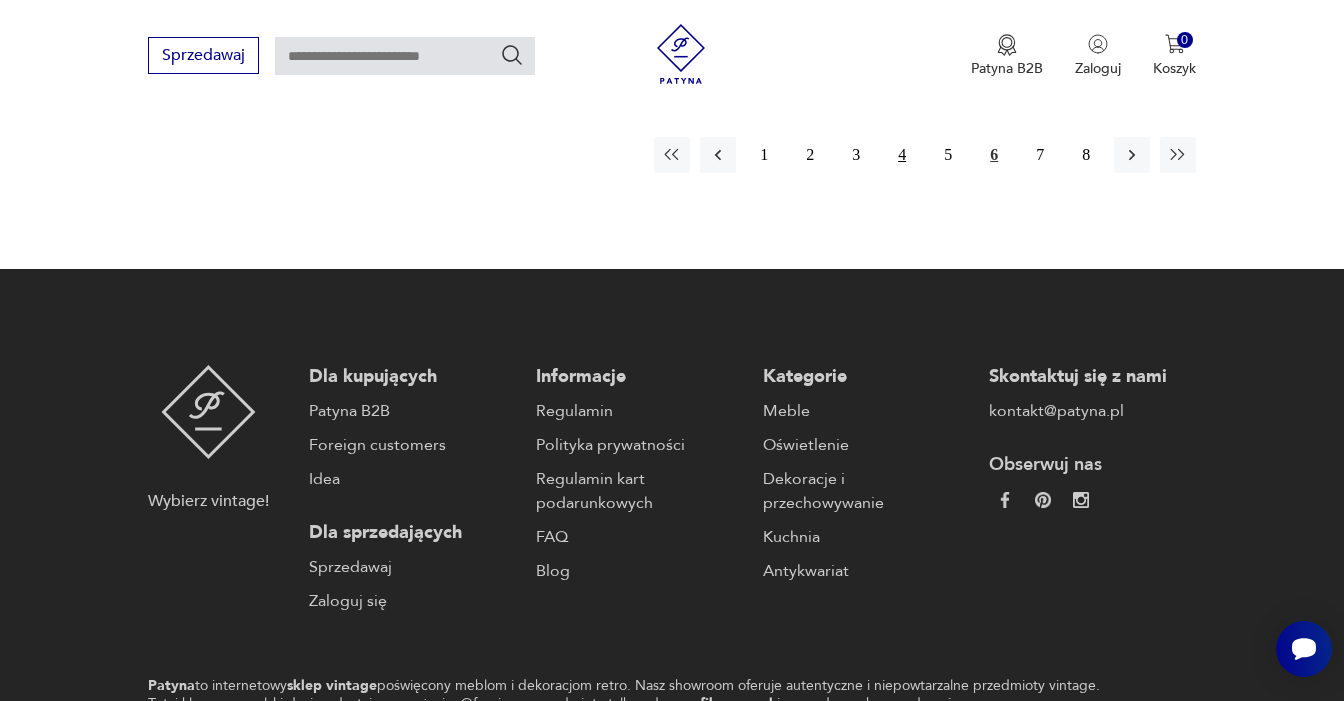click on "4" at bounding box center [902, 155] 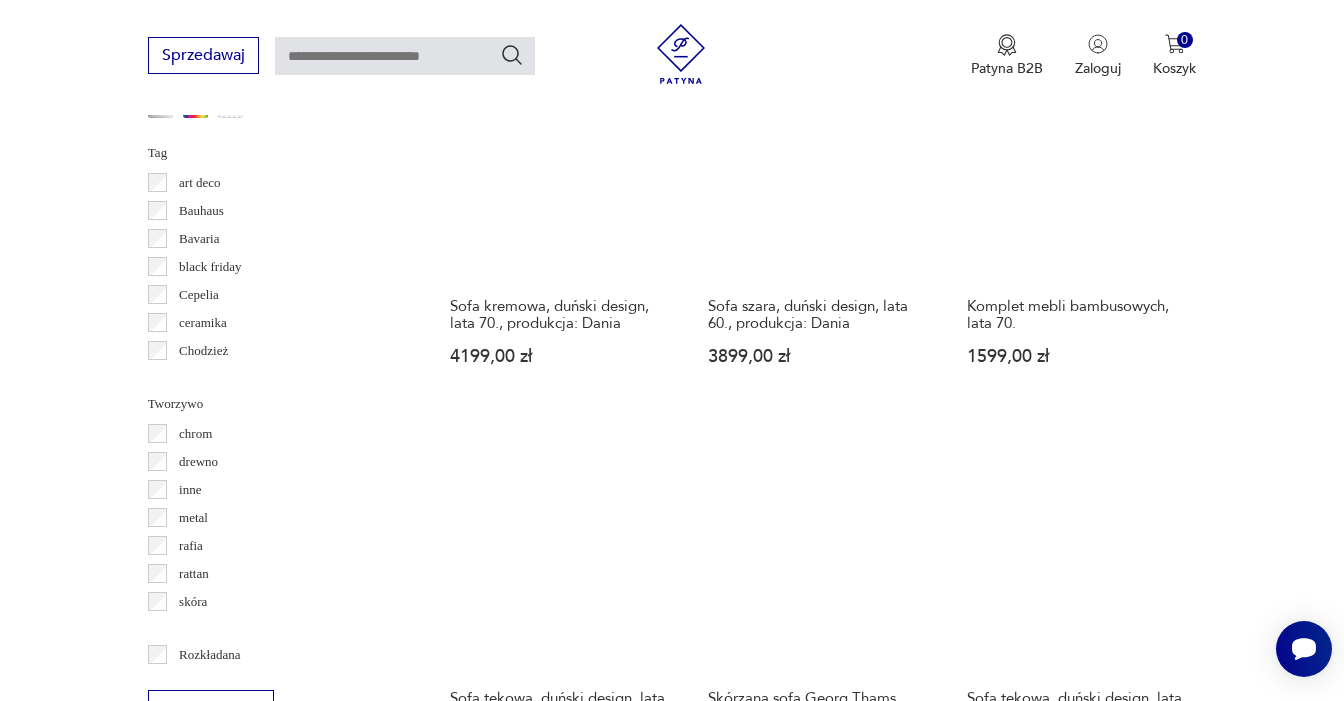 scroll, scrollTop: 2069, scrollLeft: 0, axis: vertical 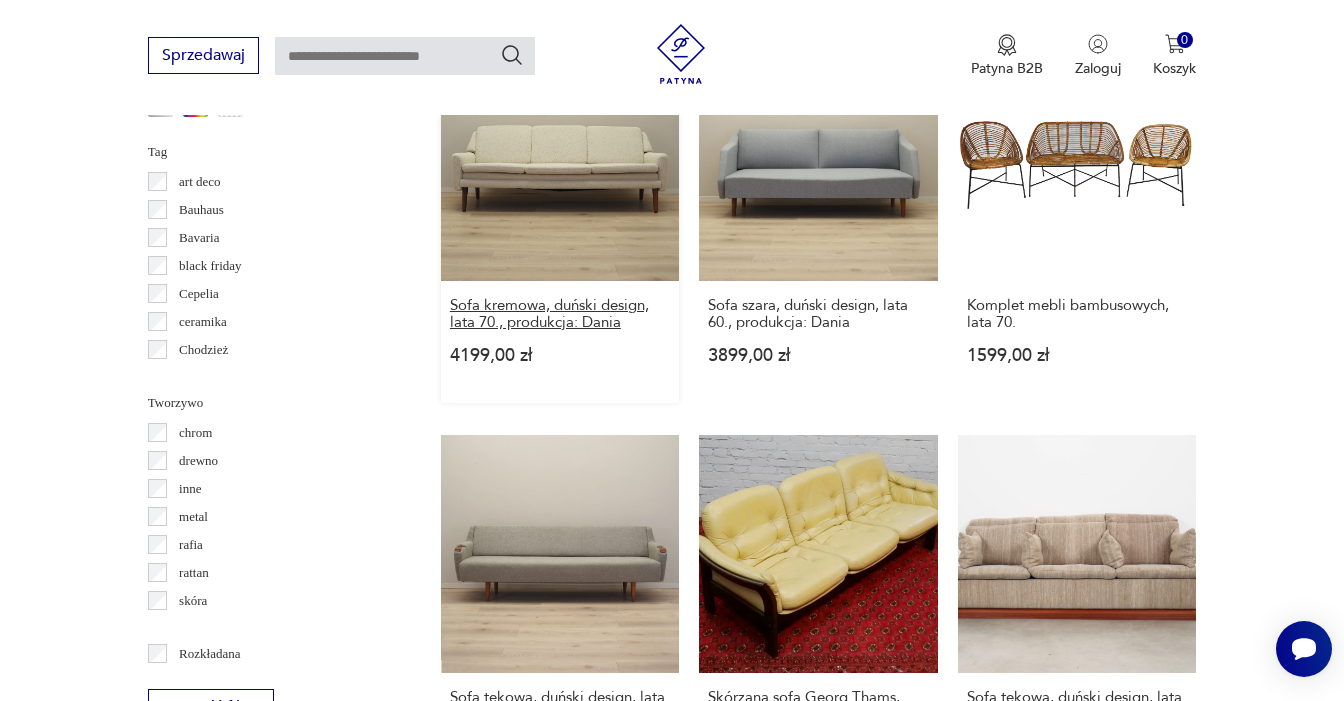 click on "Sofa kremowa, duński design, lata 70., produkcja: Dania" at bounding box center (560, 314) 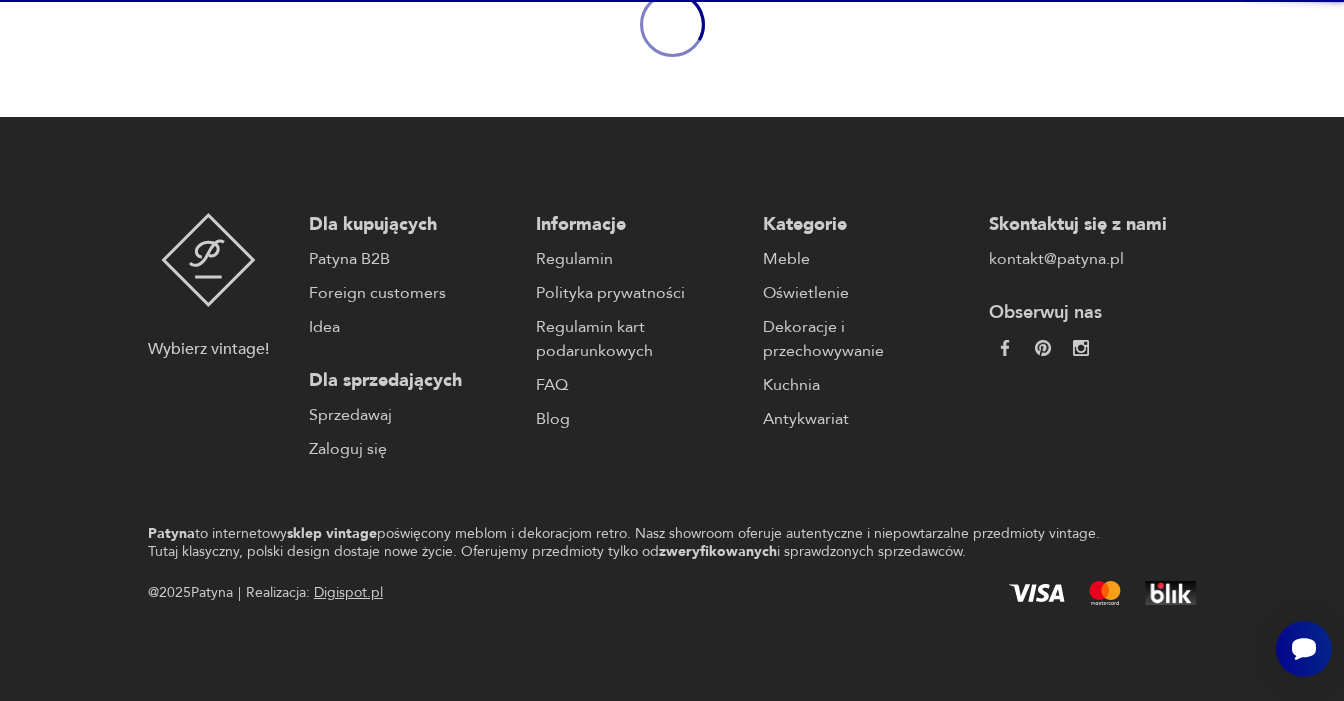 scroll, scrollTop: 0, scrollLeft: 0, axis: both 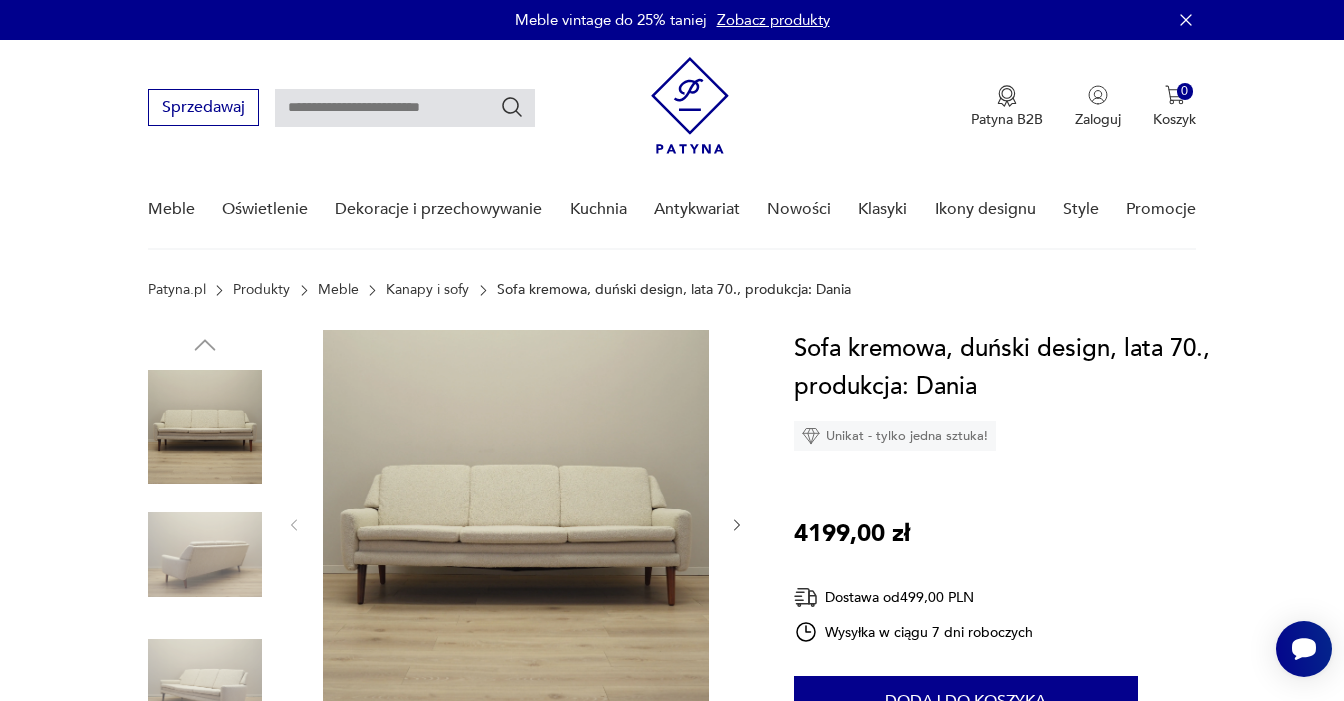 click 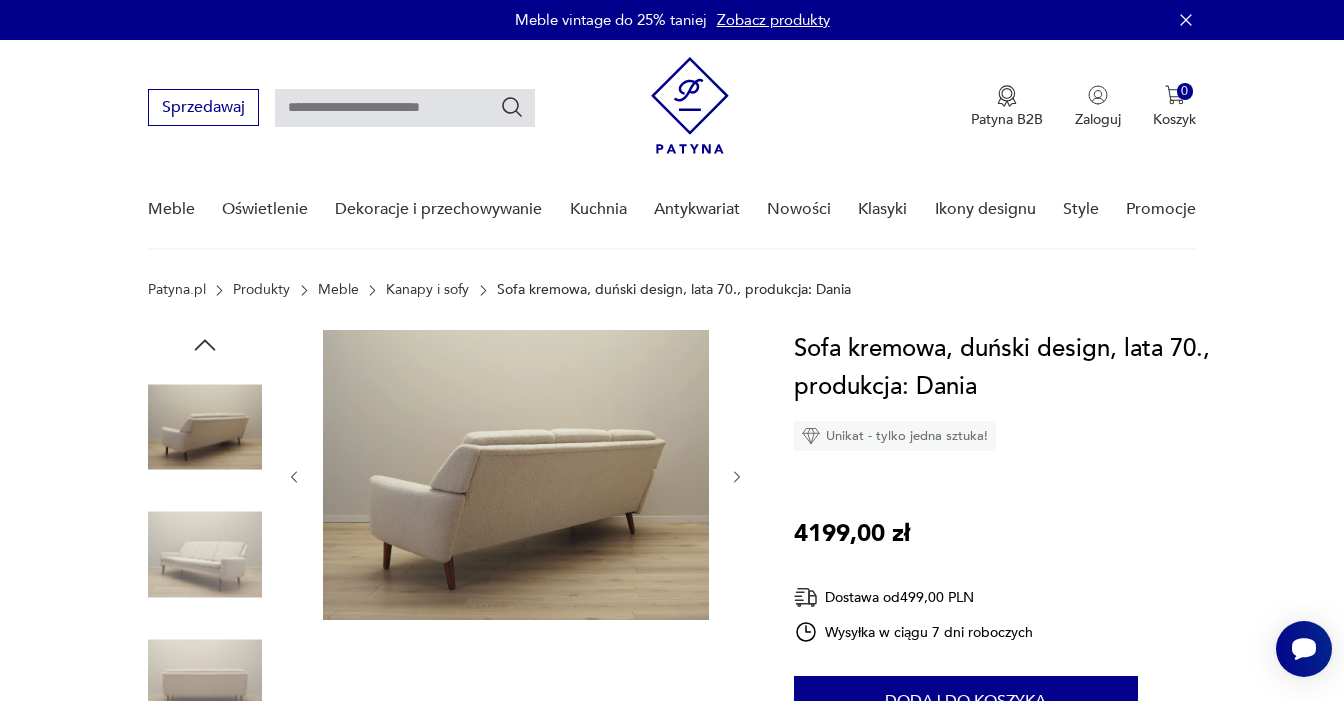 click at bounding box center (516, 477) 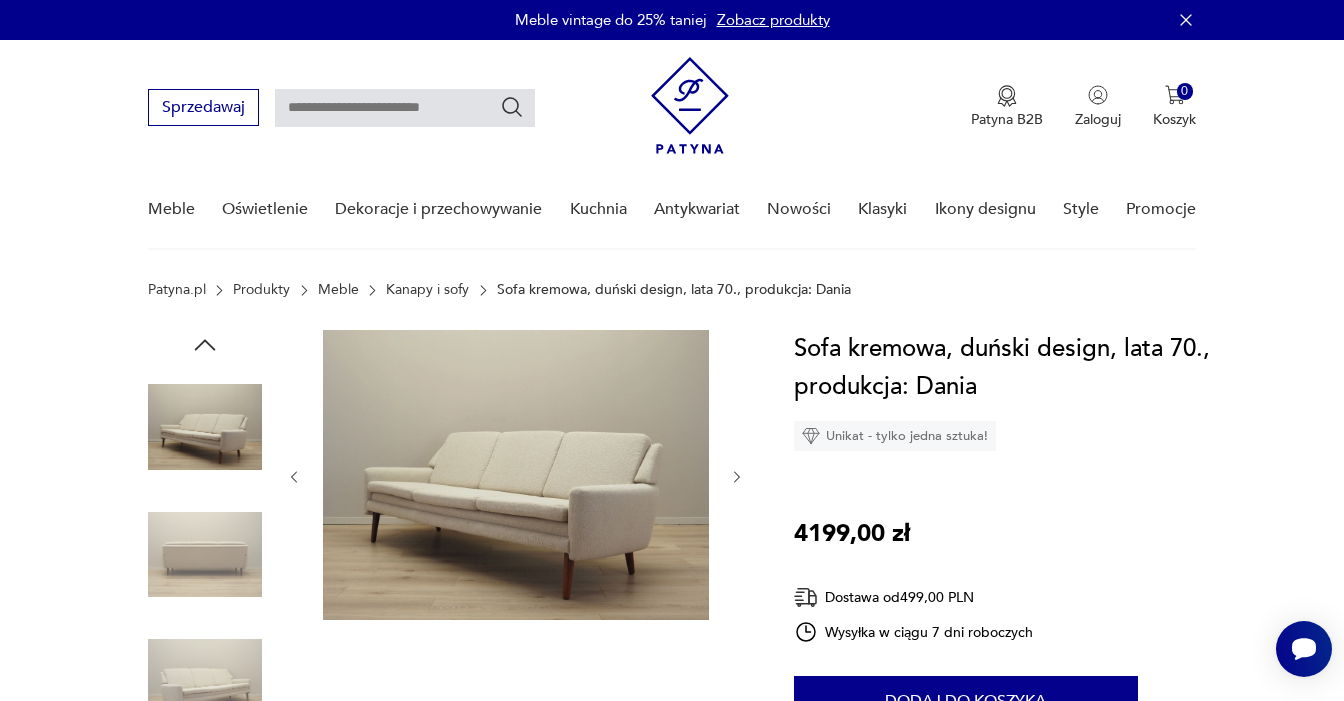 click 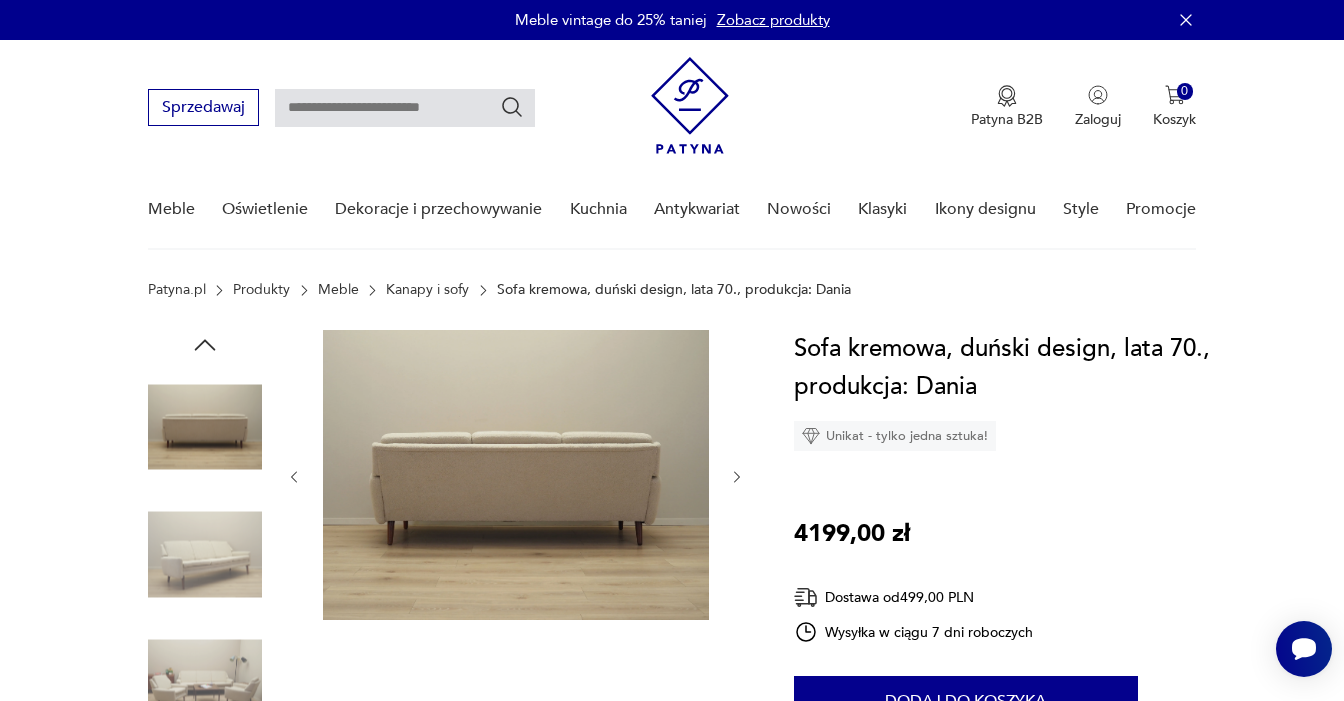 click 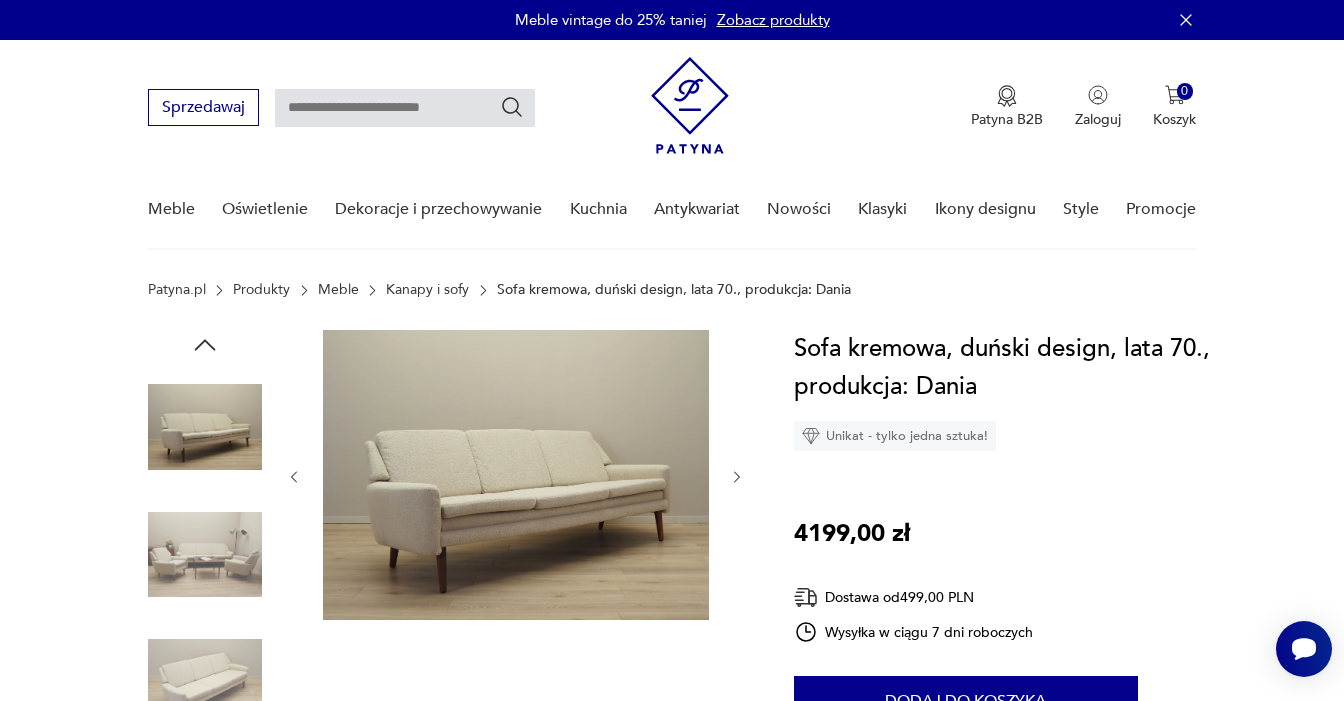 click 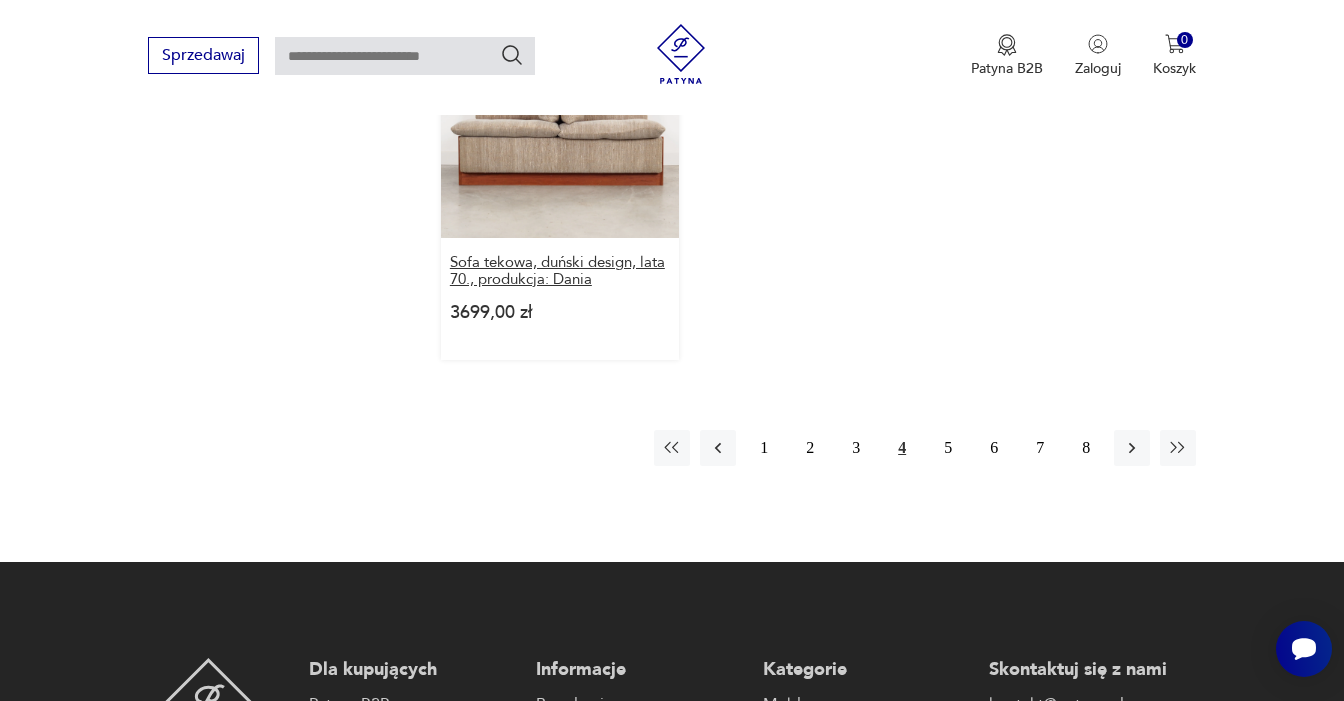scroll, scrollTop: 2910, scrollLeft: 0, axis: vertical 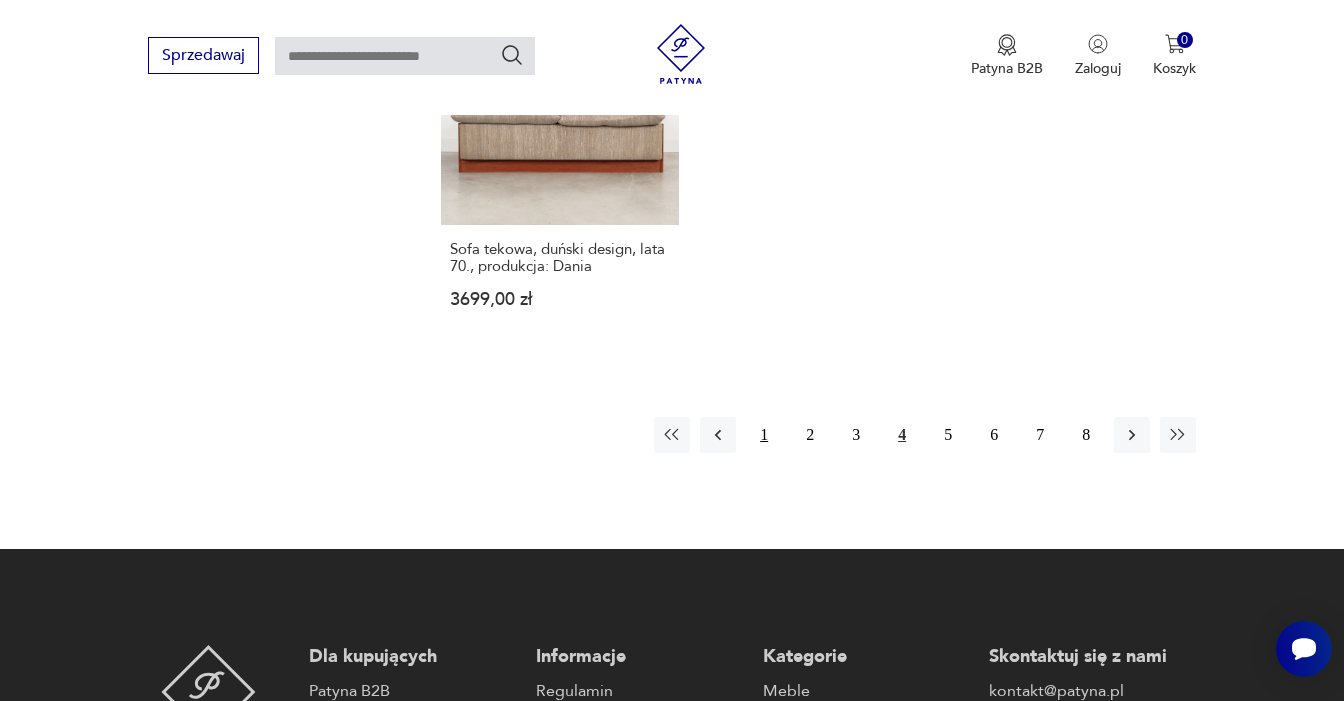 click on "1" at bounding box center (764, 435) 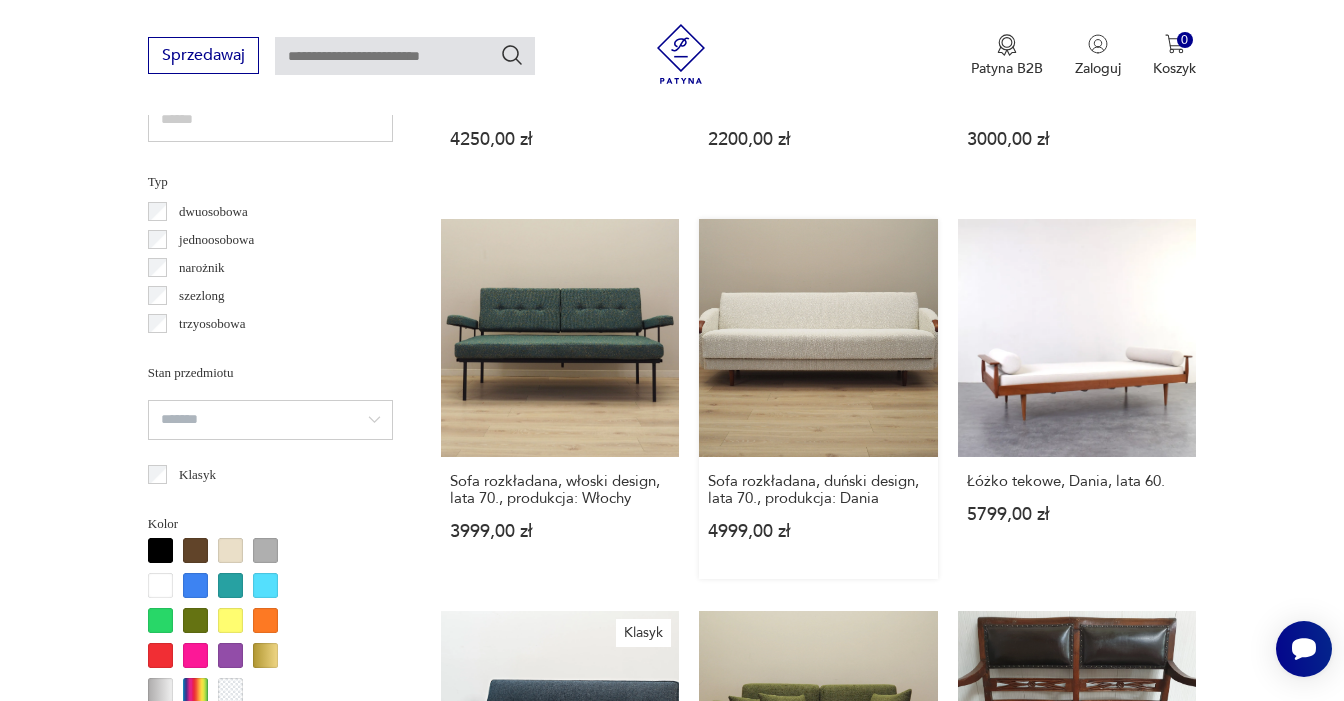 scroll, scrollTop: 1506, scrollLeft: 0, axis: vertical 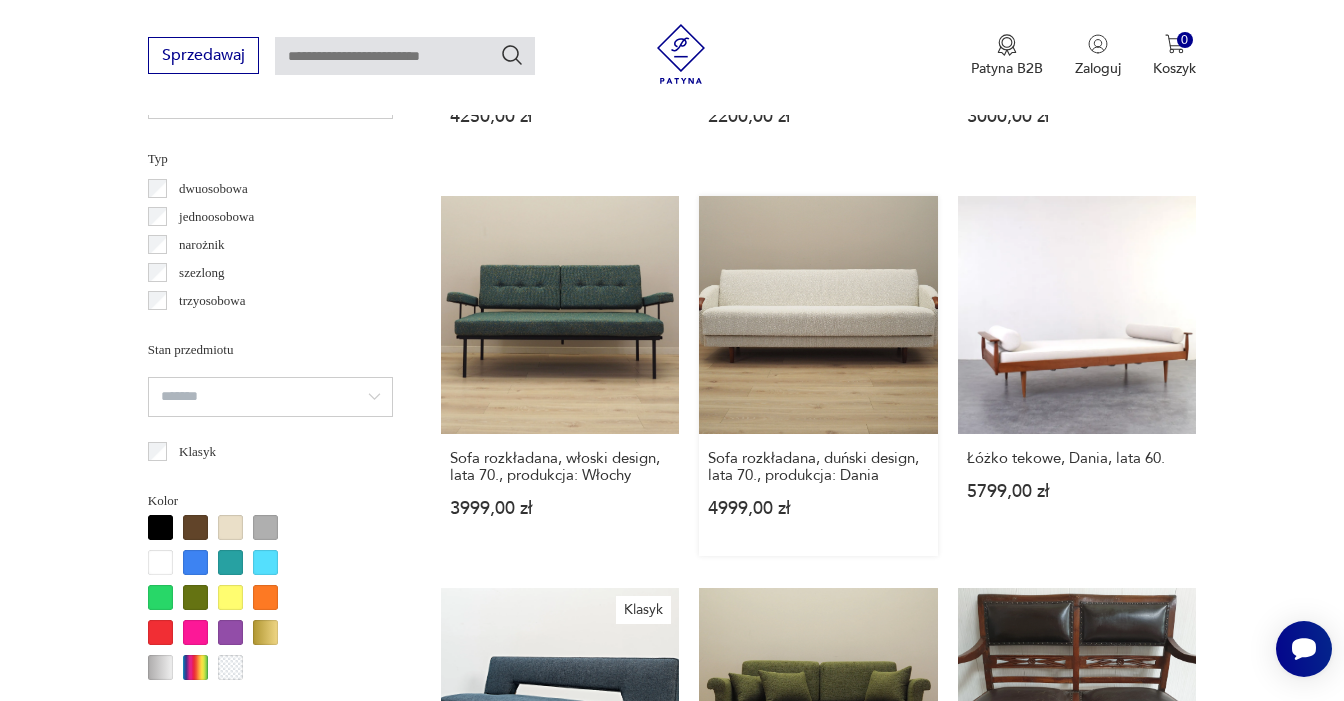 click on "Sofa rozkładana, duński design, lata 70., produkcja: Dania [PRICE] [CURRENCY]" at bounding box center [818, 376] 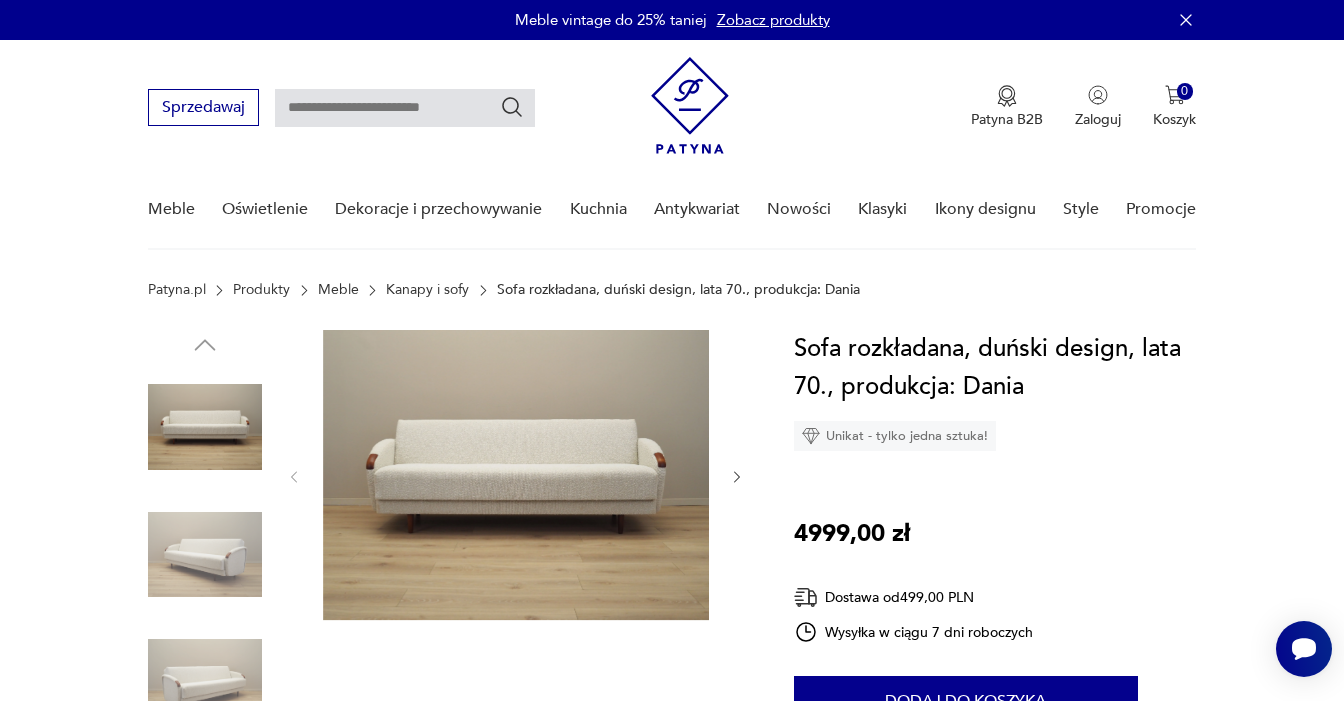 click 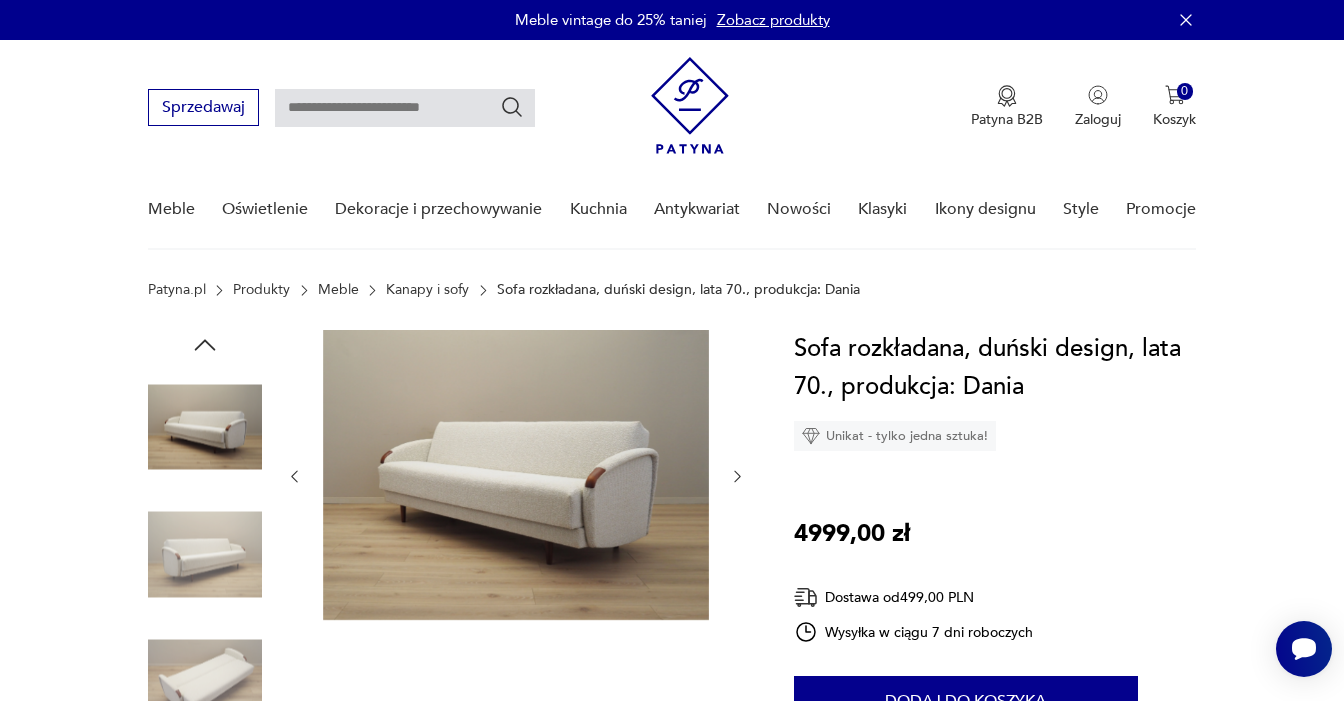 click 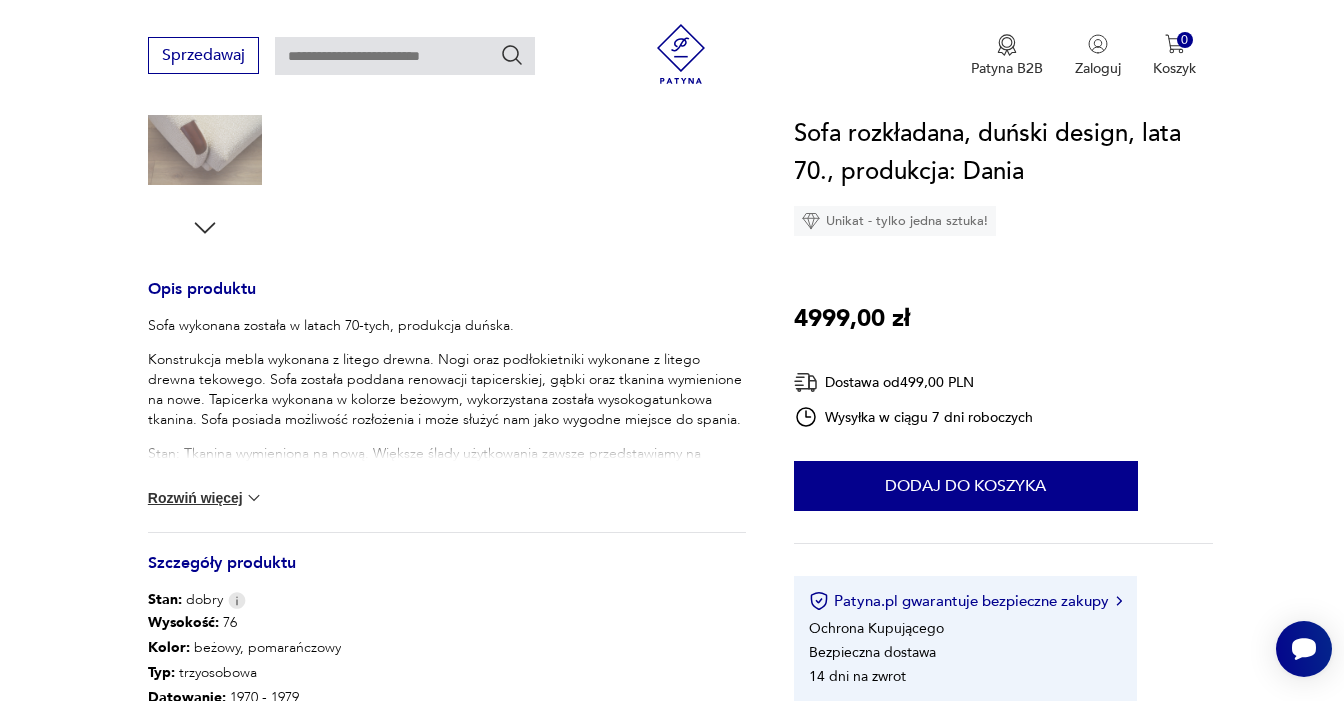 scroll, scrollTop: 670, scrollLeft: 0, axis: vertical 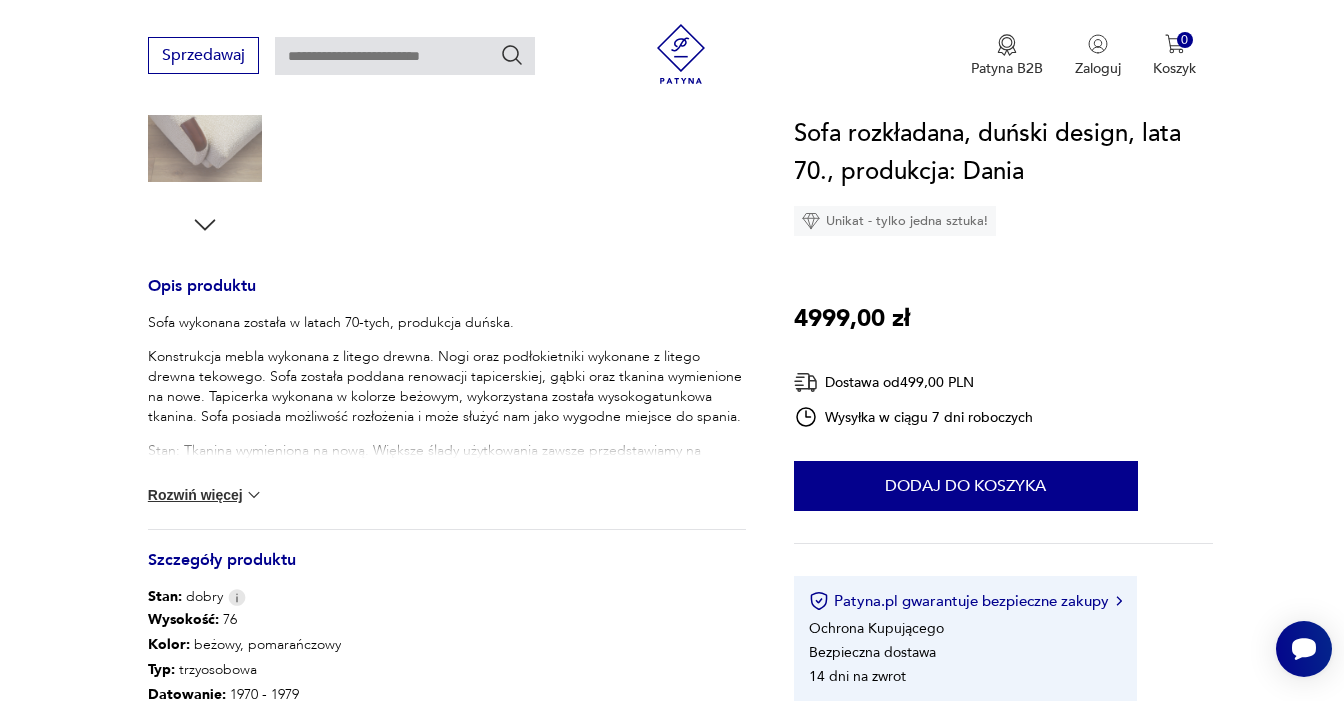 click at bounding box center (254, 495) 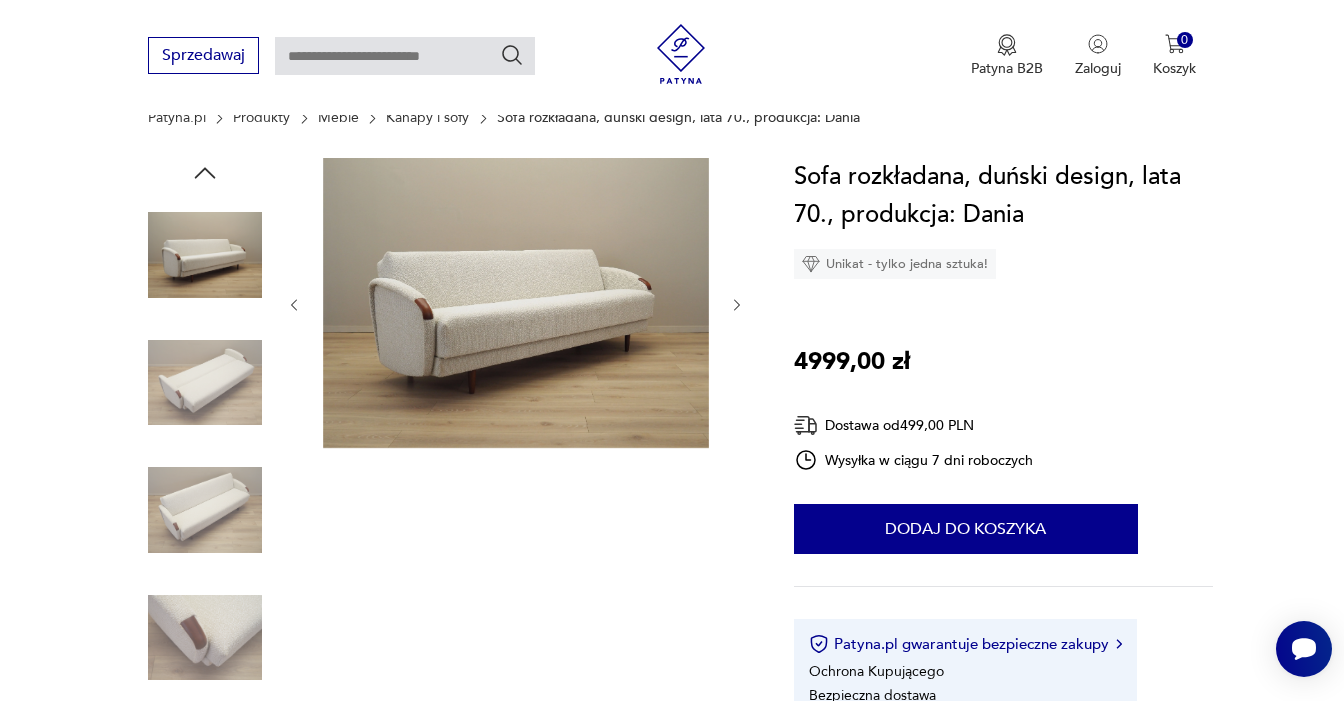 scroll, scrollTop: 183, scrollLeft: 0, axis: vertical 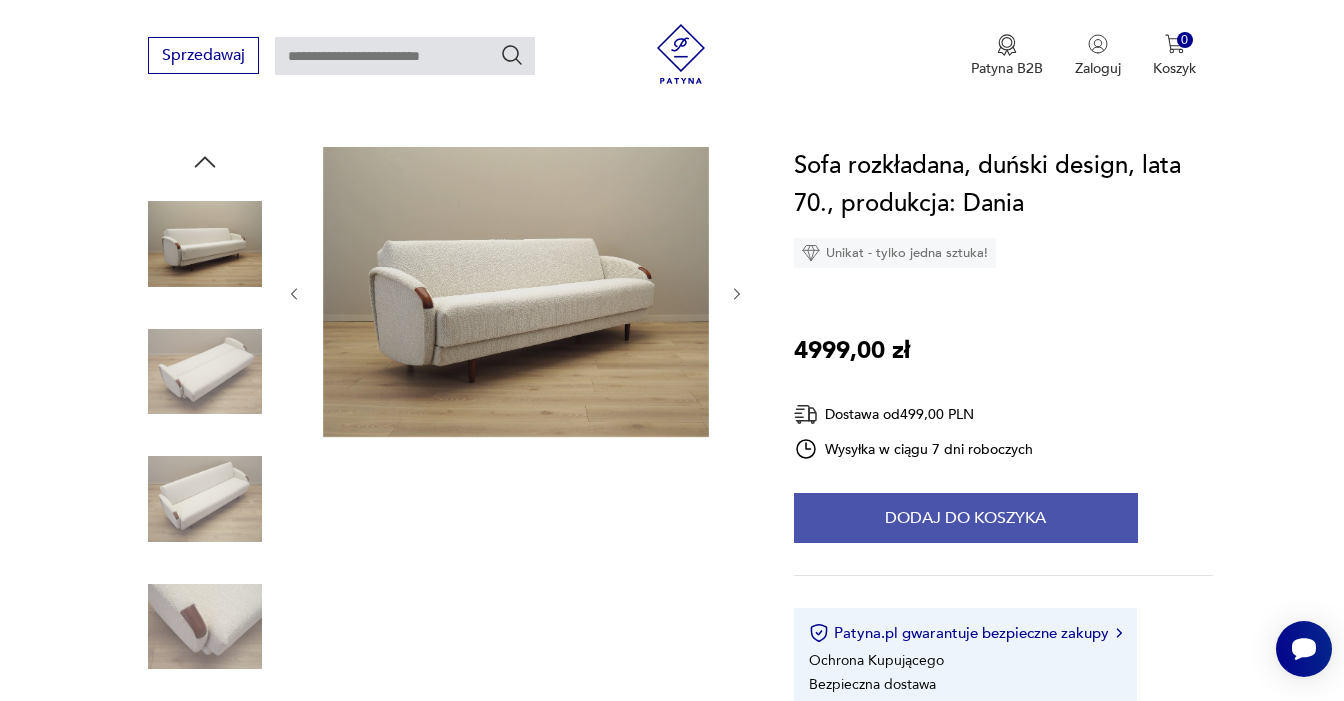 click on "Dodaj do koszyka" at bounding box center (966, 518) 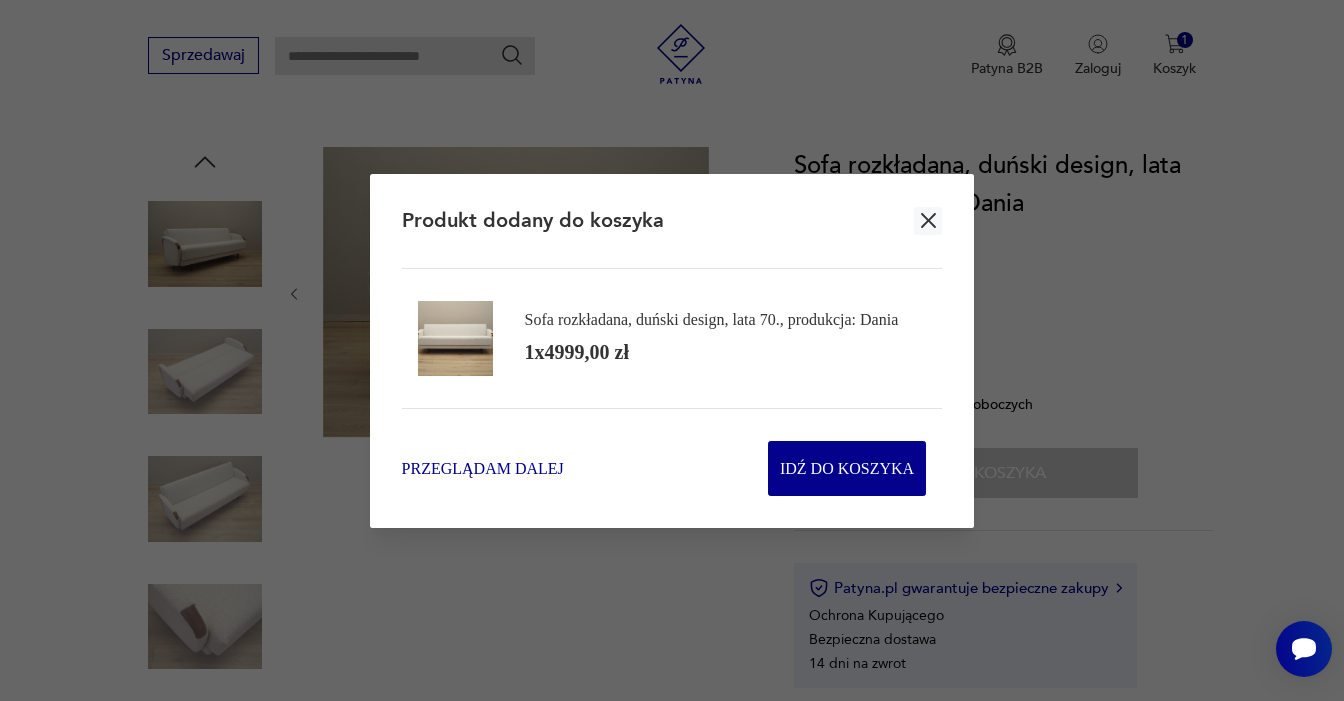 click on "Przeglądam dalej" at bounding box center (483, 468) 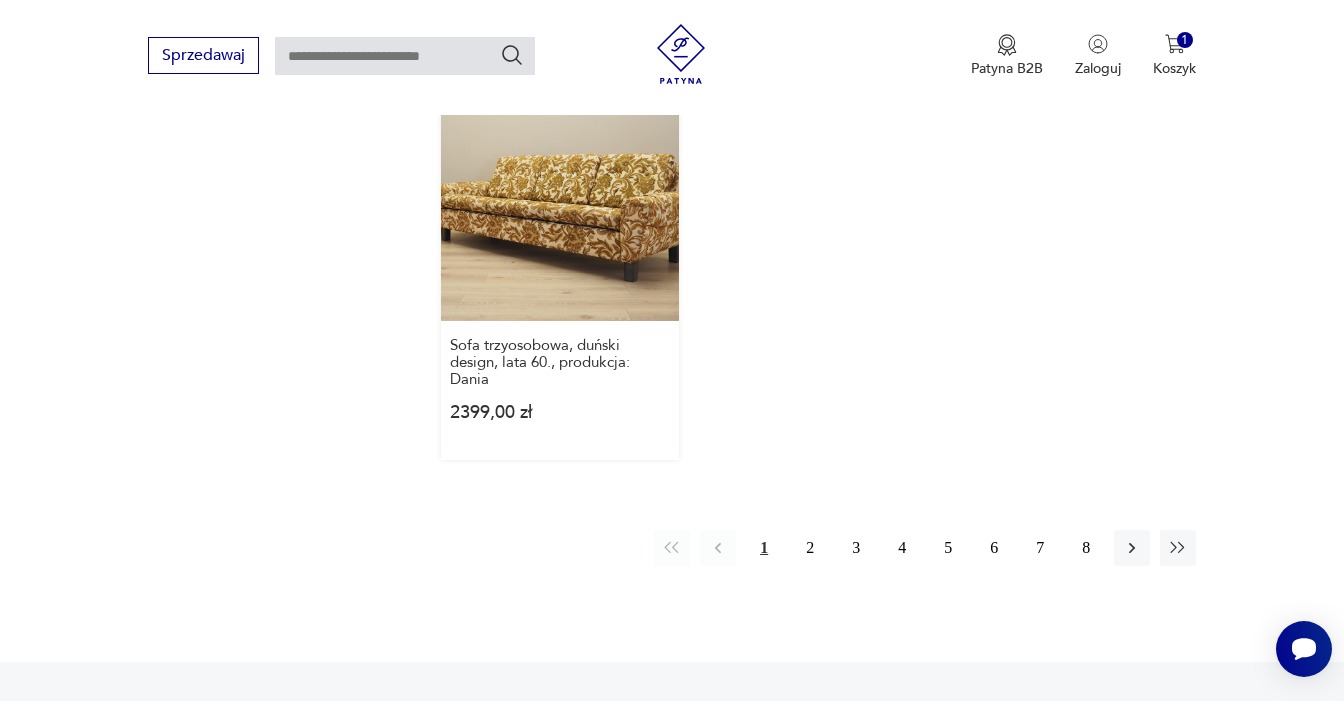 scroll, scrollTop: 2832, scrollLeft: 0, axis: vertical 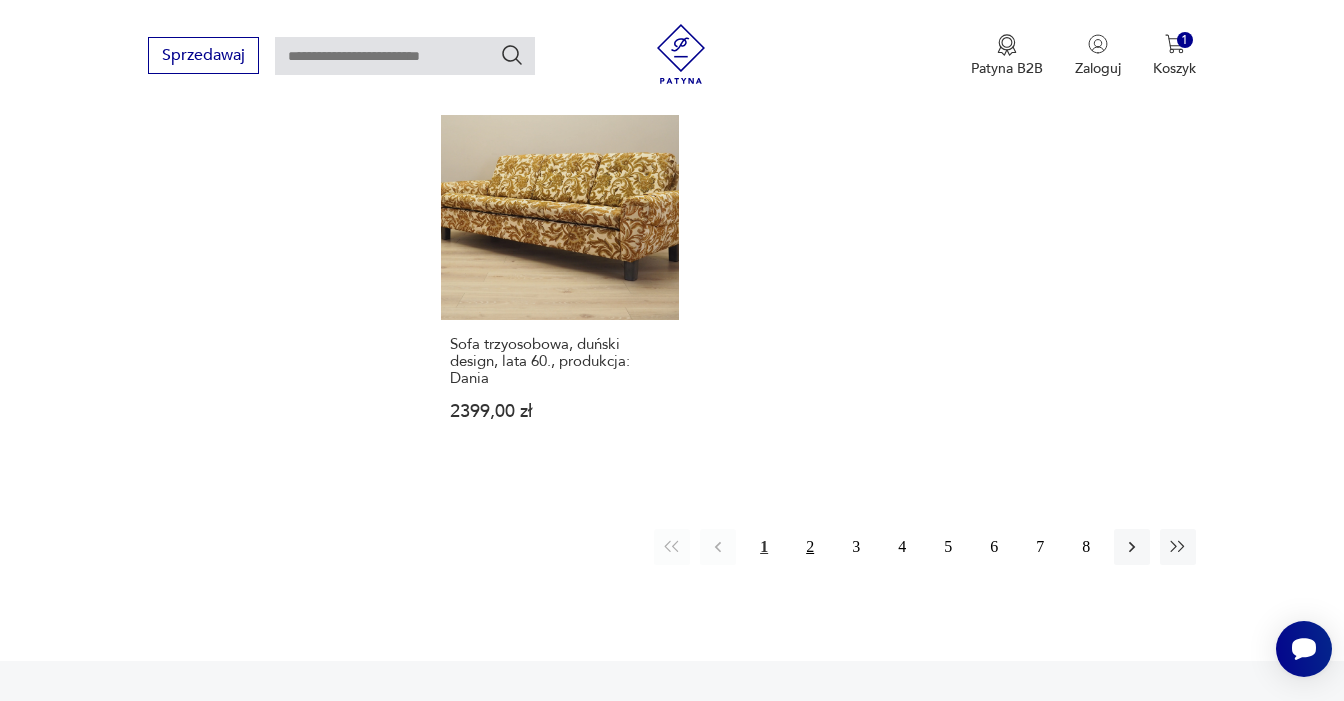 click on "2" at bounding box center [810, 547] 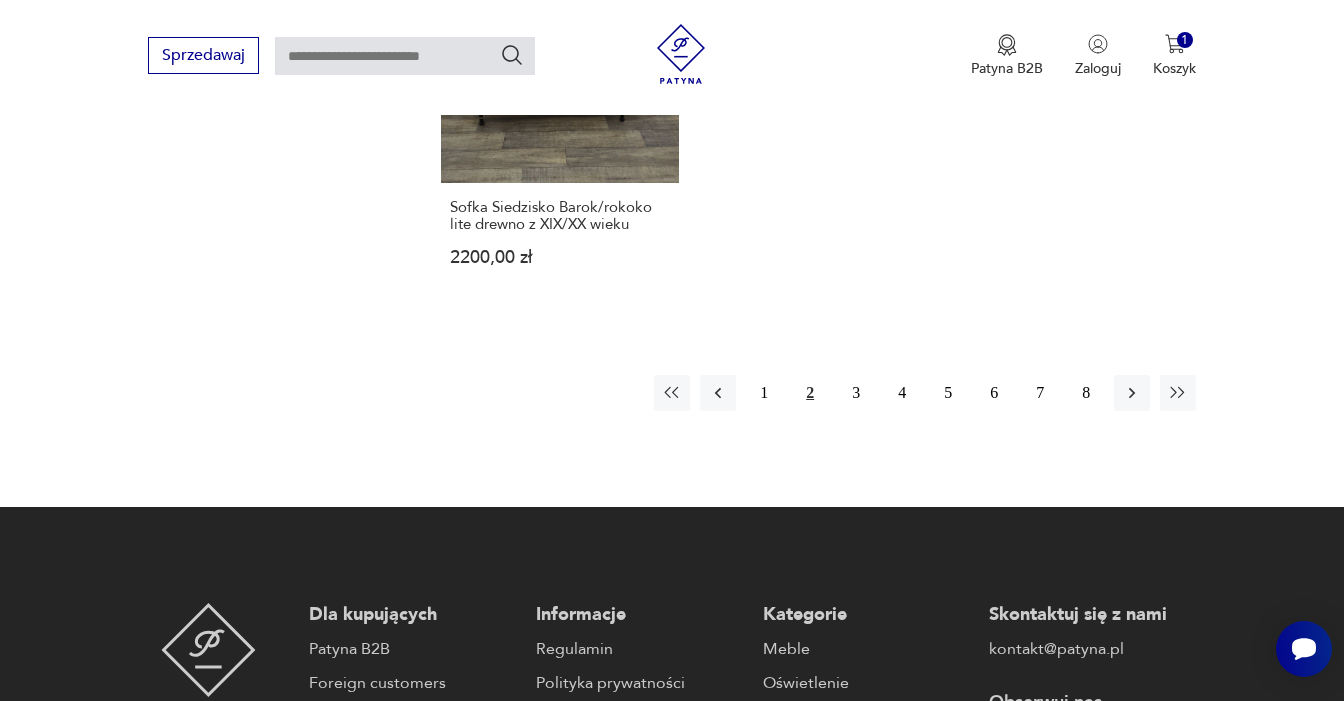 scroll, scrollTop: 3111, scrollLeft: 0, axis: vertical 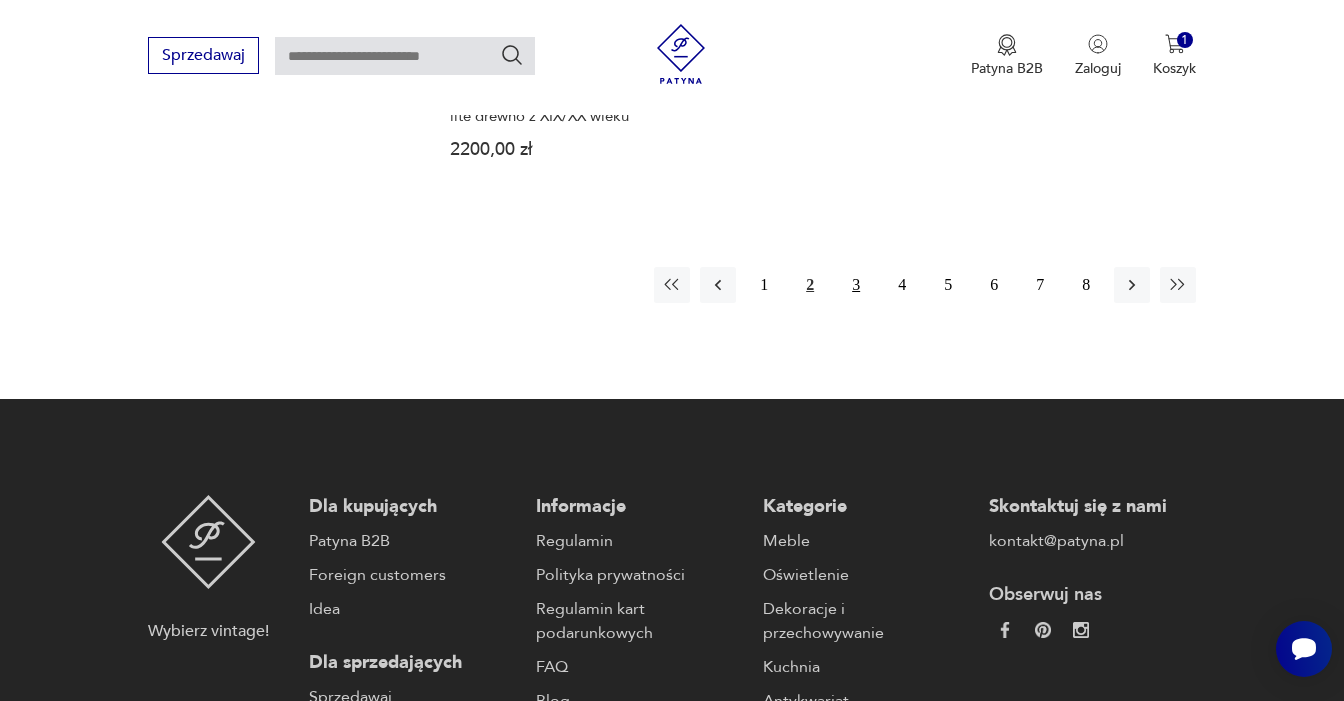 click on "3" at bounding box center (856, 285) 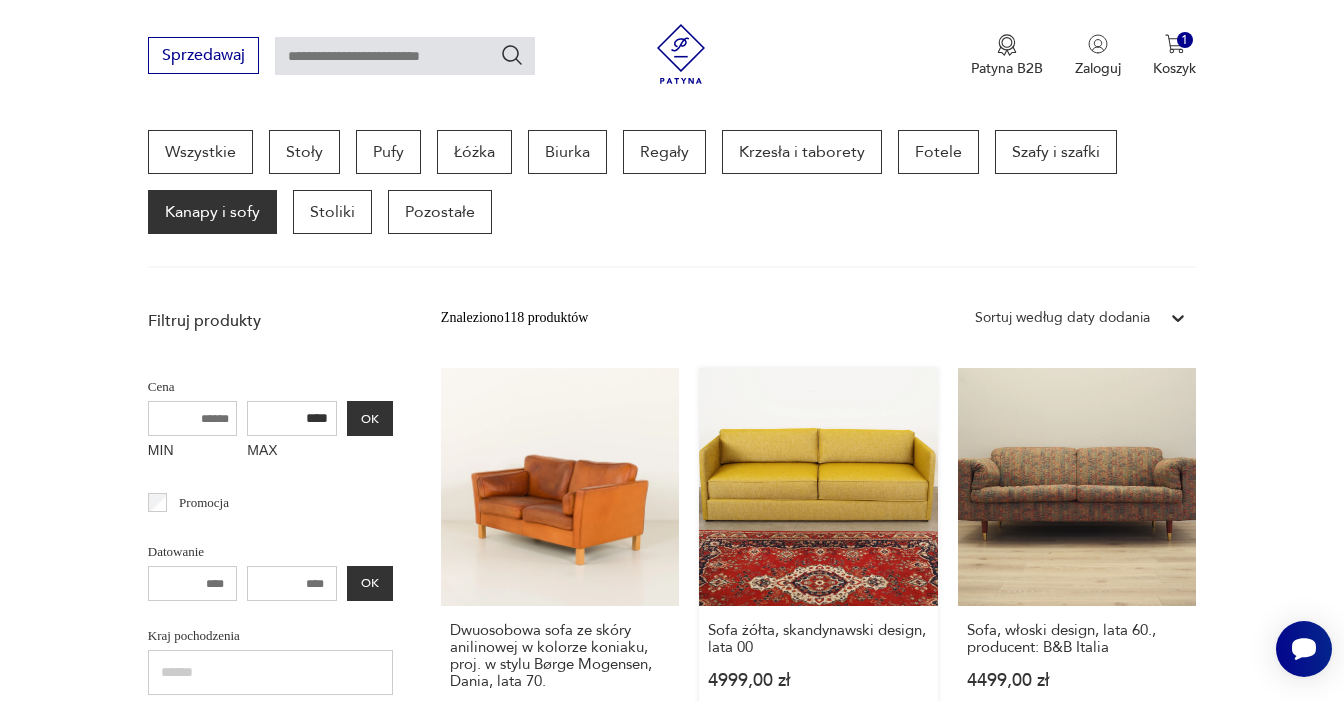 scroll, scrollTop: 631, scrollLeft: 0, axis: vertical 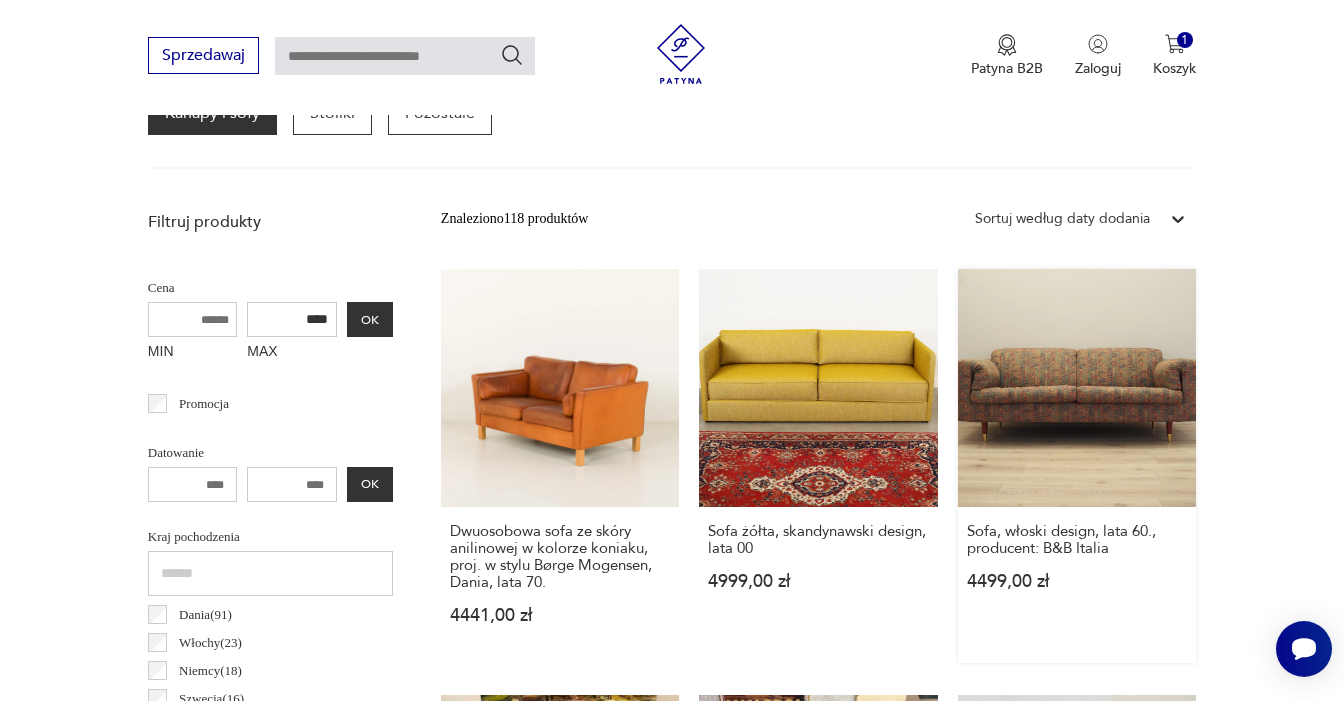 click on "Sofa, włoski design, lata 60., producent: B&B Italia [PRICE] [CURRENCY]" at bounding box center [1077, 466] 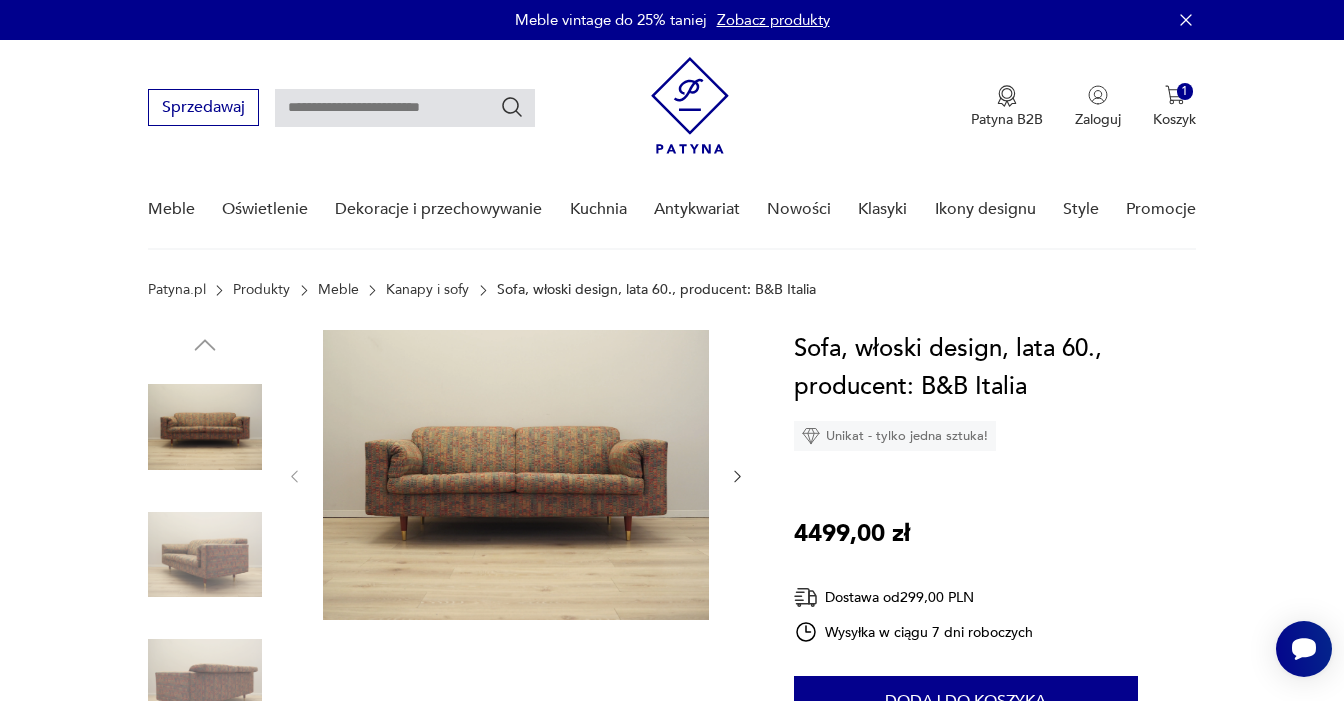 click at bounding box center (516, 475) 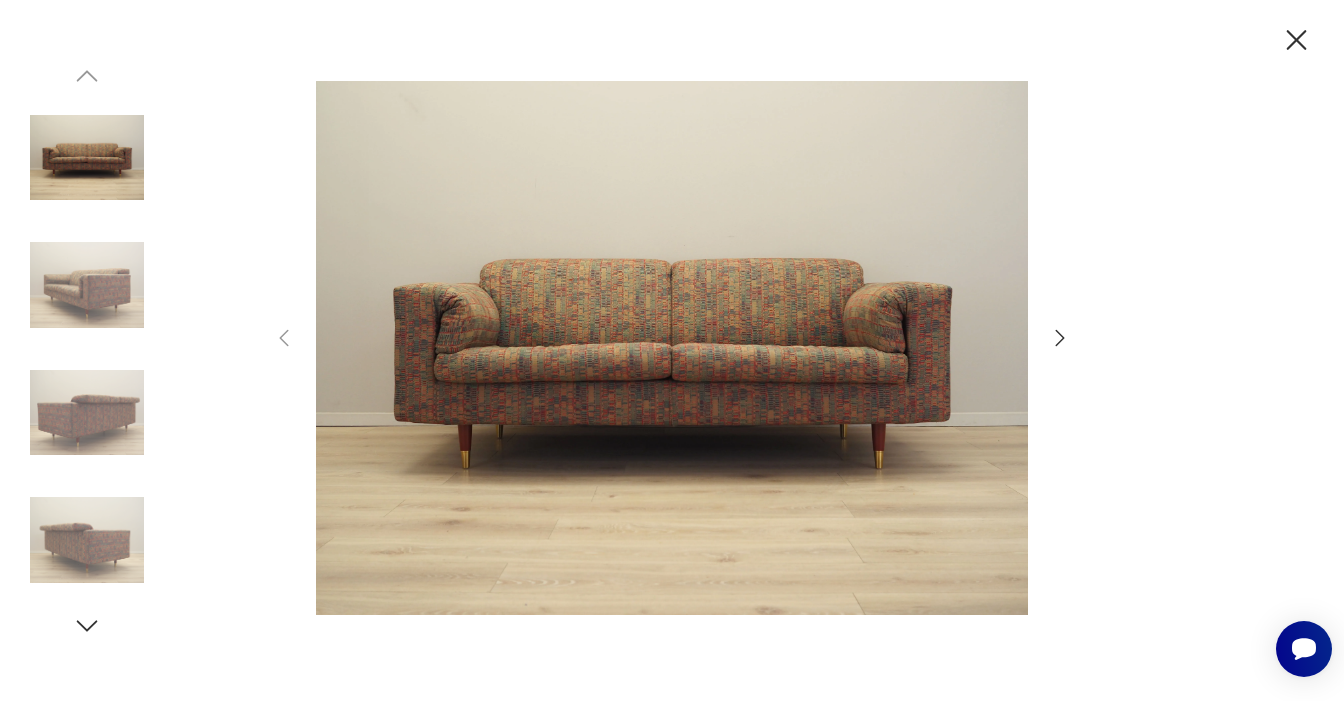 click 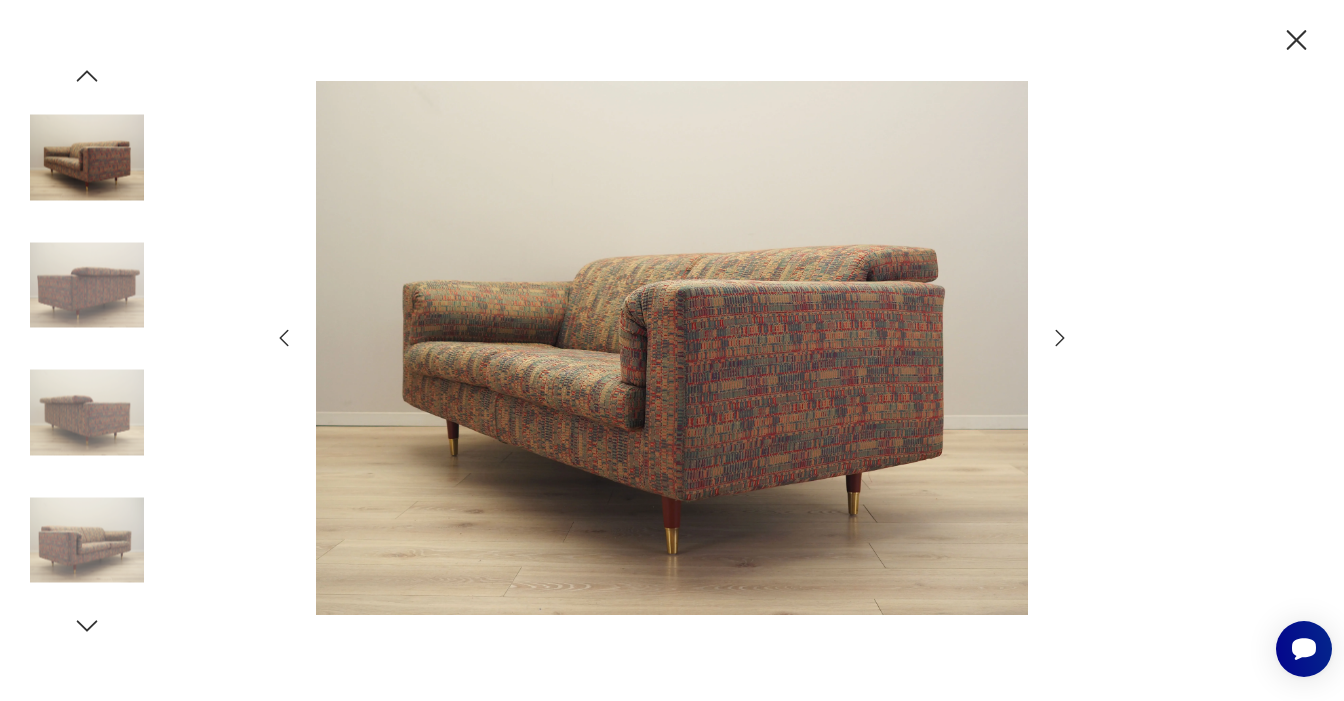 click 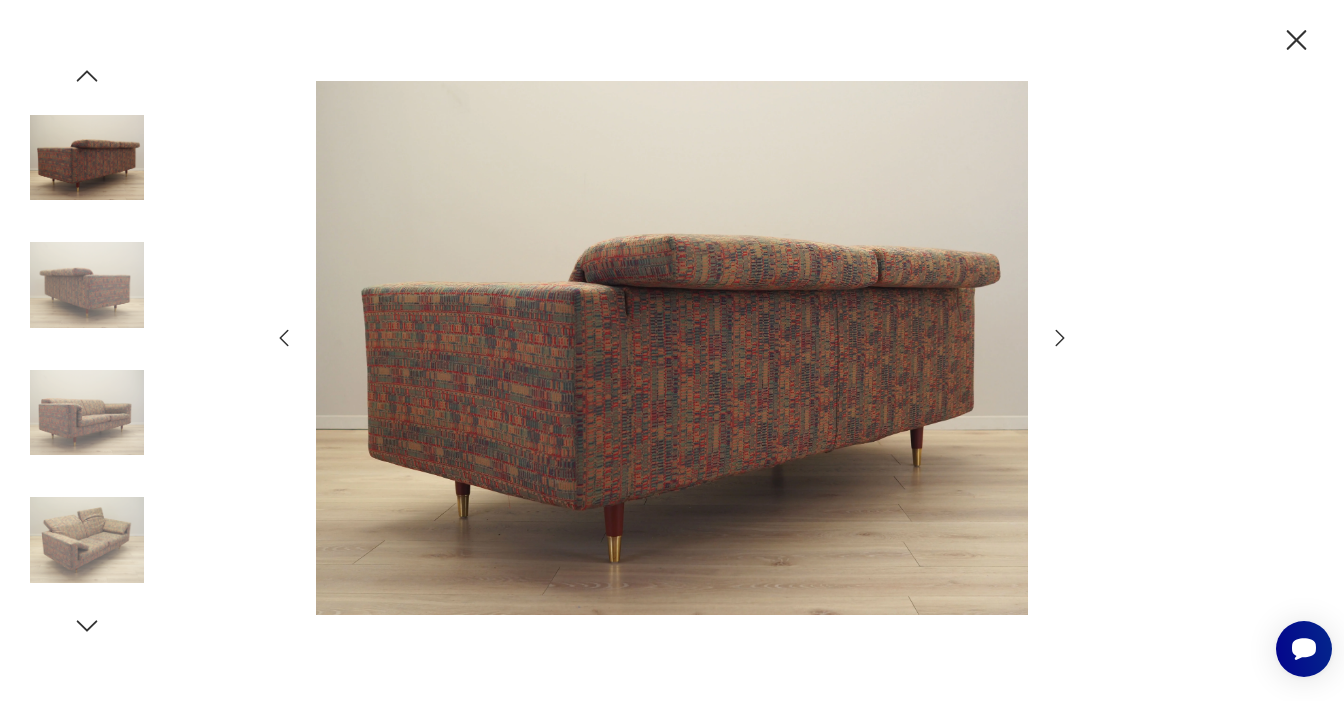 click 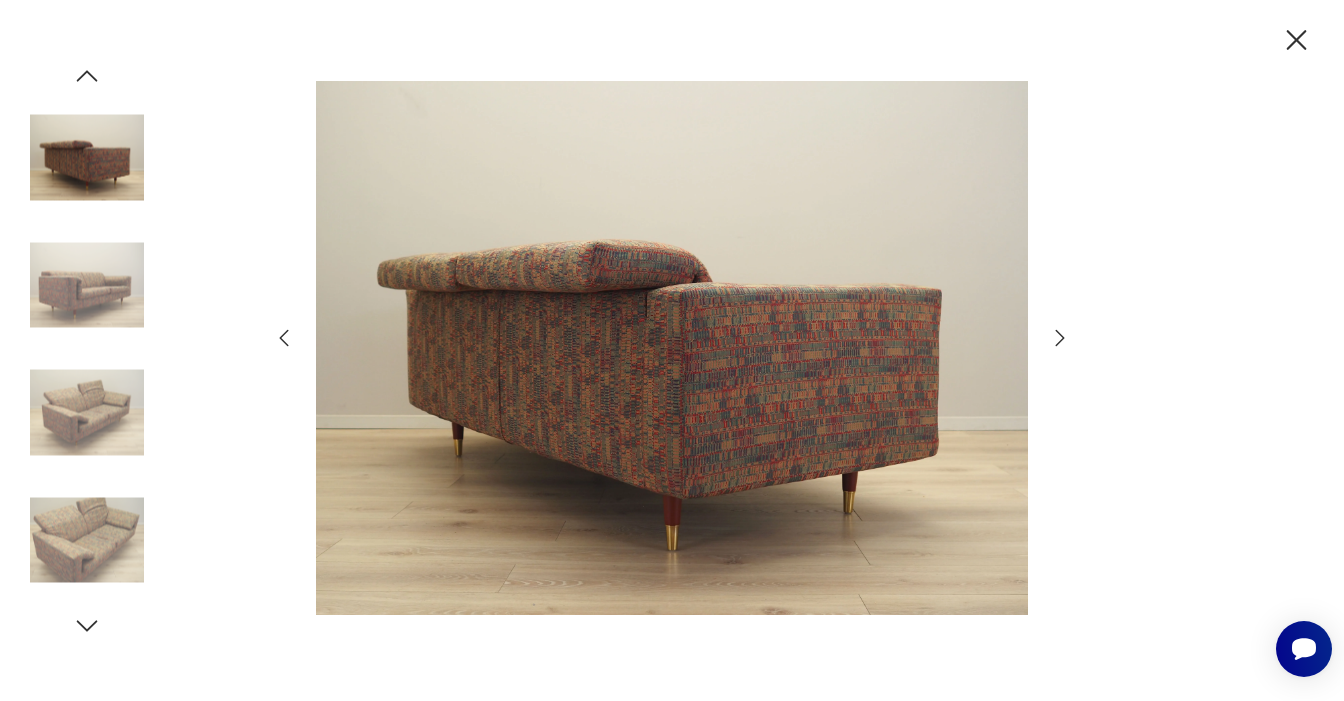 click 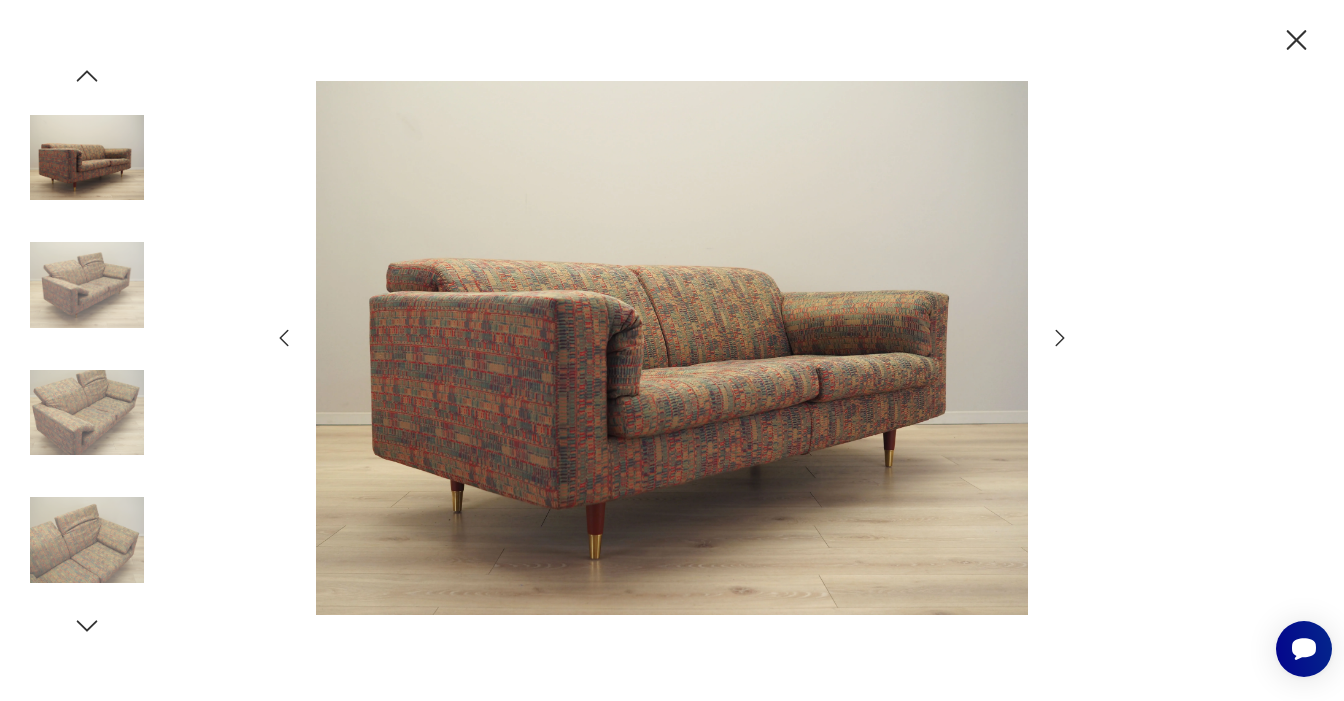 click 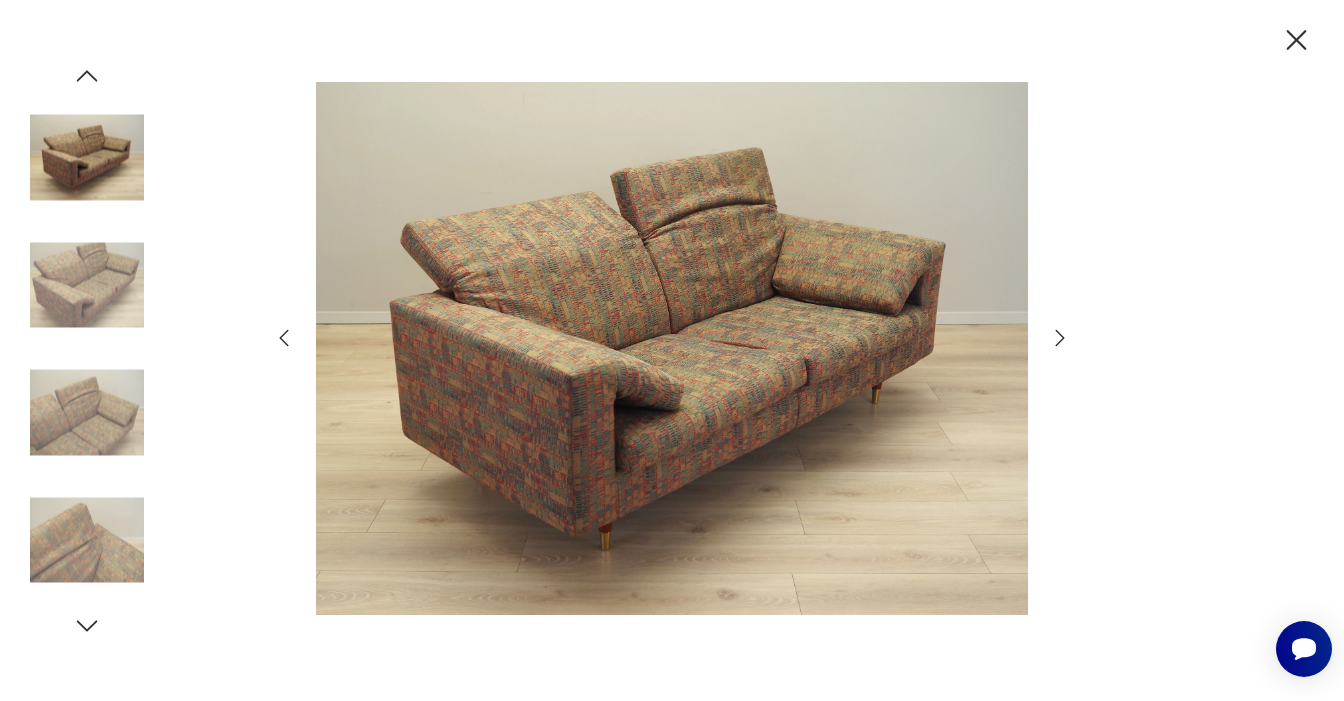 click 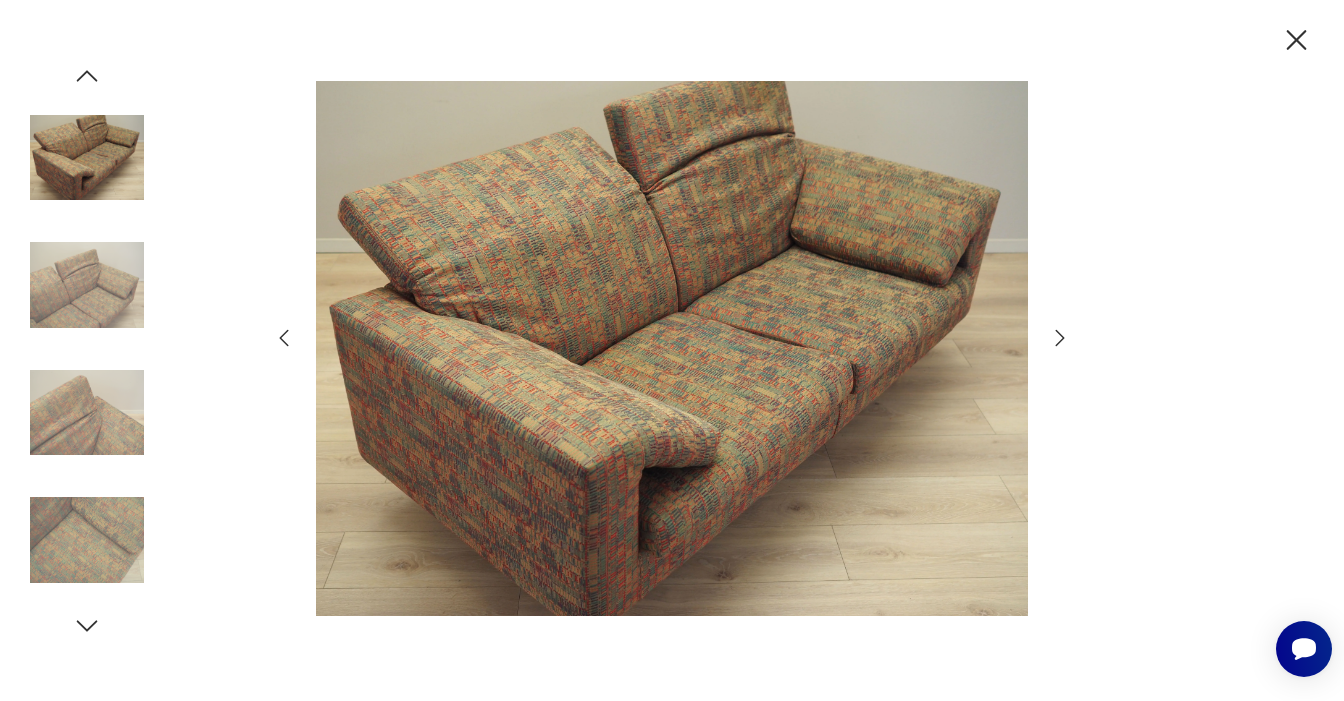 click 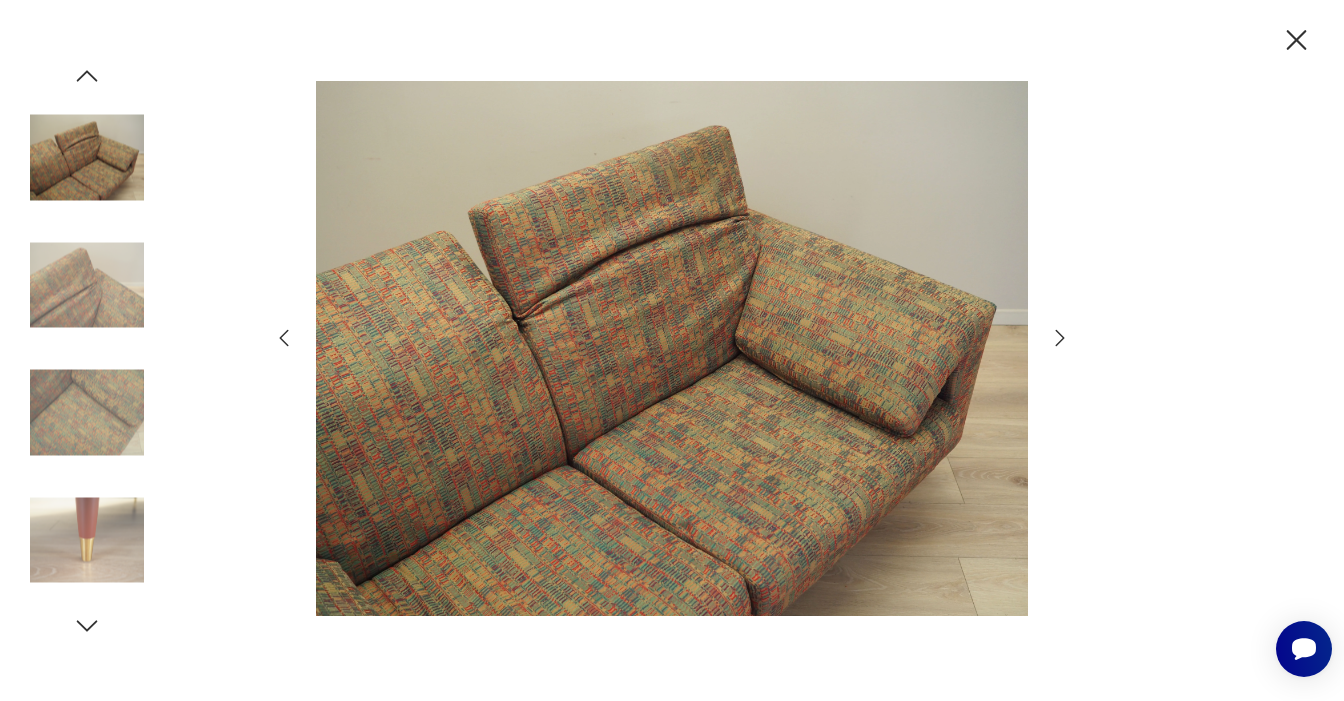 click 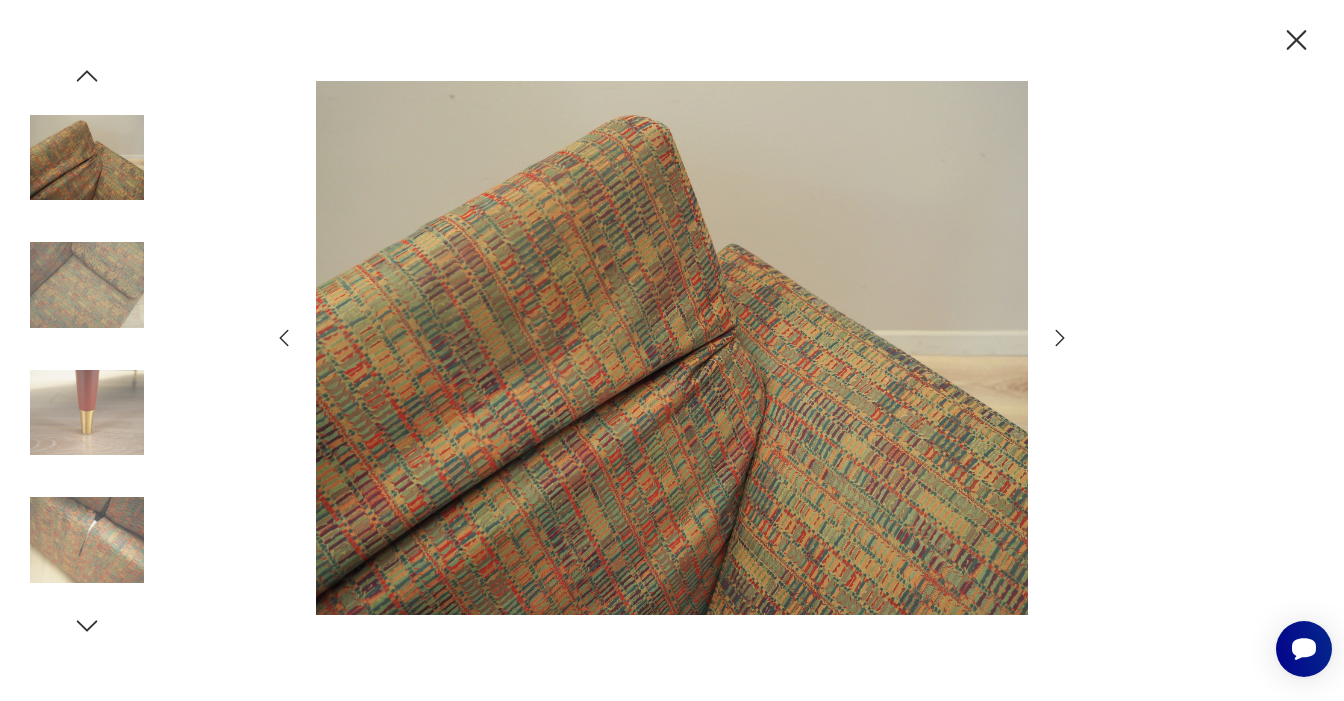click 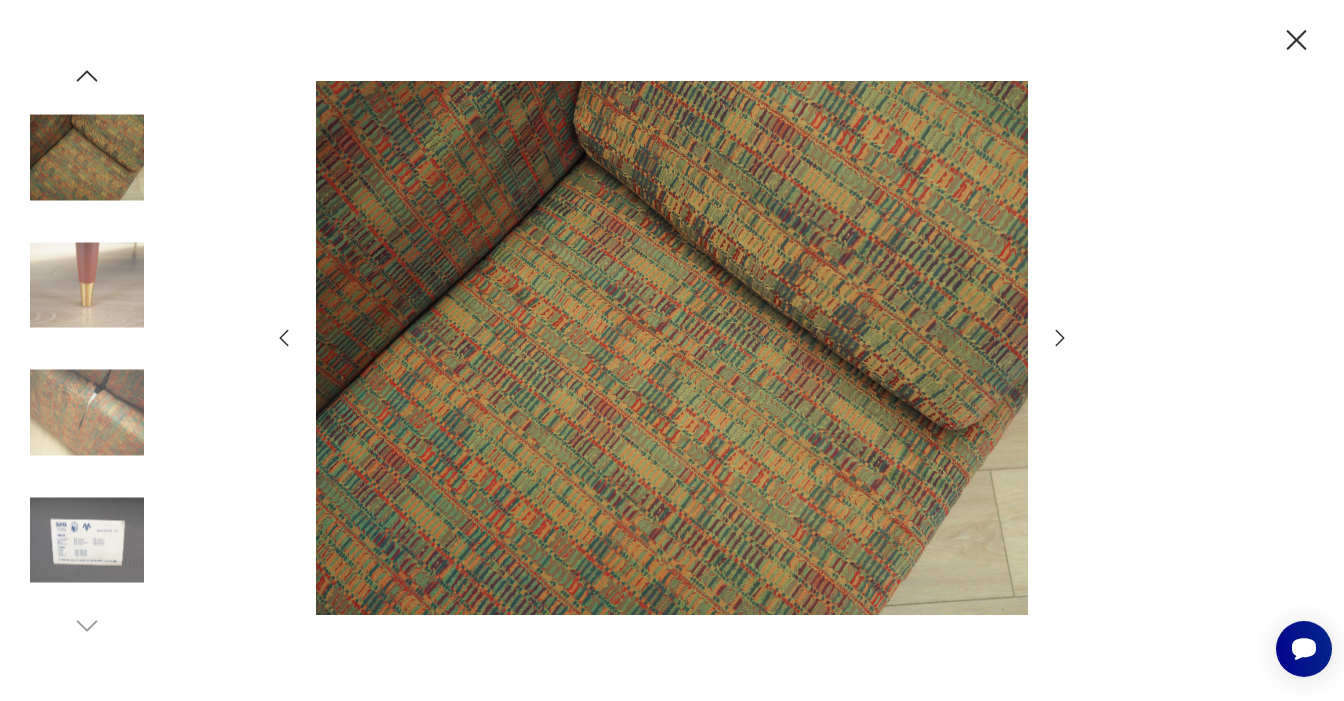 click 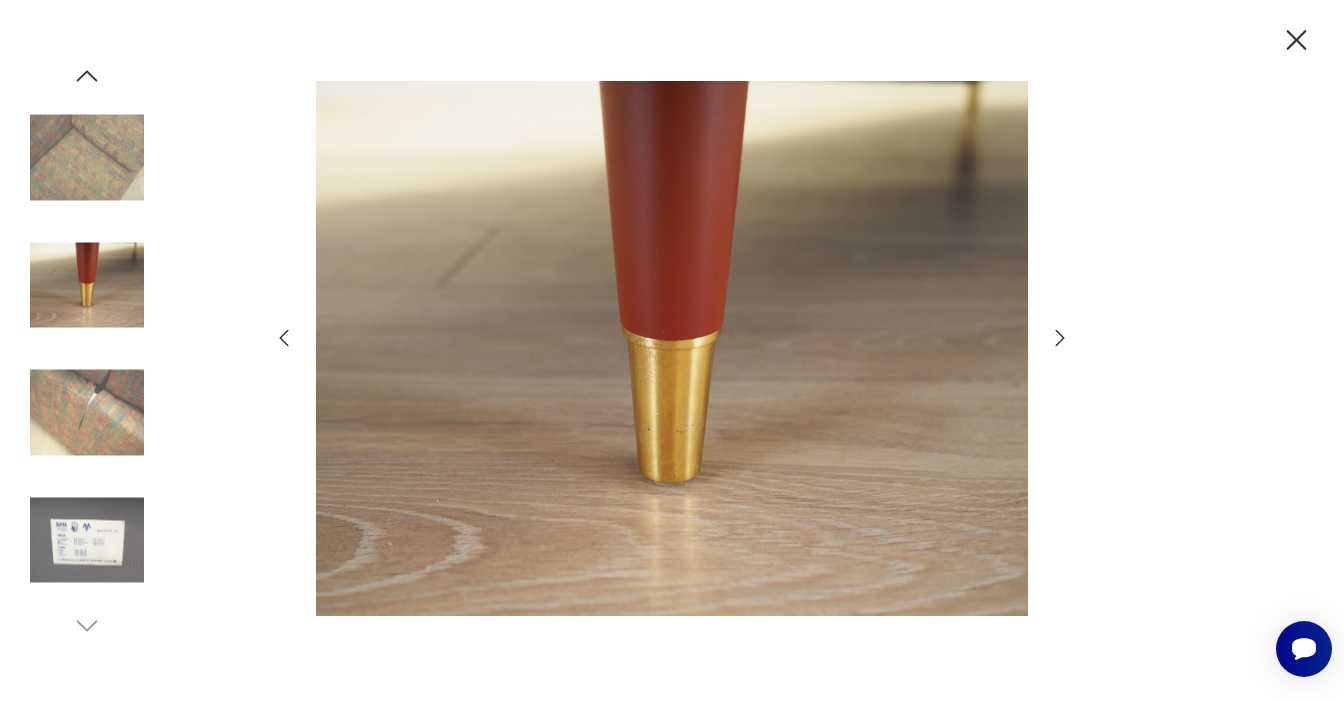 click 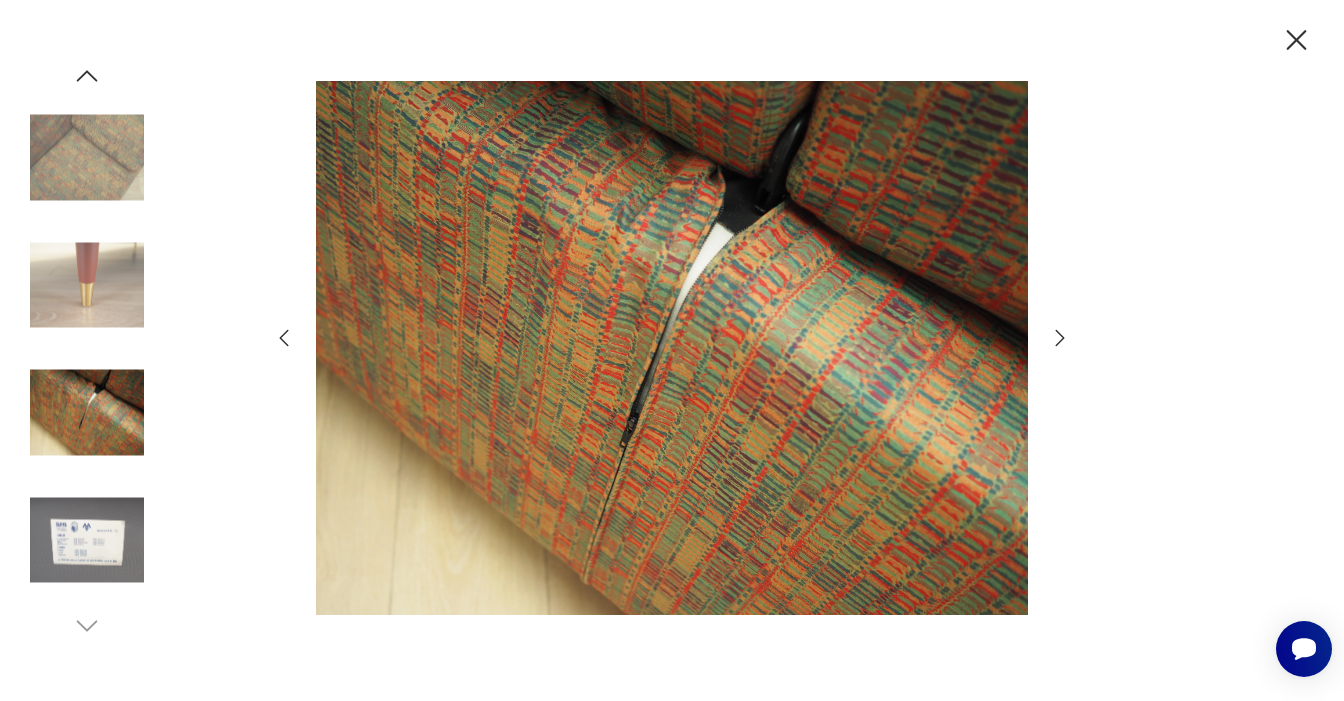 click 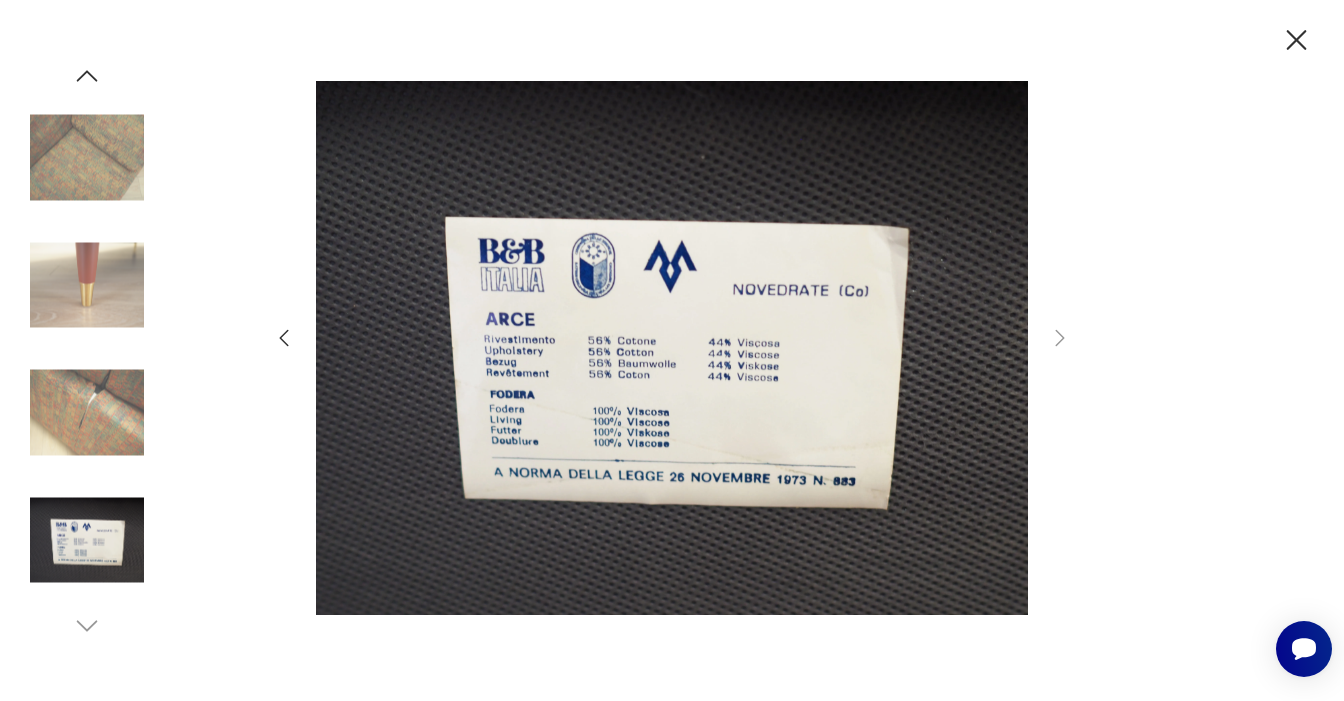 click 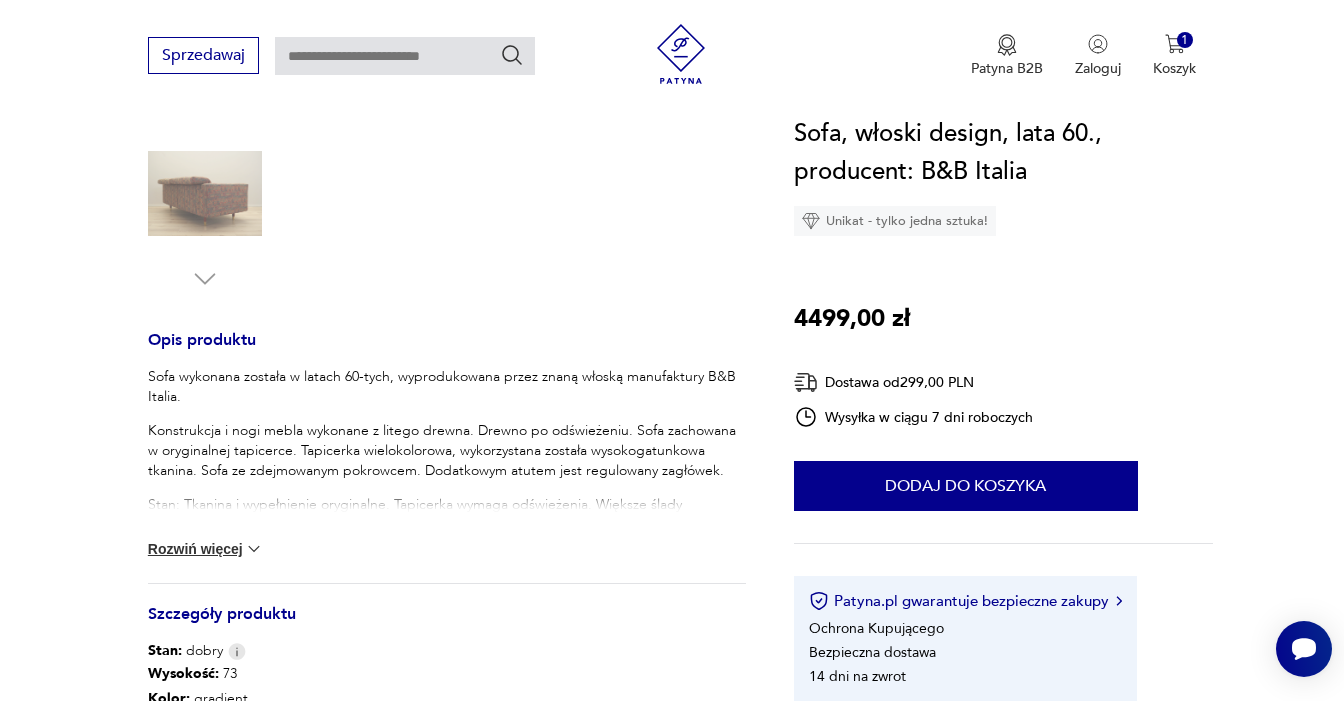 scroll, scrollTop: 619, scrollLeft: 0, axis: vertical 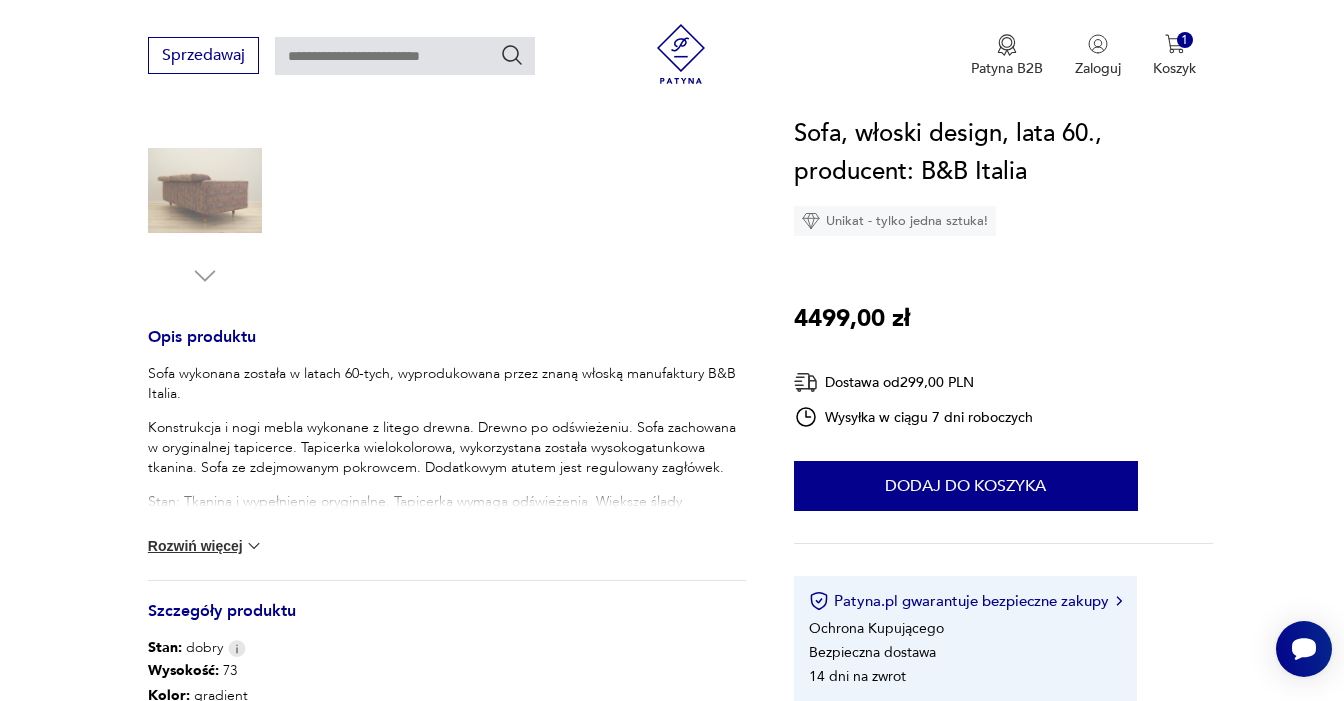 click at bounding box center (254, 546) 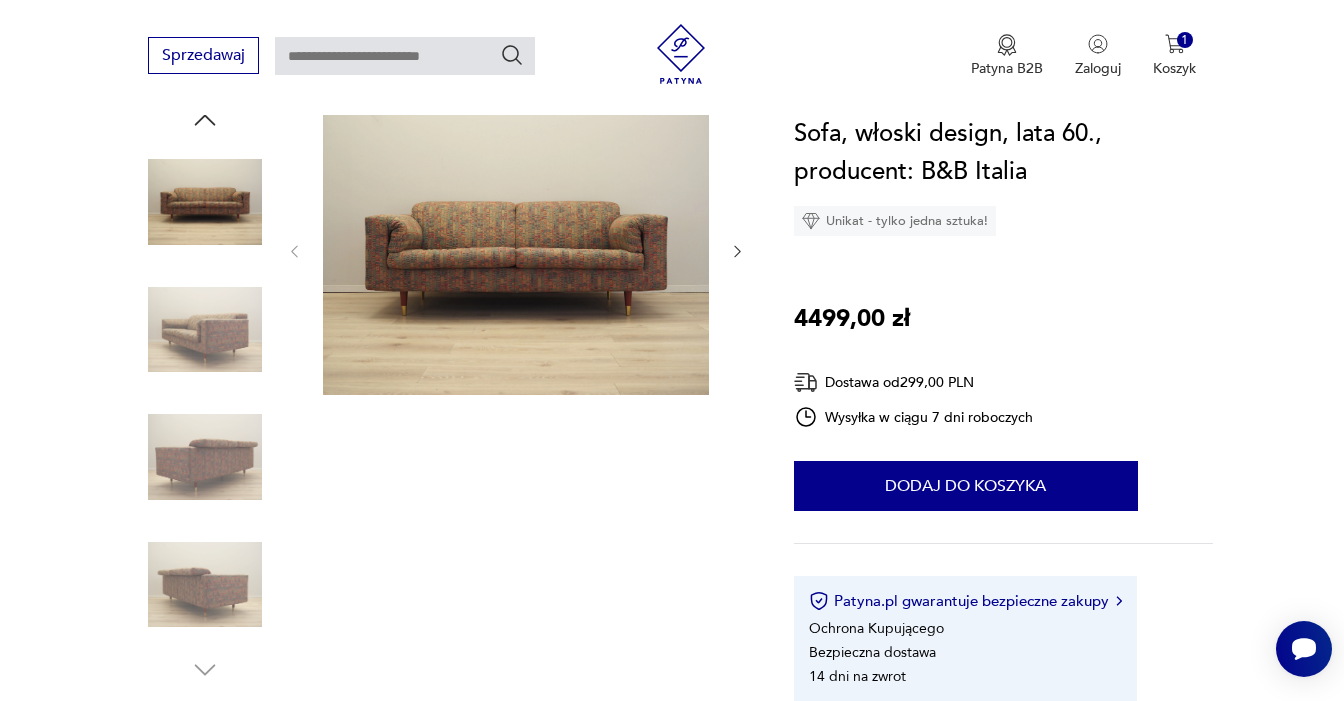 scroll, scrollTop: 0, scrollLeft: 0, axis: both 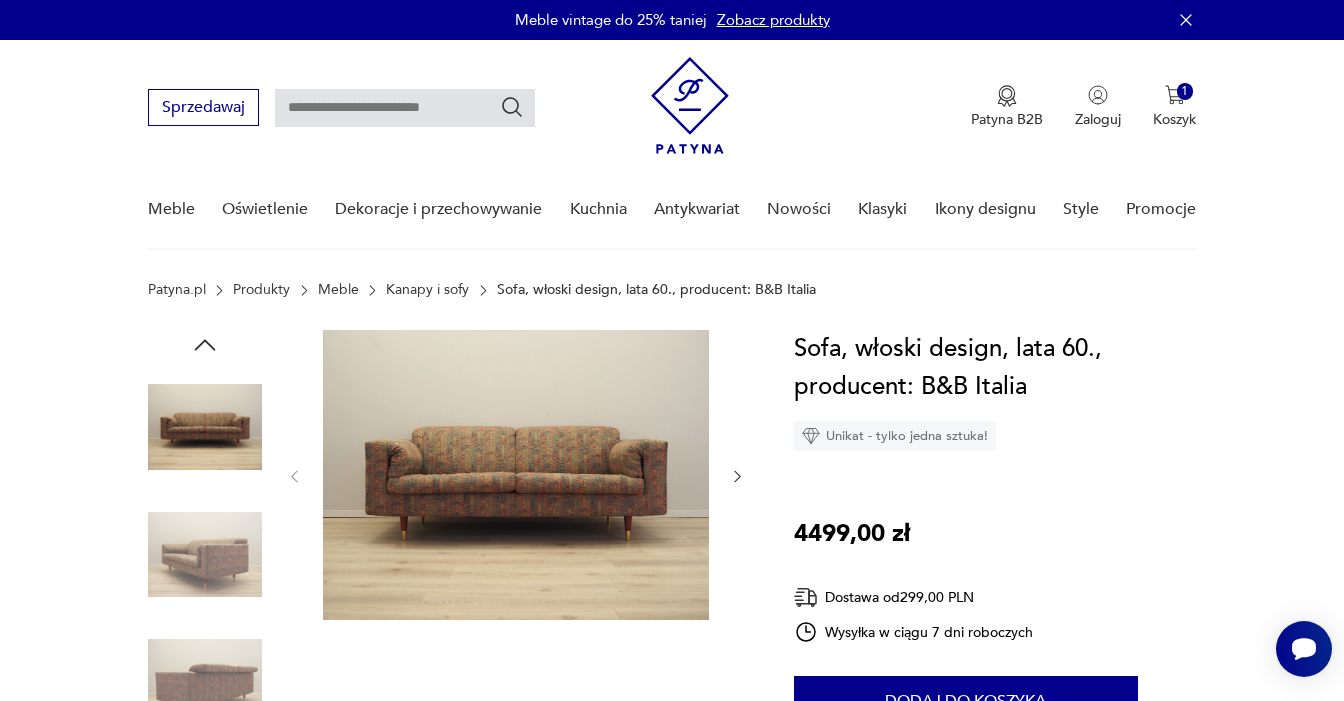 click at bounding box center (516, 475) 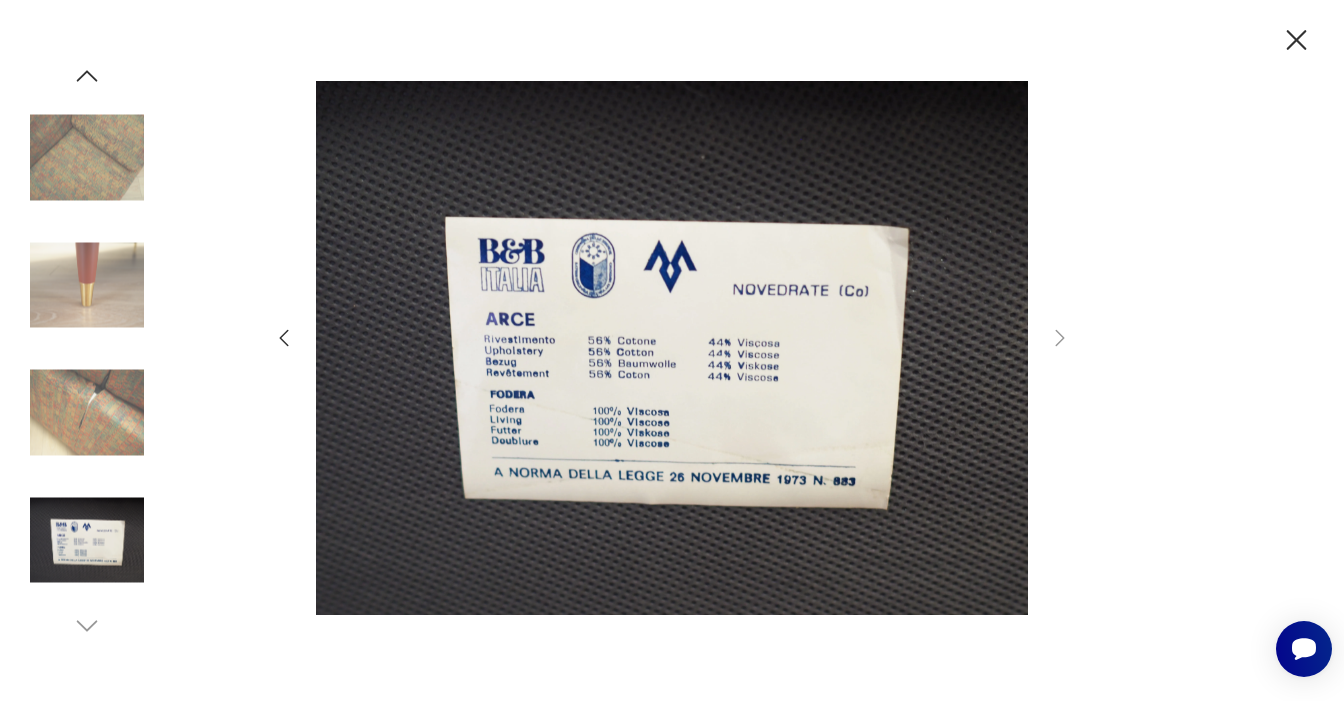 click 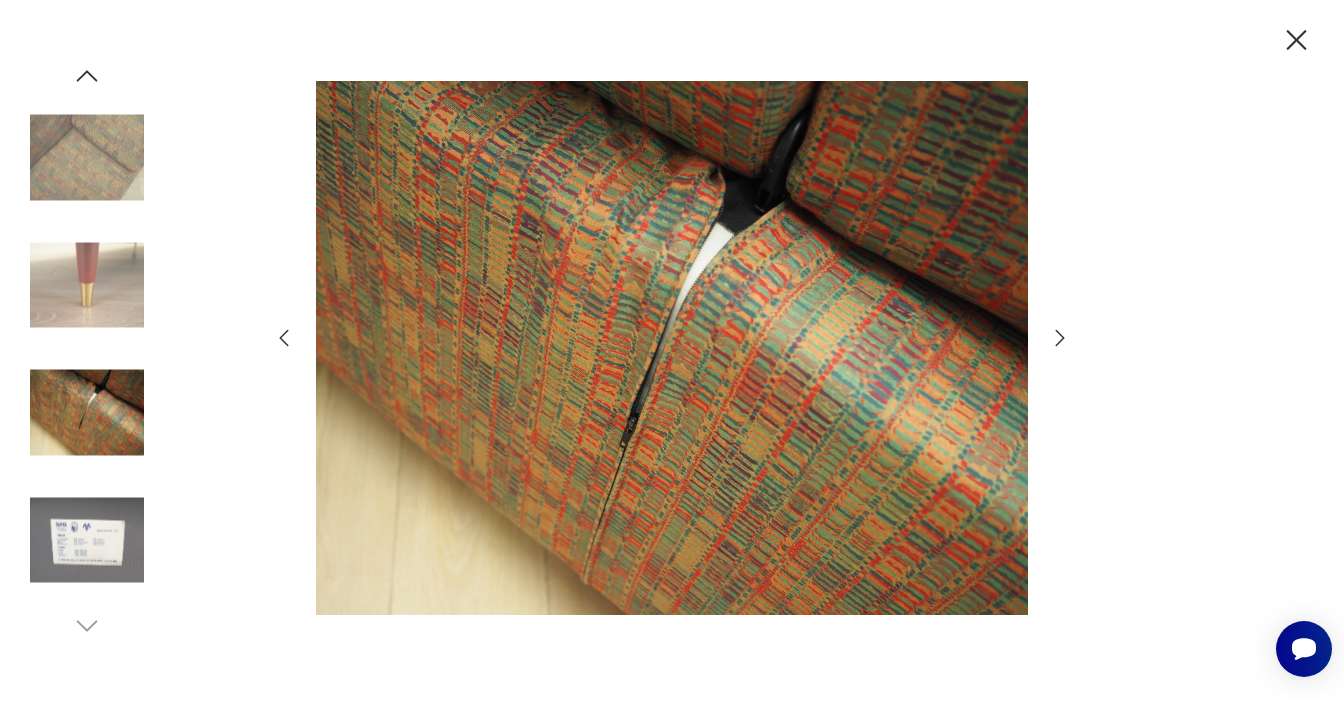 click 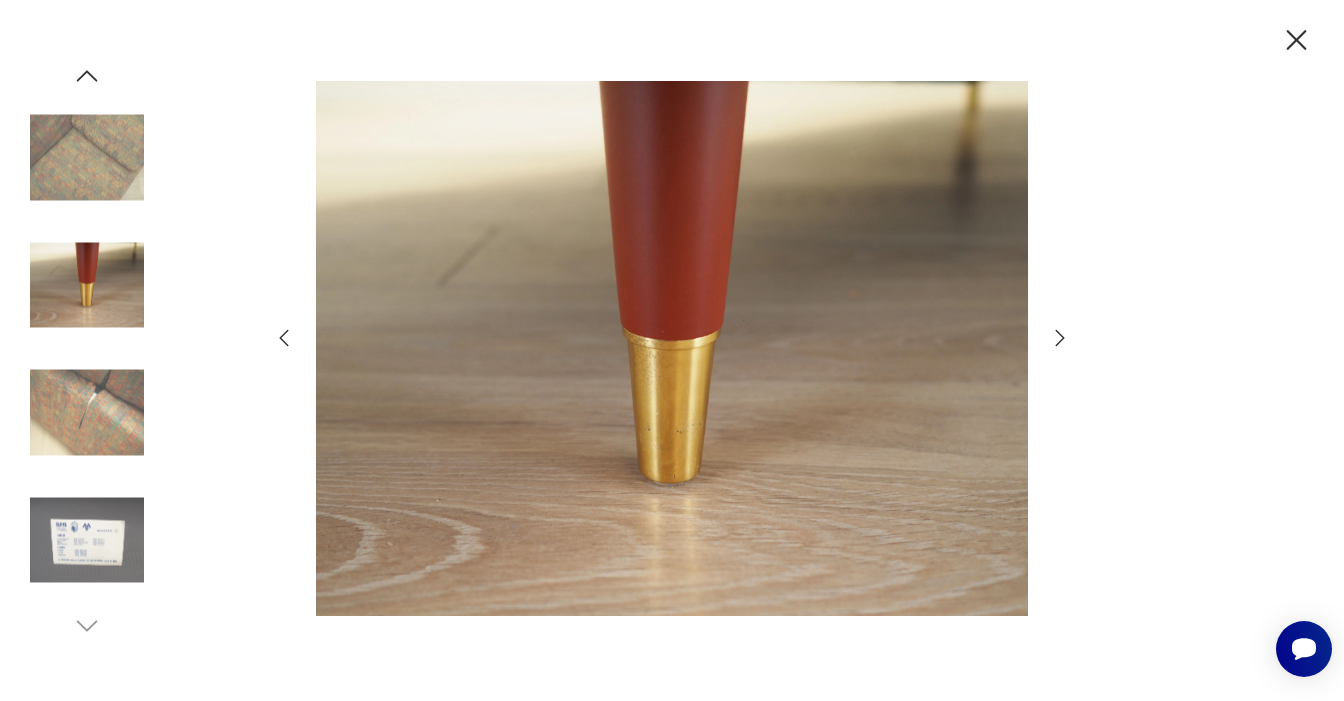 click 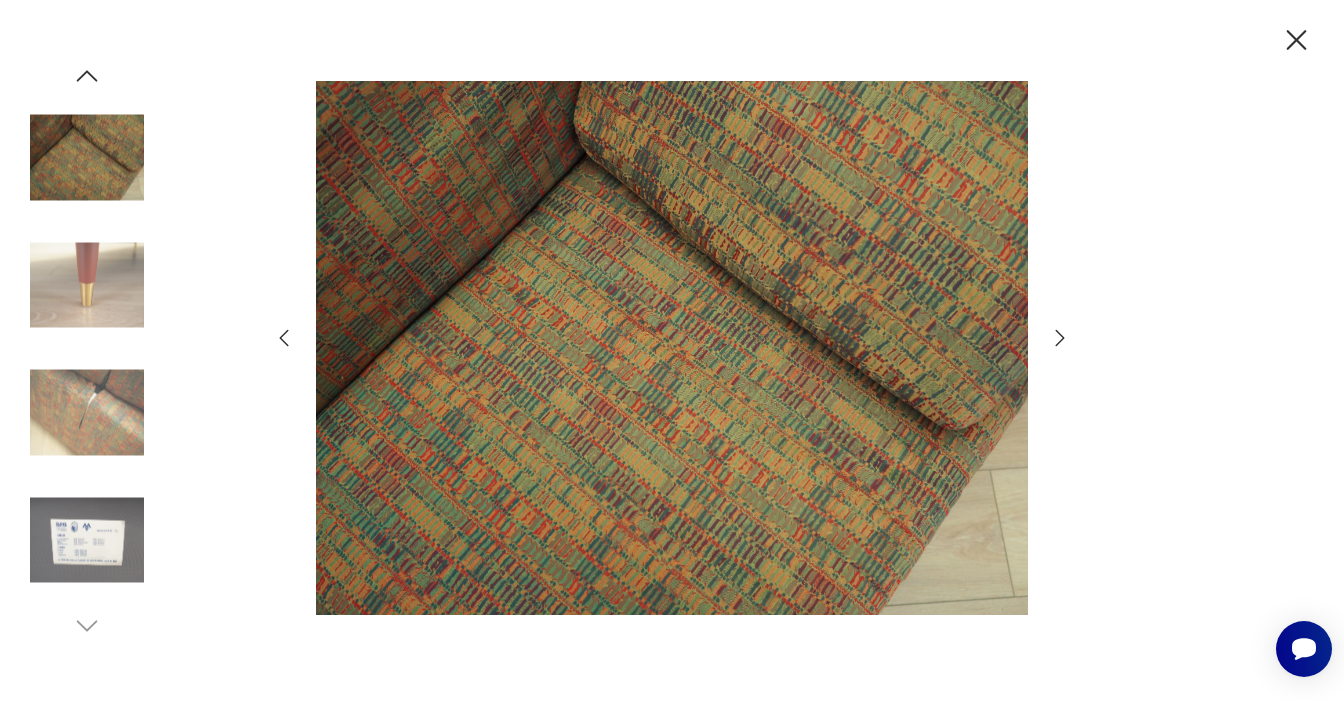 click 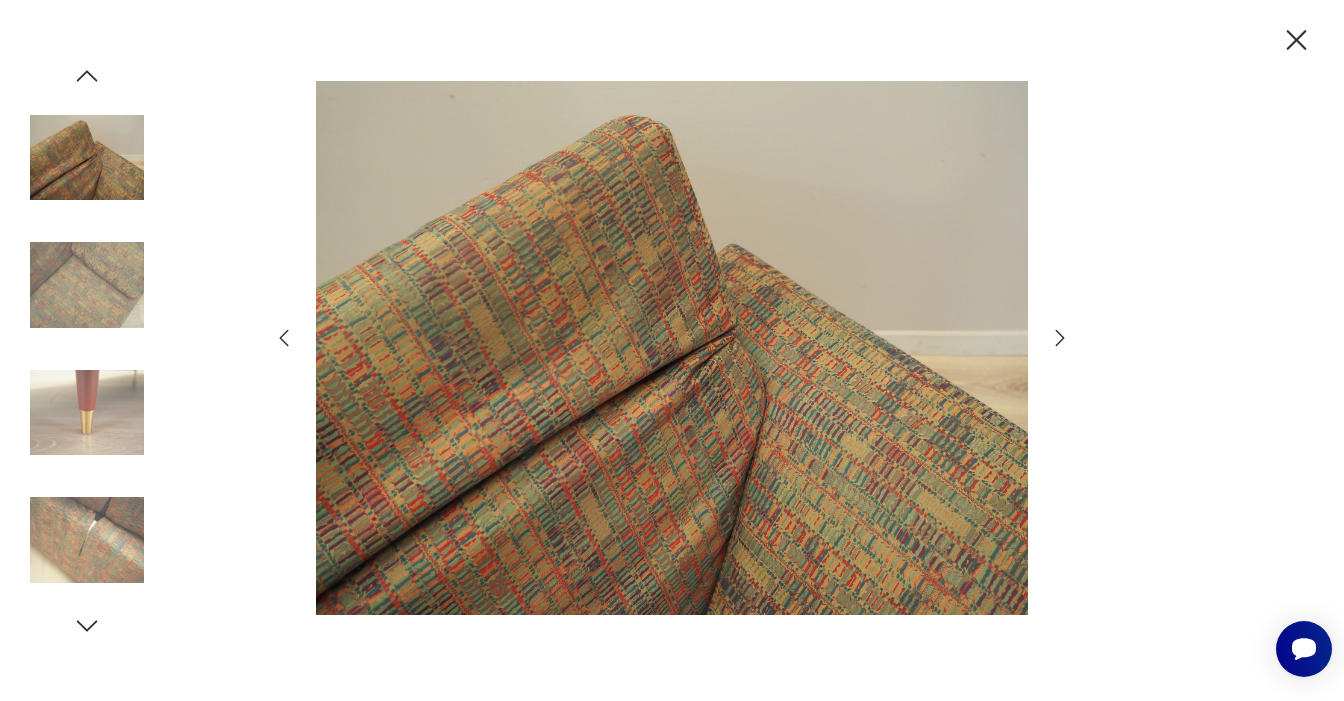click 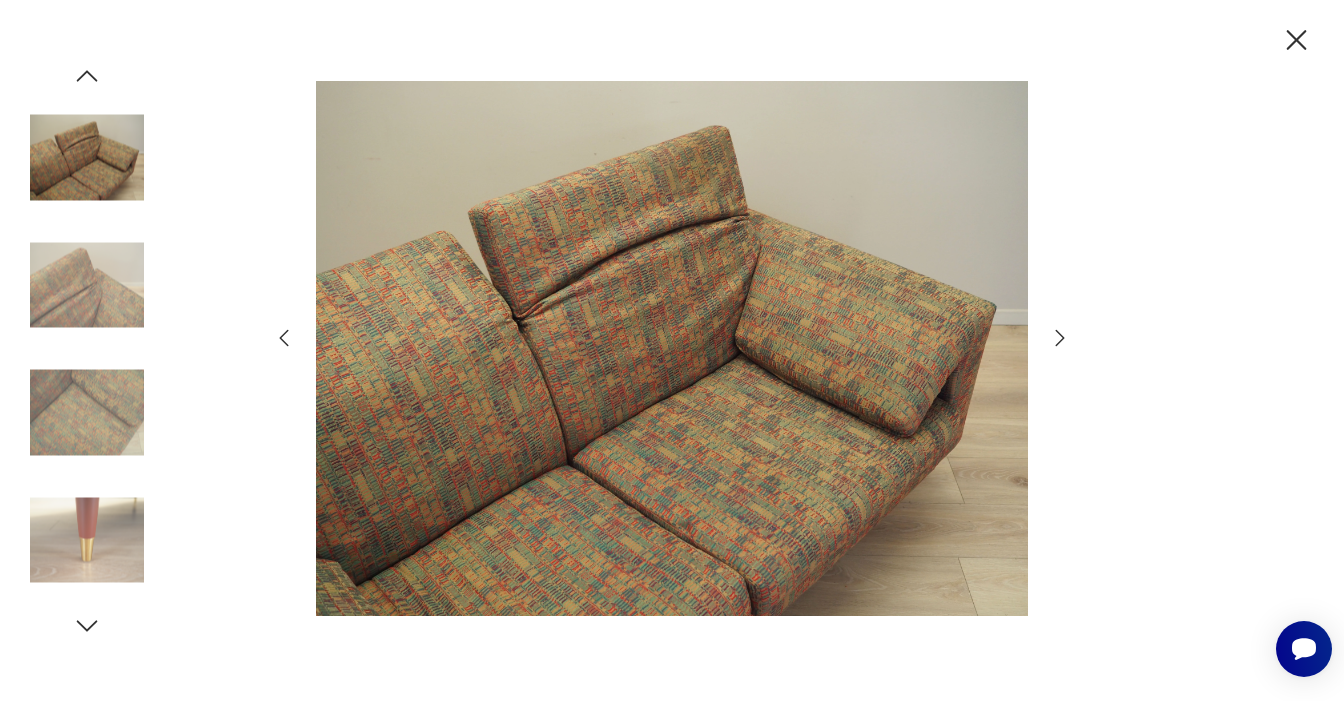click 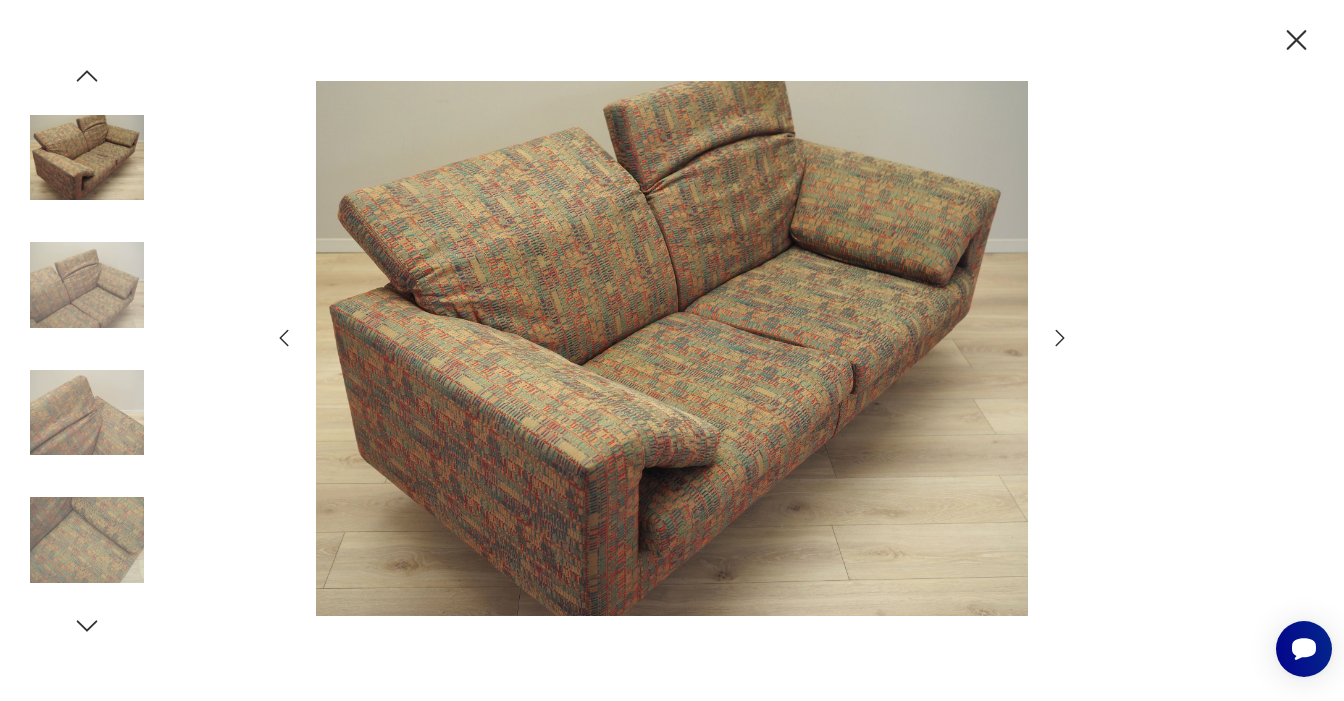 click 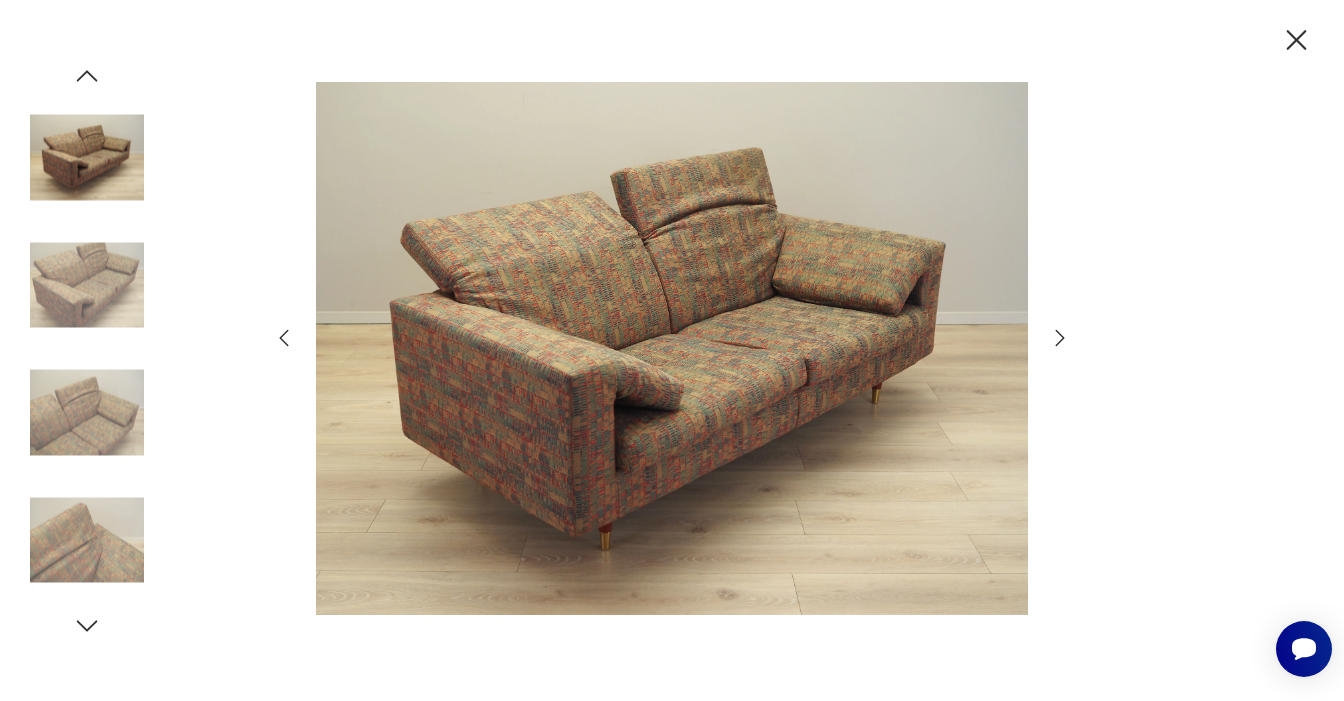 click 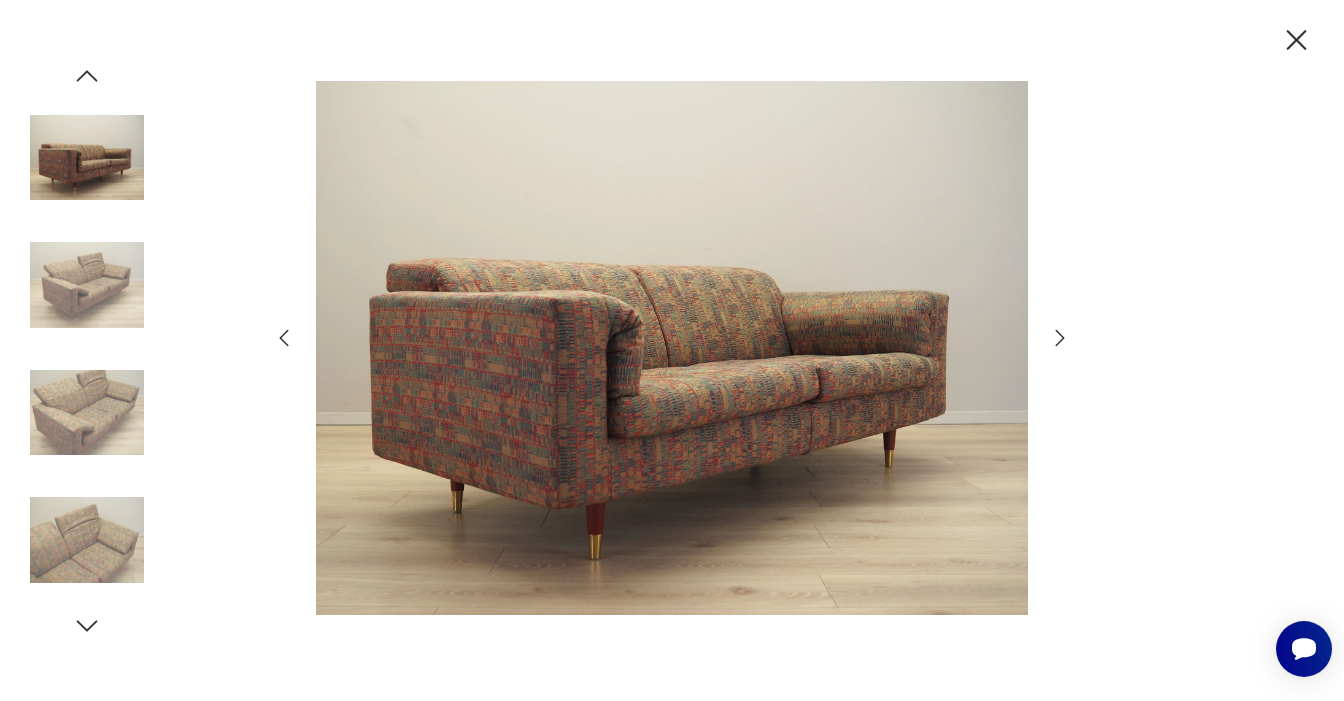 click 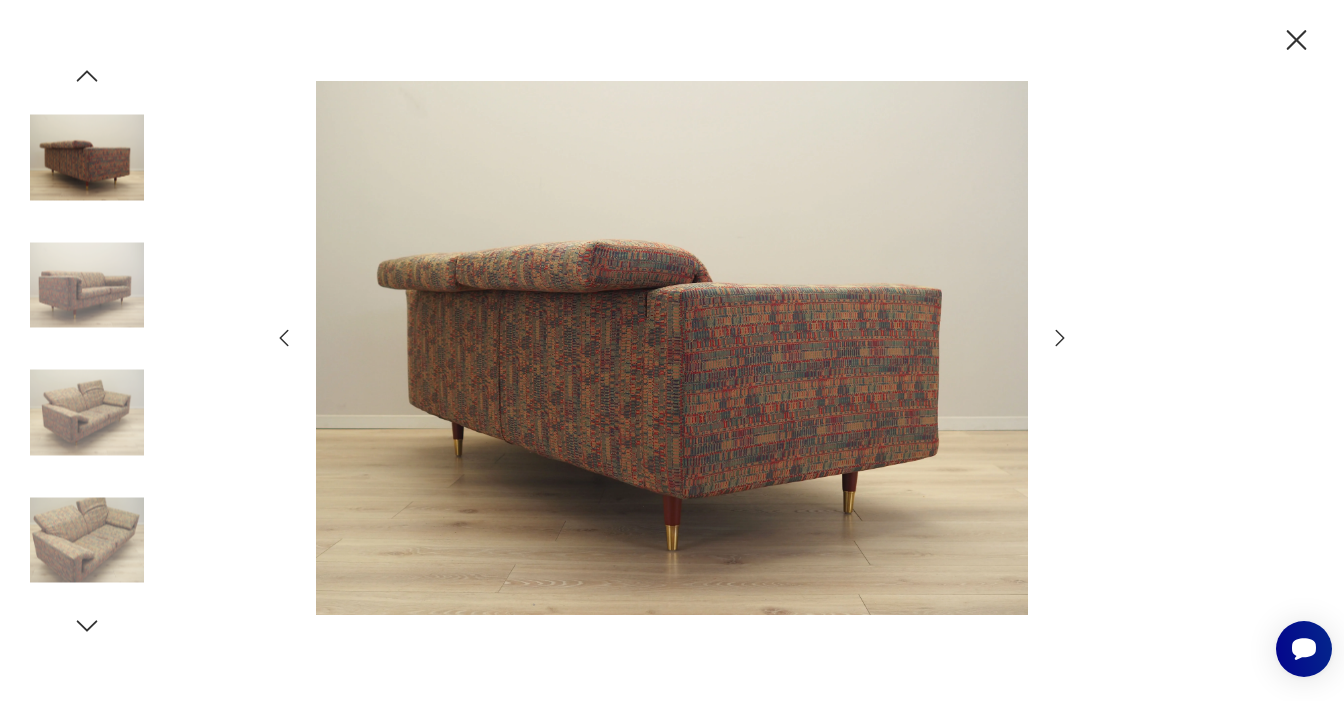 click 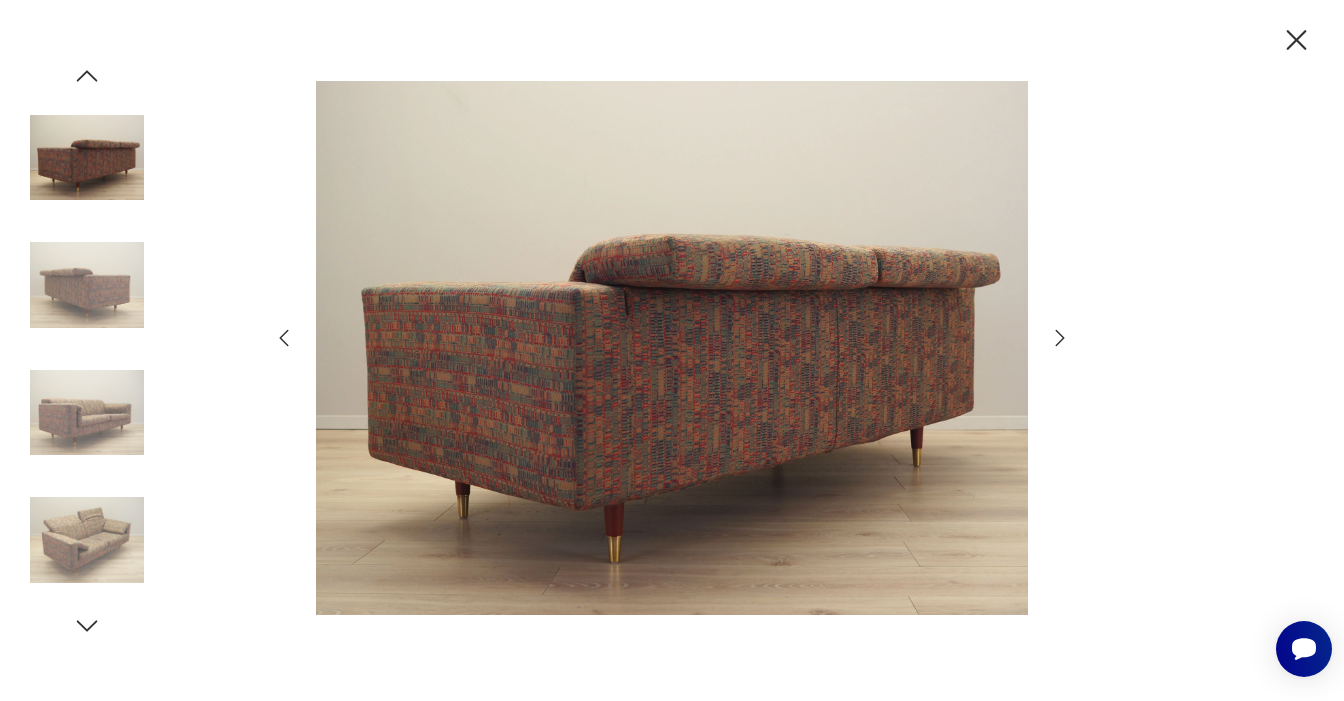 click 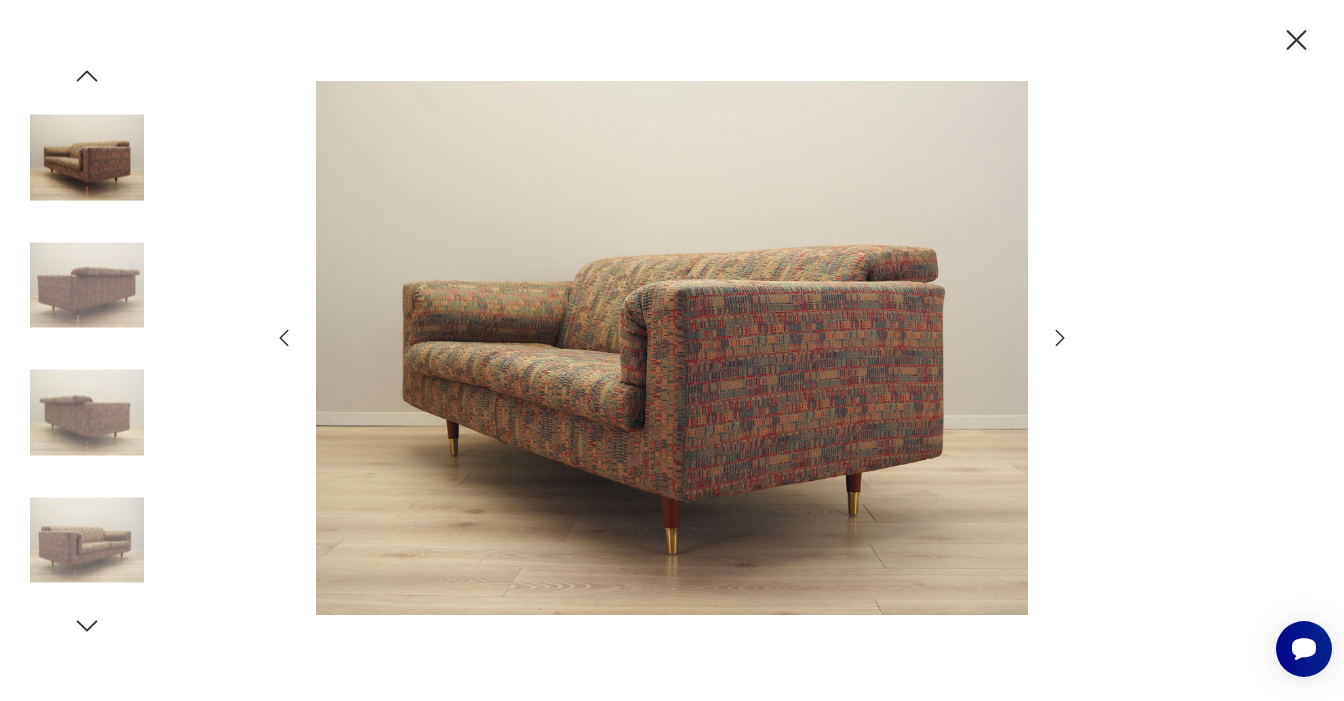 click 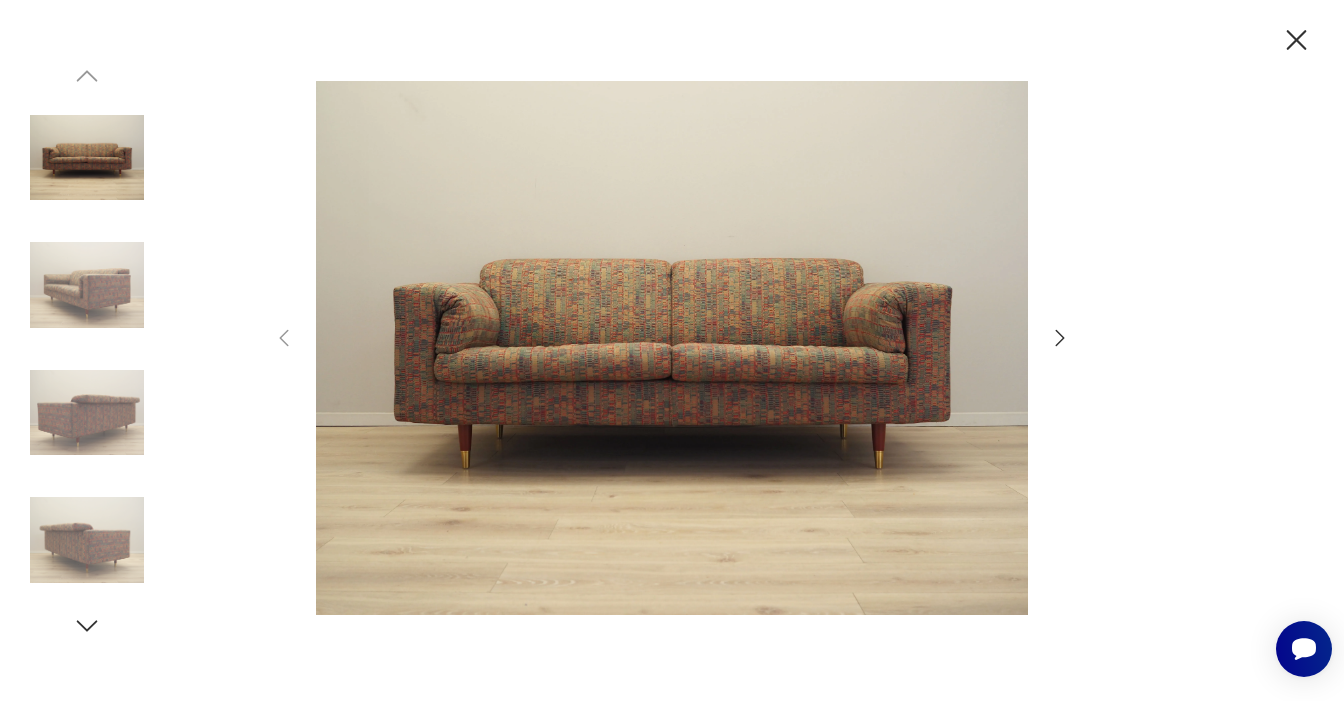 click 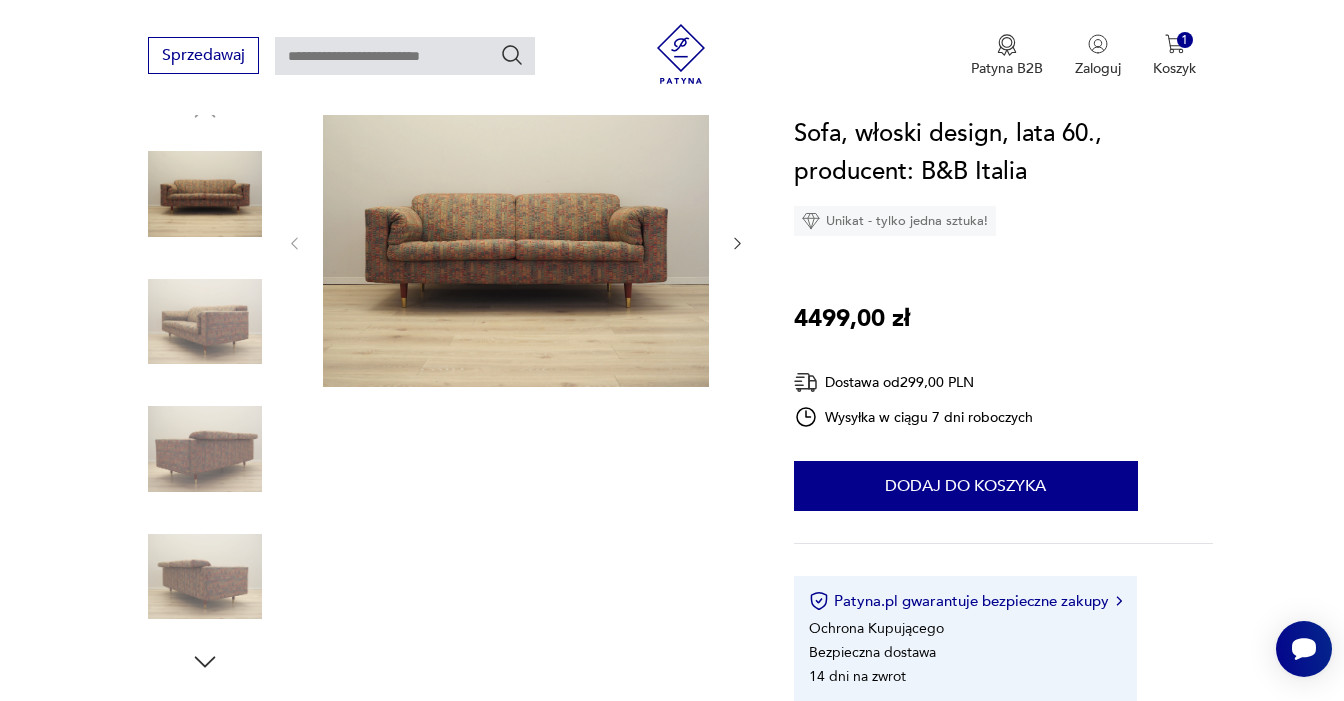 scroll, scrollTop: 233, scrollLeft: 0, axis: vertical 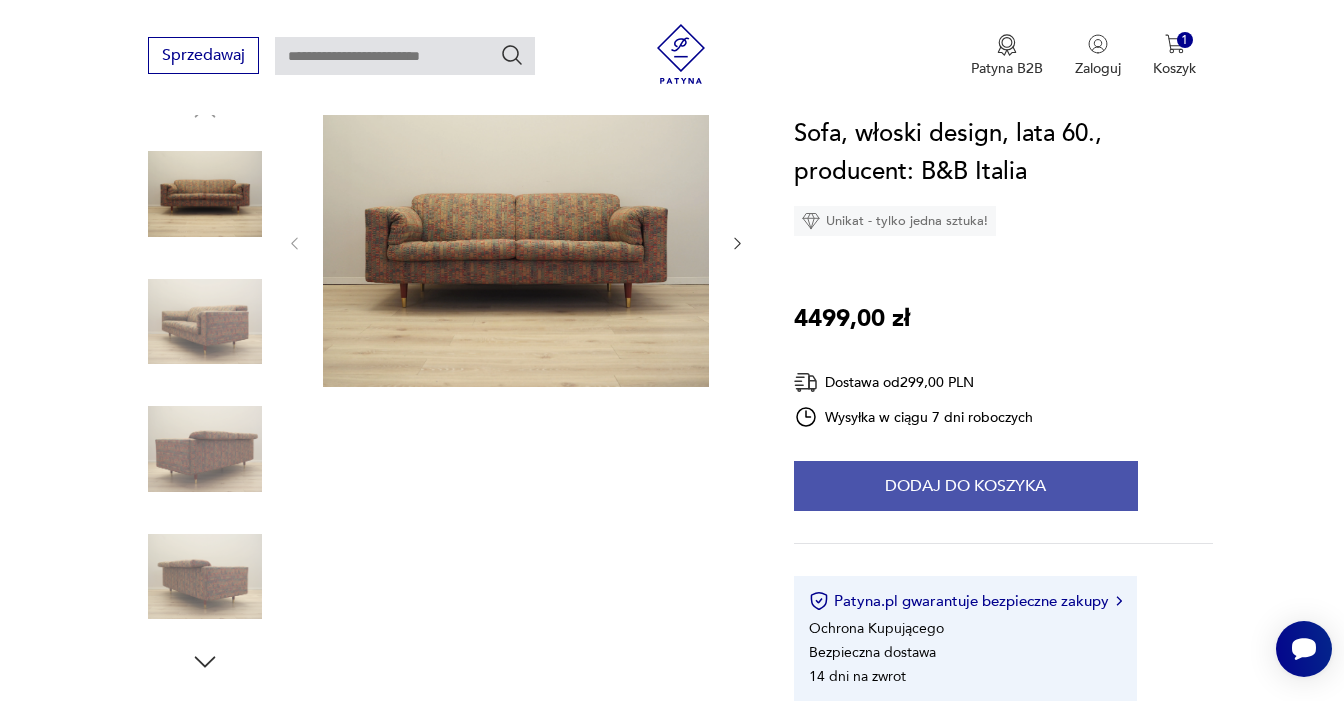 click on "Dodaj do koszyka" at bounding box center (966, 486) 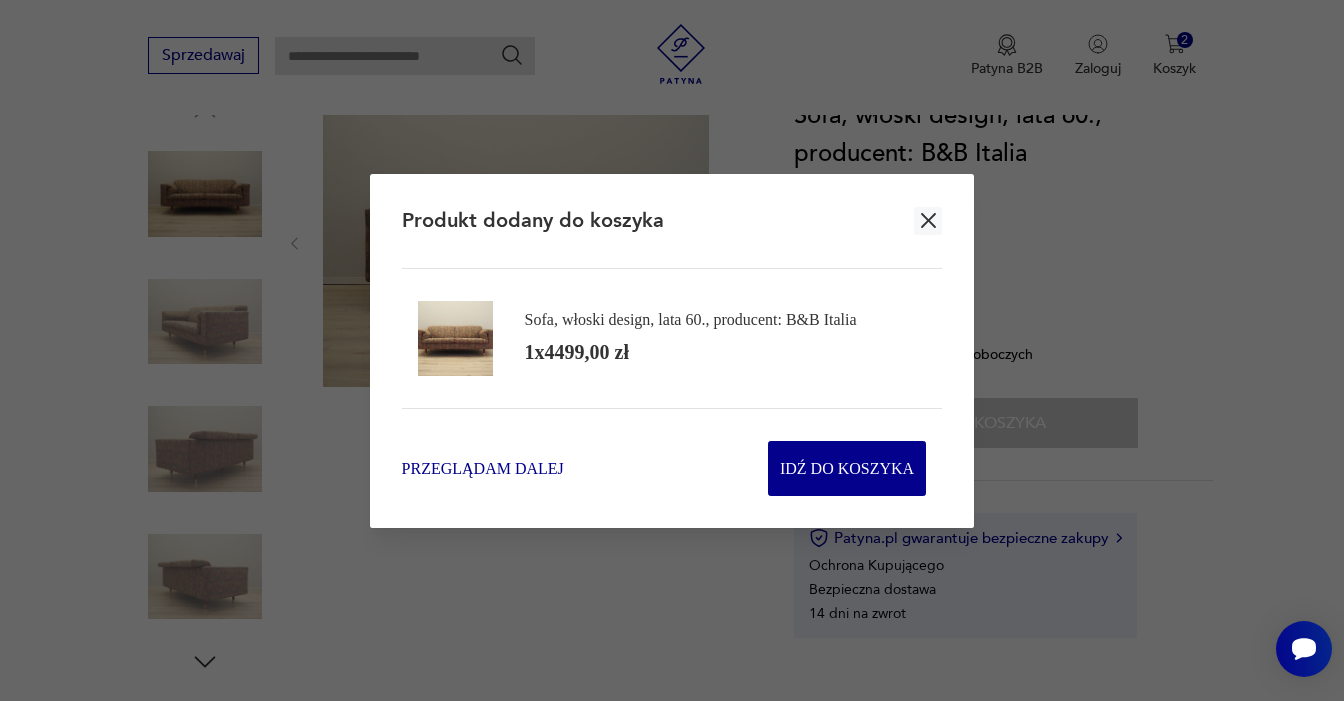 click on "Przeglądam dalej" at bounding box center [483, 468] 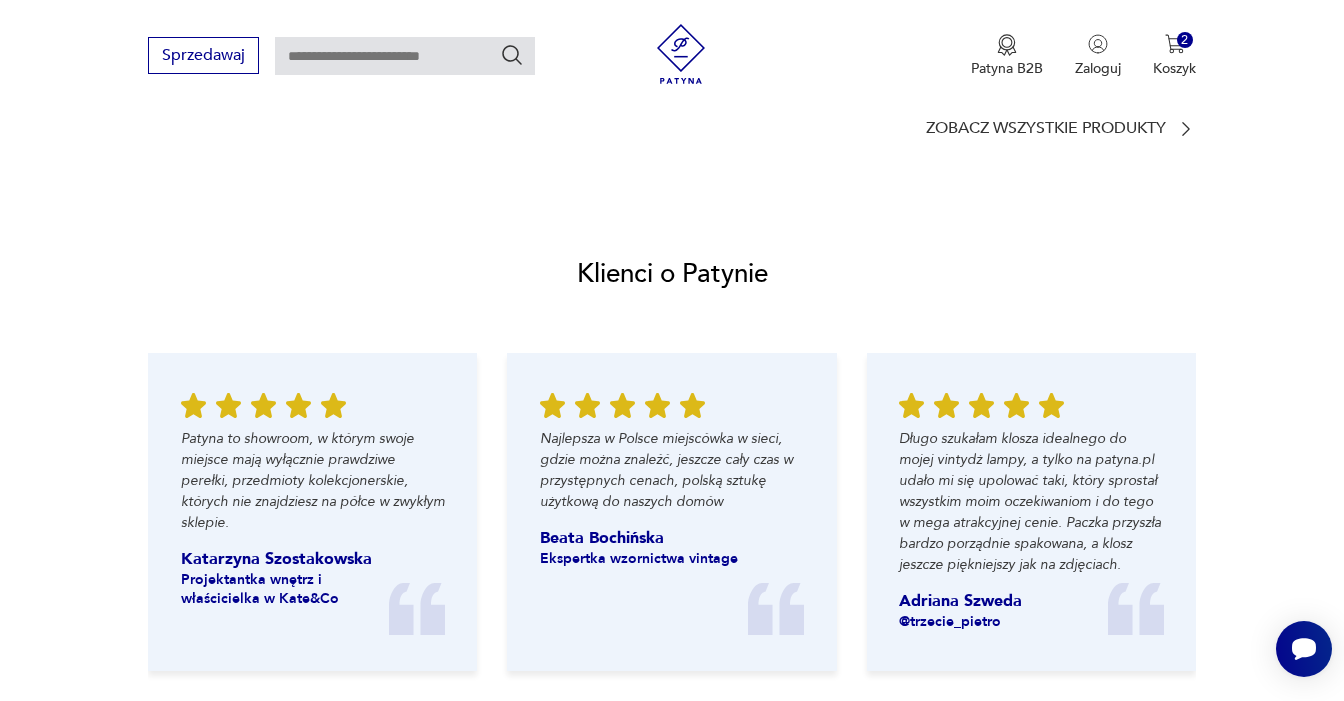 scroll, scrollTop: 2393, scrollLeft: 0, axis: vertical 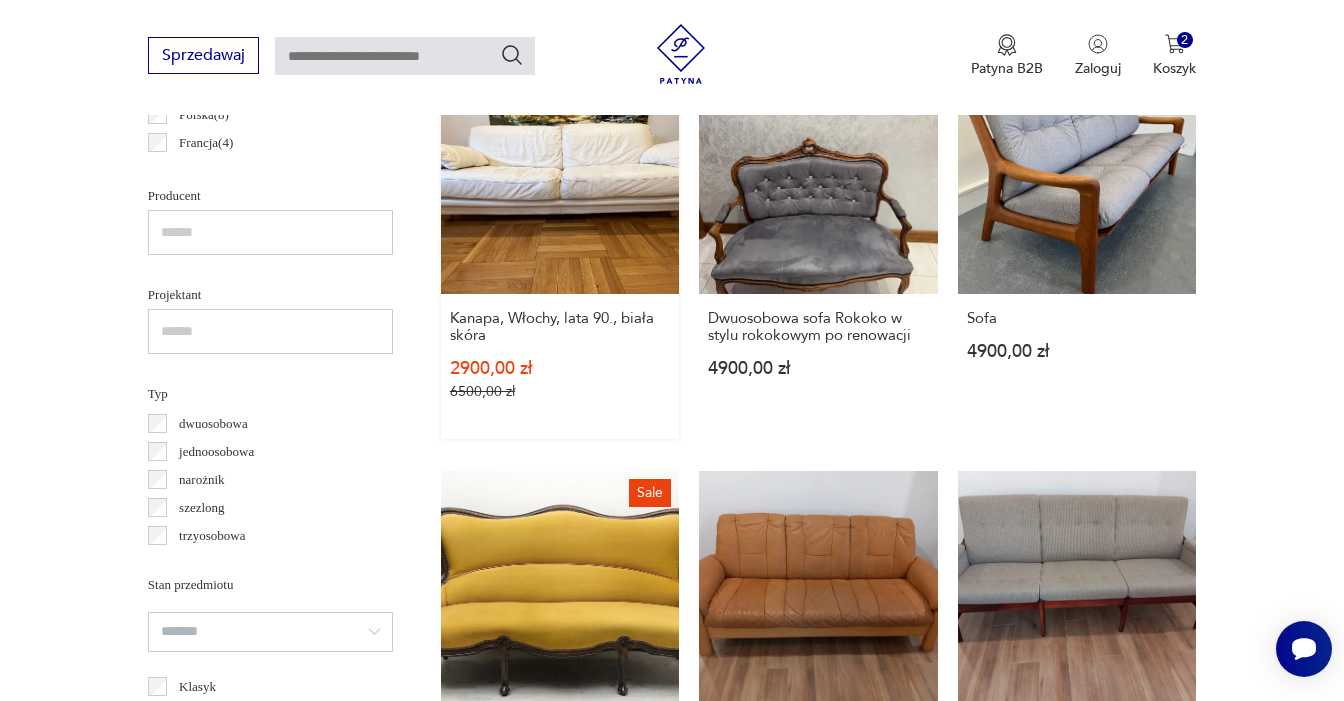 click on "Sale Kanapa, Włochy, lata 90., biała skóra [PRICE] [CURRENCY] [PRICE] [CURRENCY]" at bounding box center (560, 246) 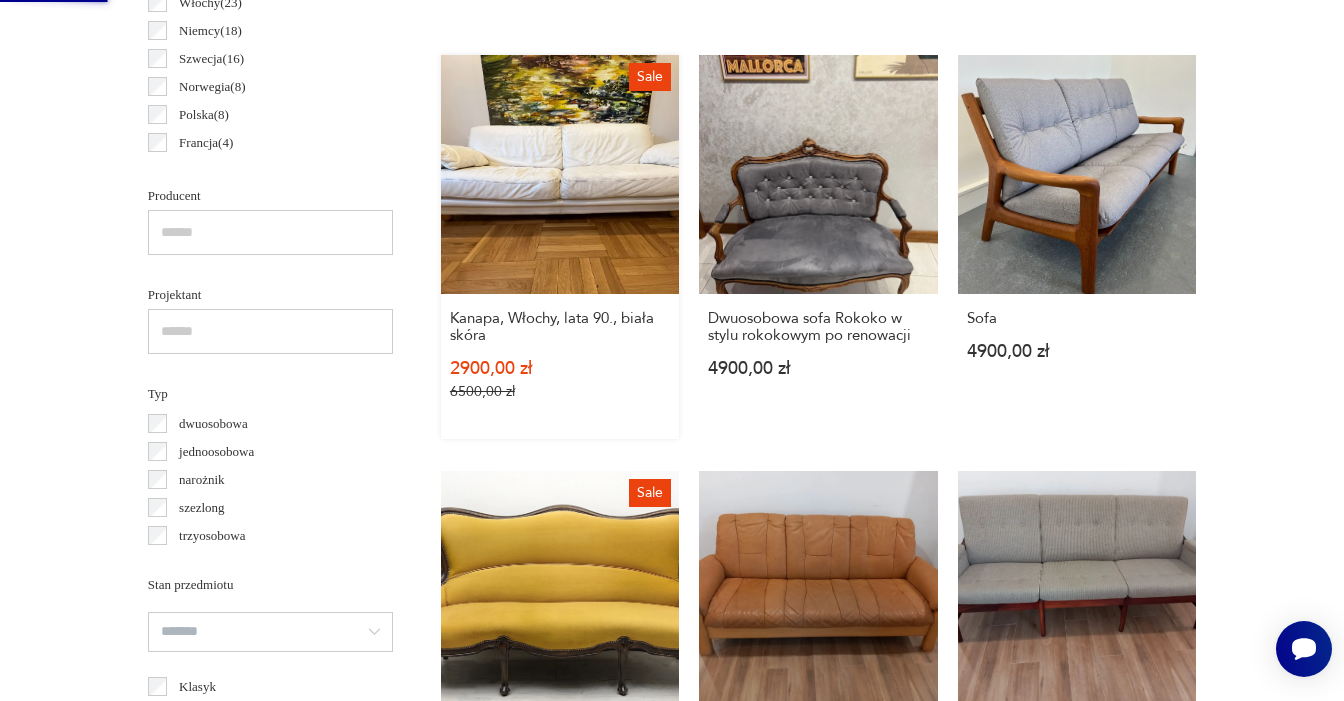 scroll, scrollTop: 0, scrollLeft: 0, axis: both 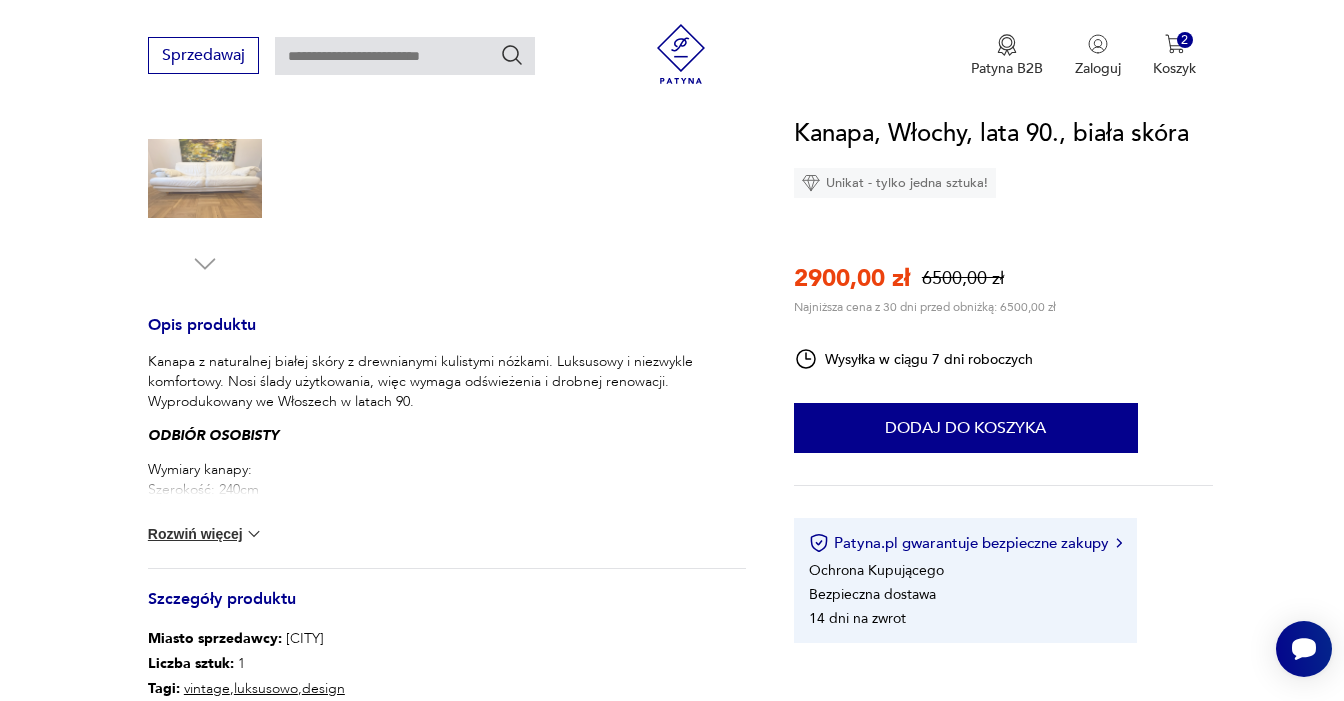 click at bounding box center [254, 534] 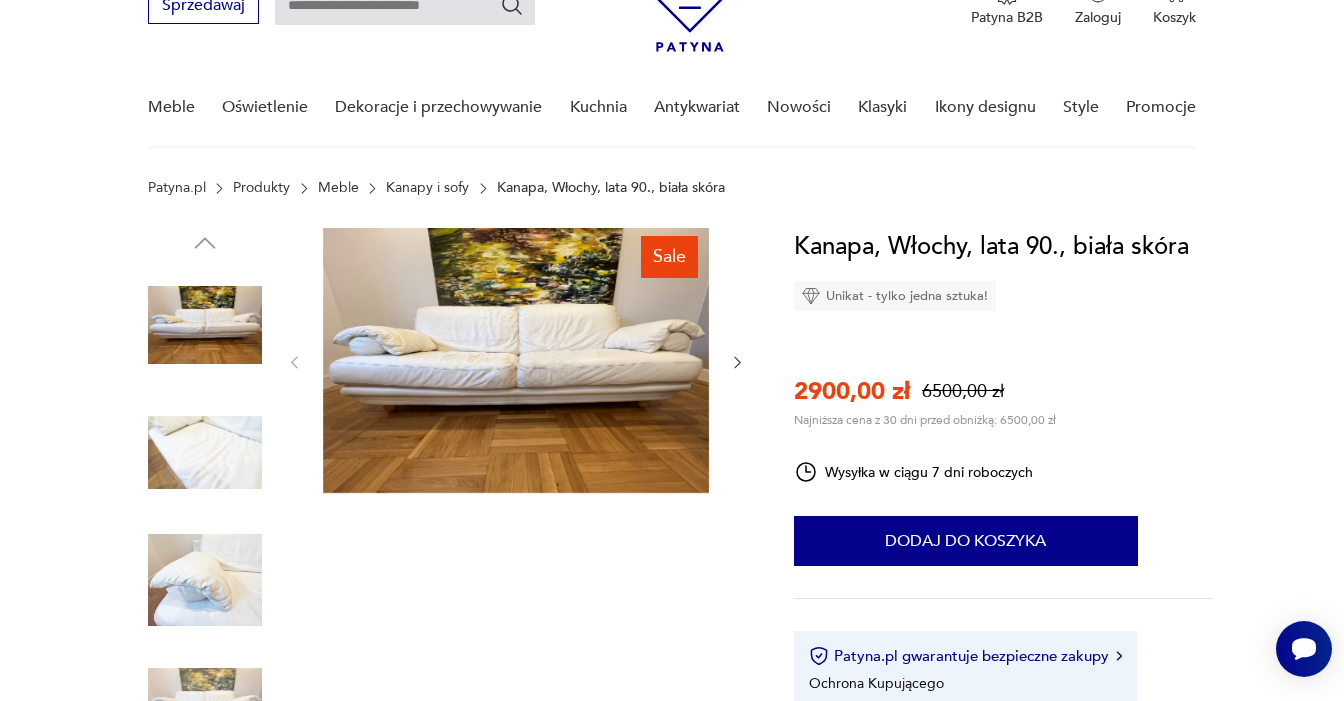 scroll, scrollTop: 66, scrollLeft: 0, axis: vertical 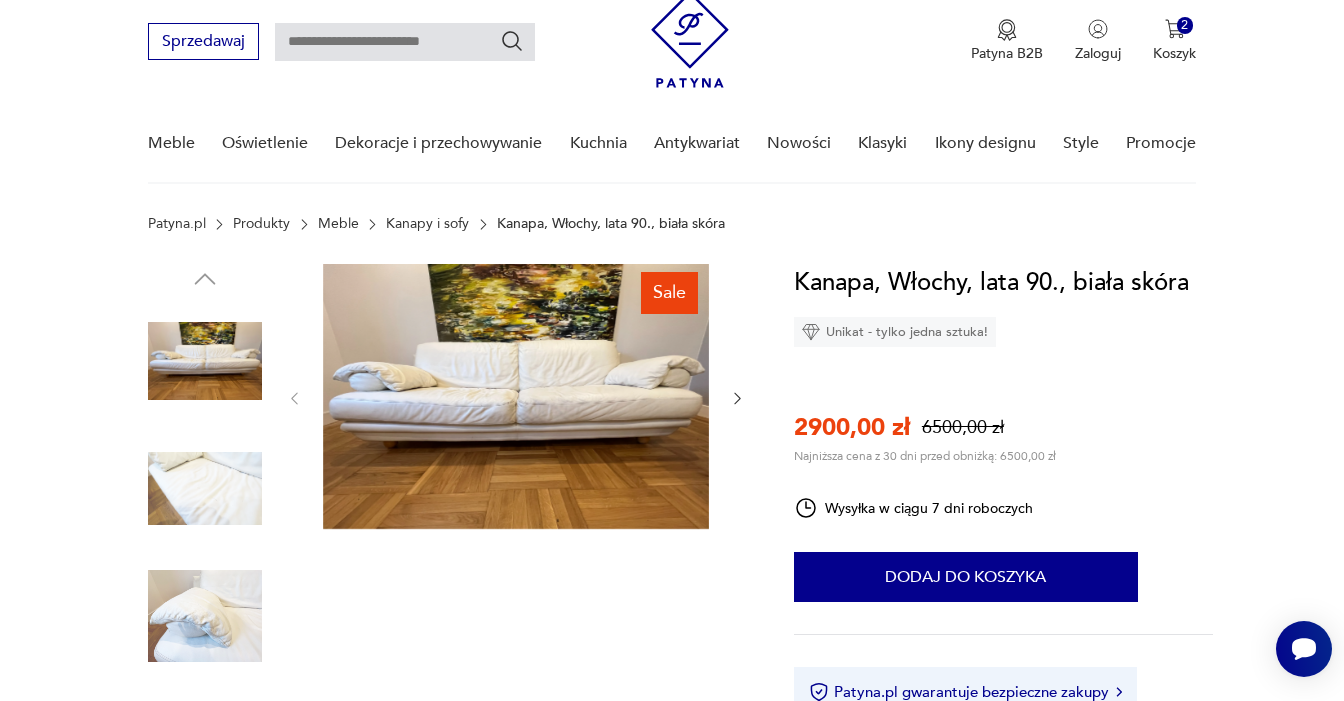 click at bounding box center [516, 396] 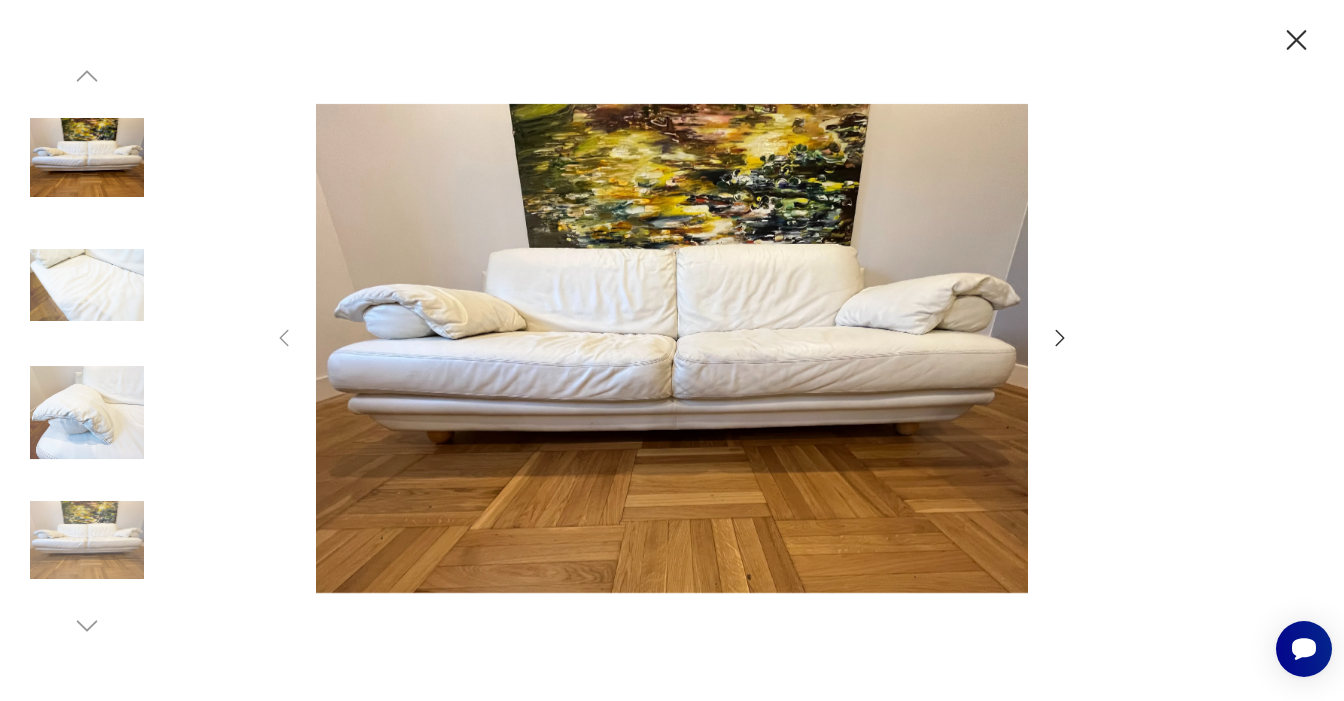 click 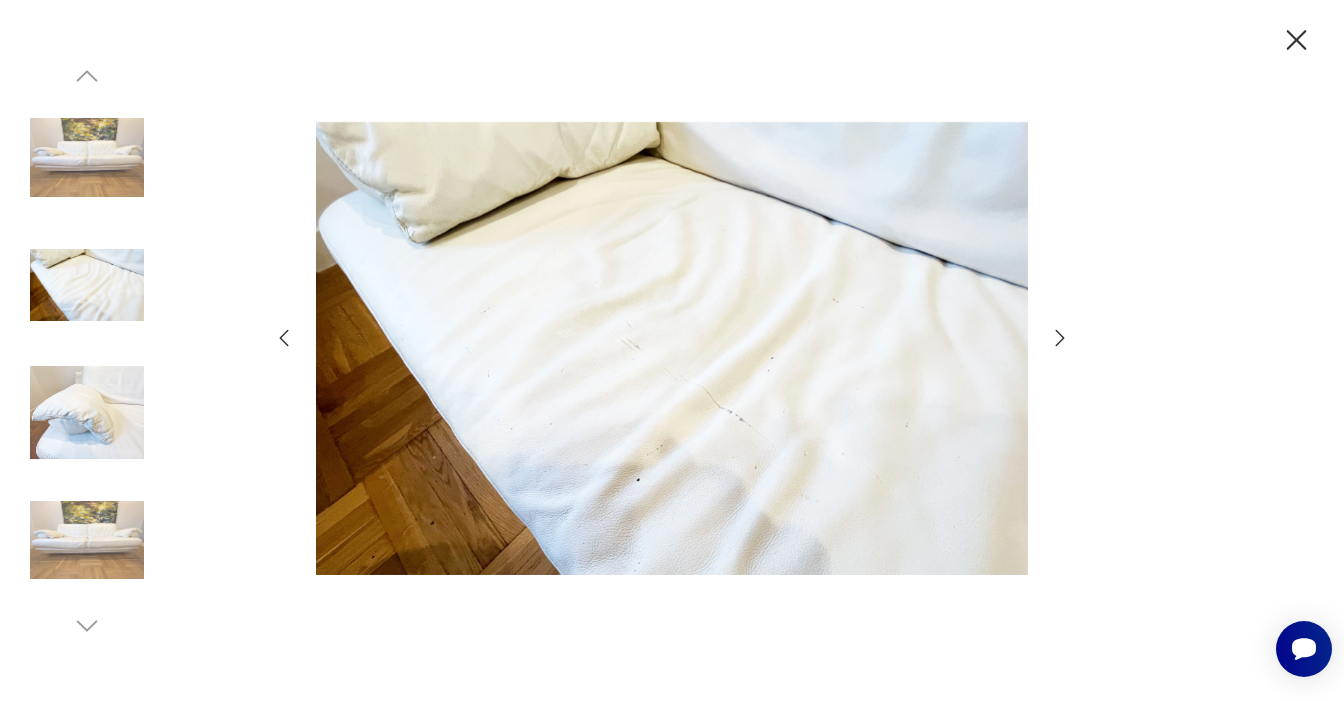 click 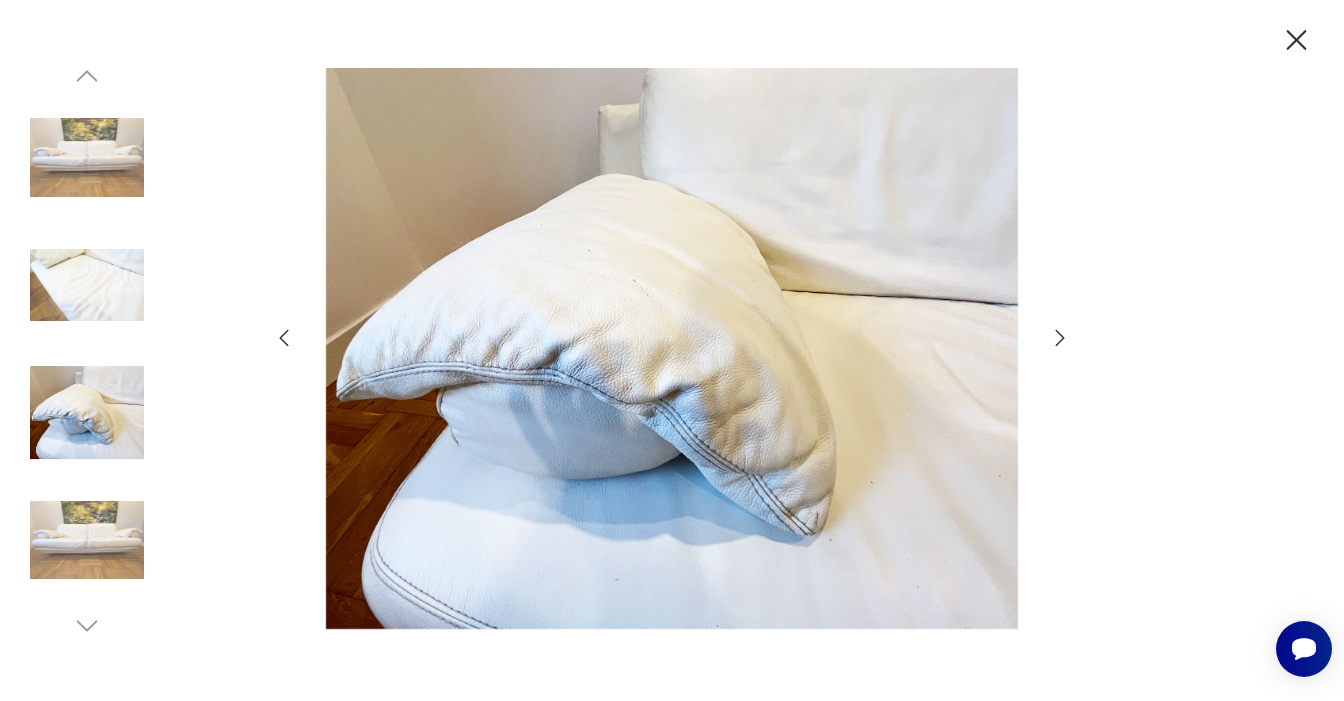 click 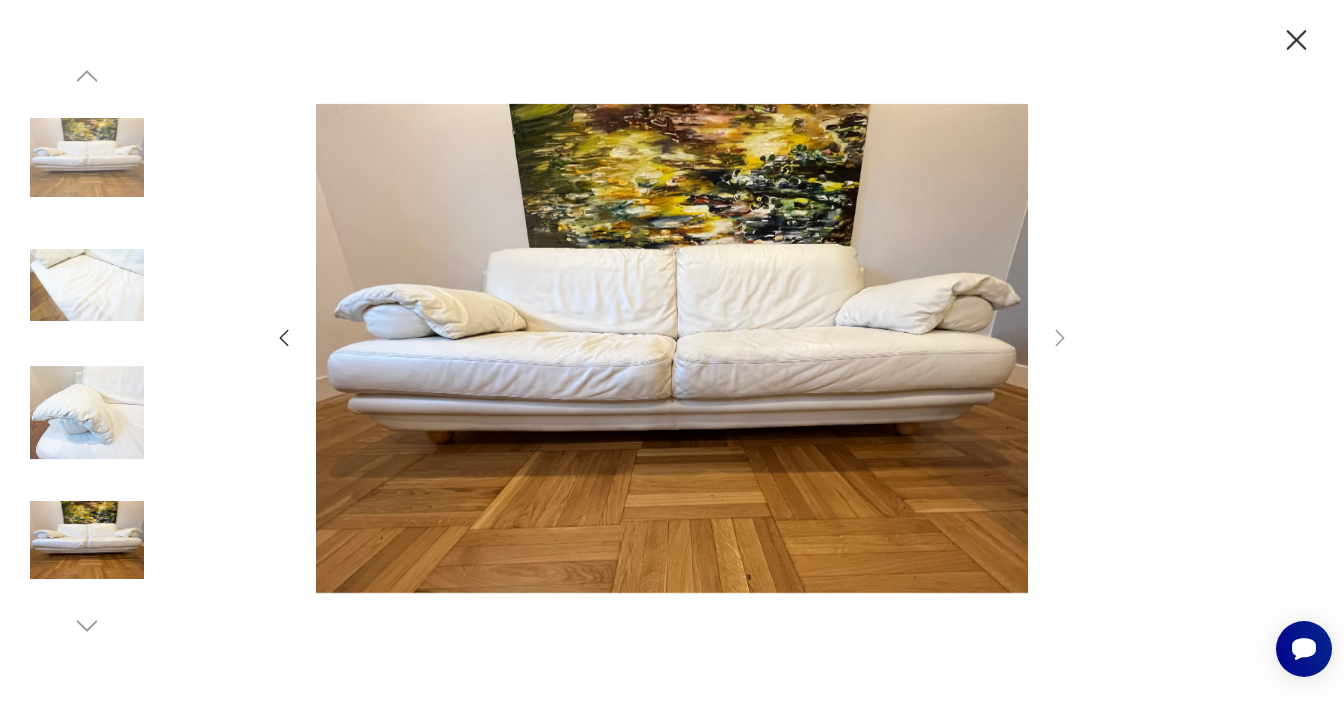 click 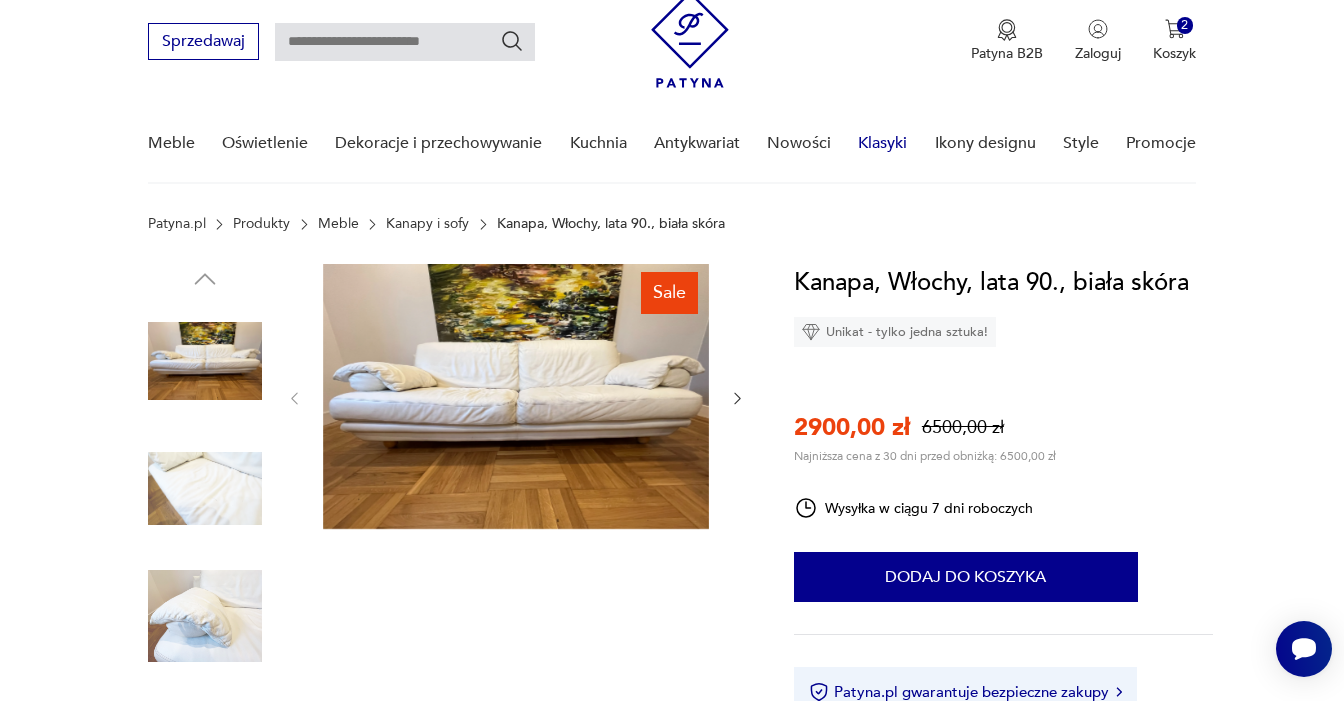 click on "Klasyki" at bounding box center [882, 143] 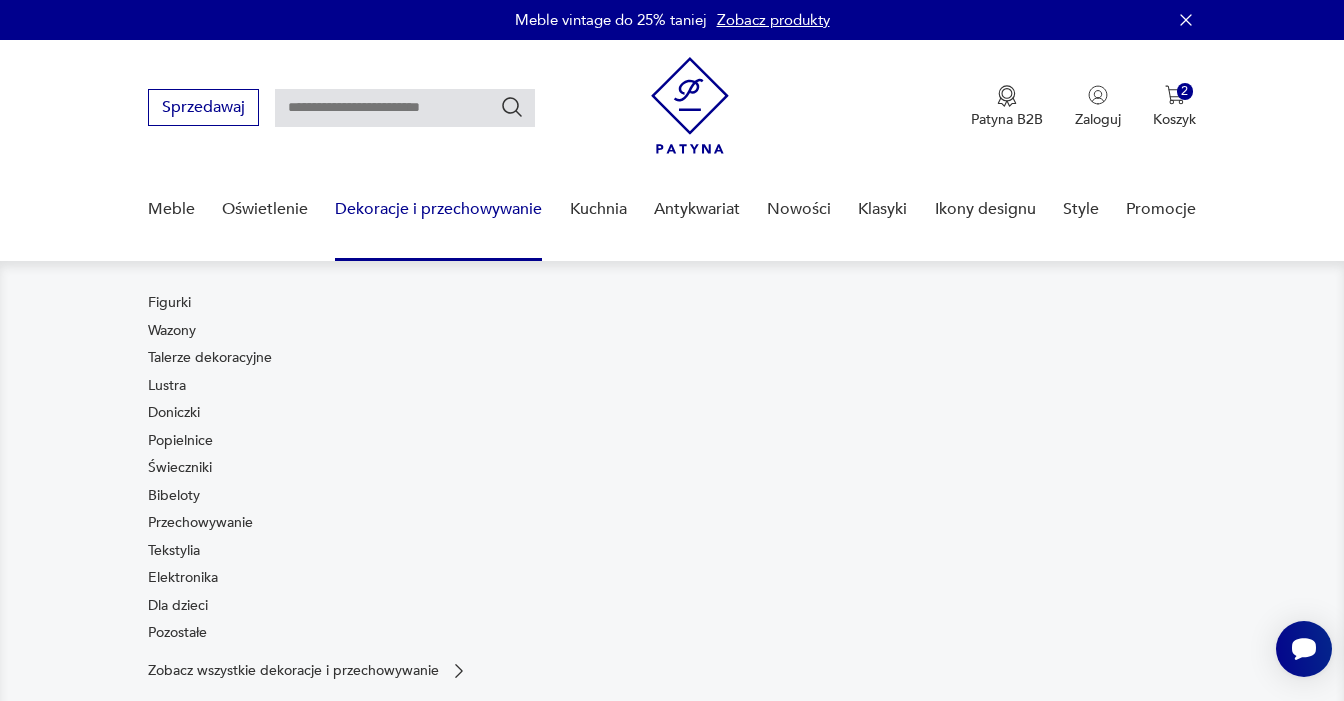 scroll, scrollTop: 0, scrollLeft: 0, axis: both 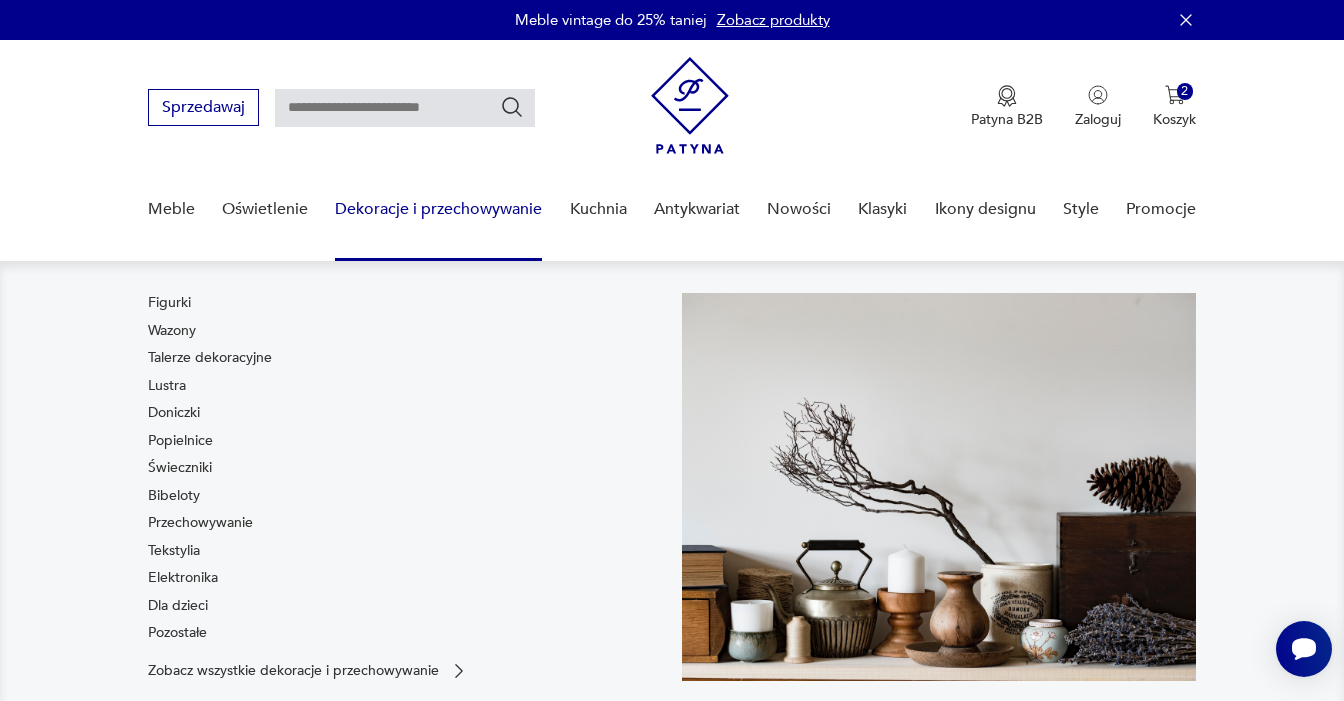 click on "Dekoracje i przechowywanie" at bounding box center [438, 209] 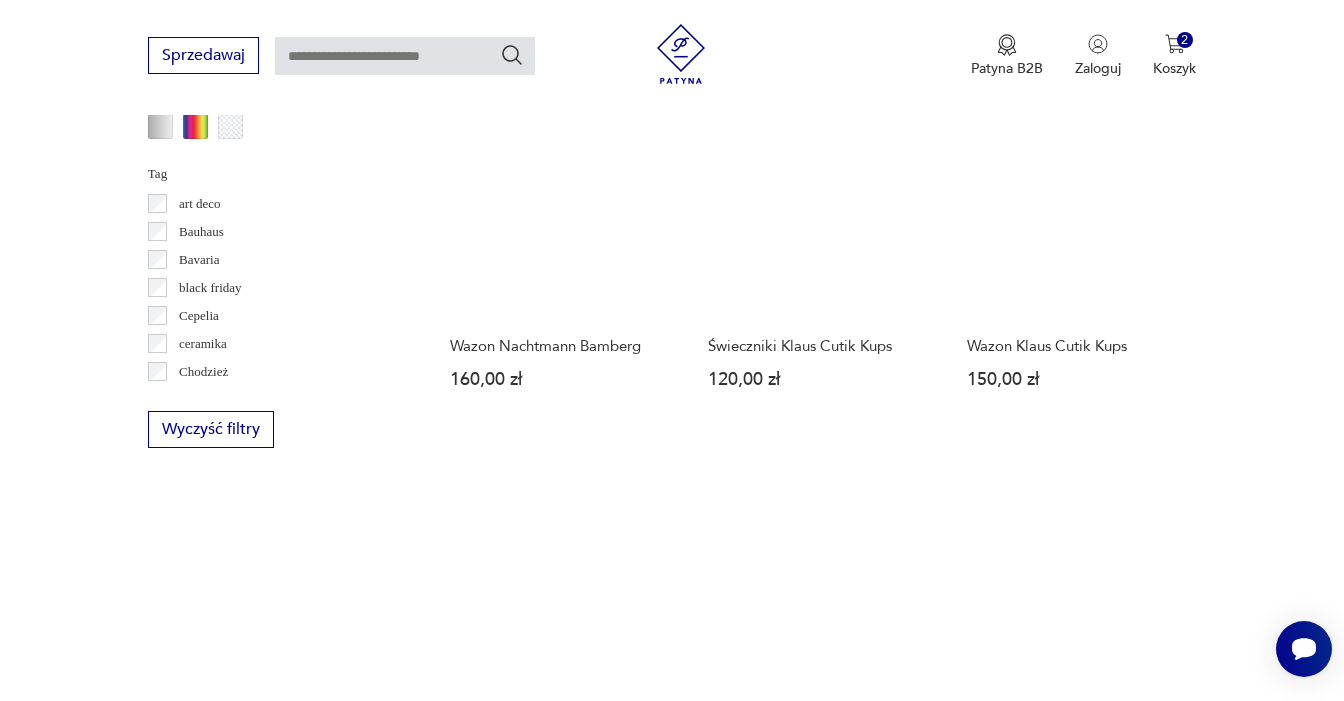 scroll, scrollTop: 1054, scrollLeft: 0, axis: vertical 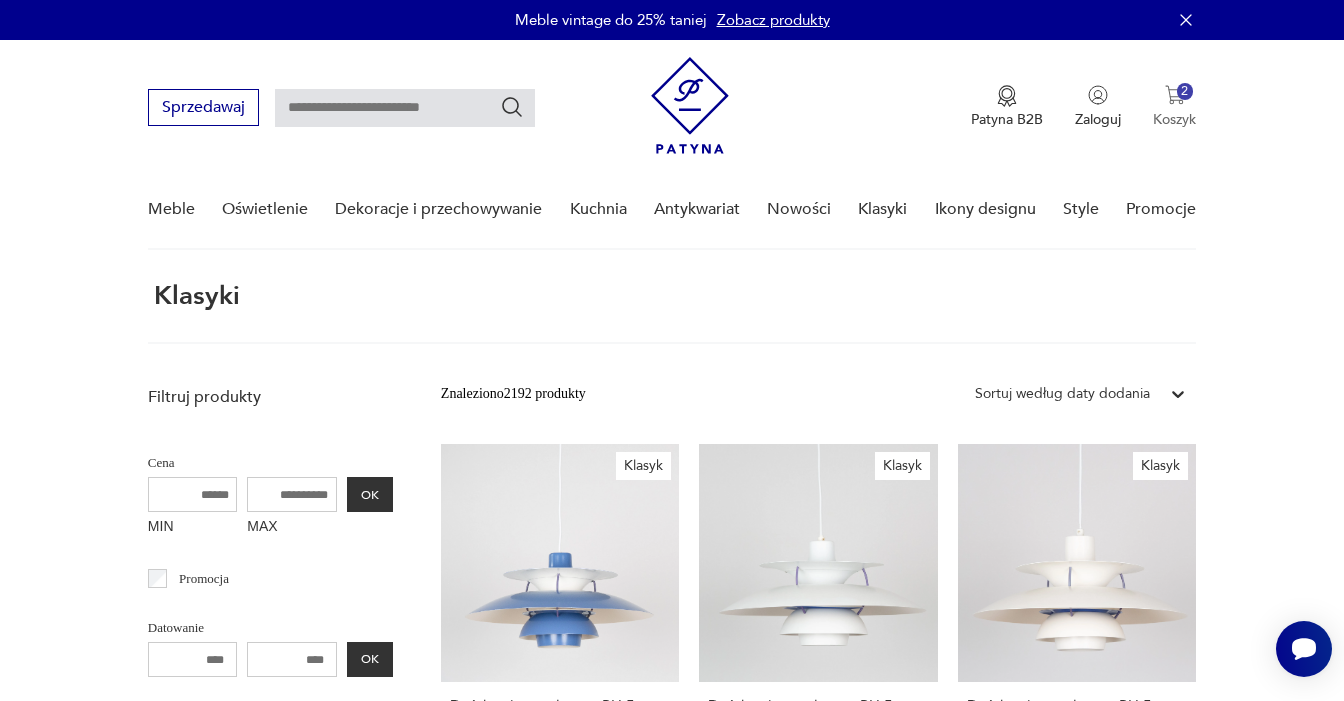 click on "2" at bounding box center (1185, 91) 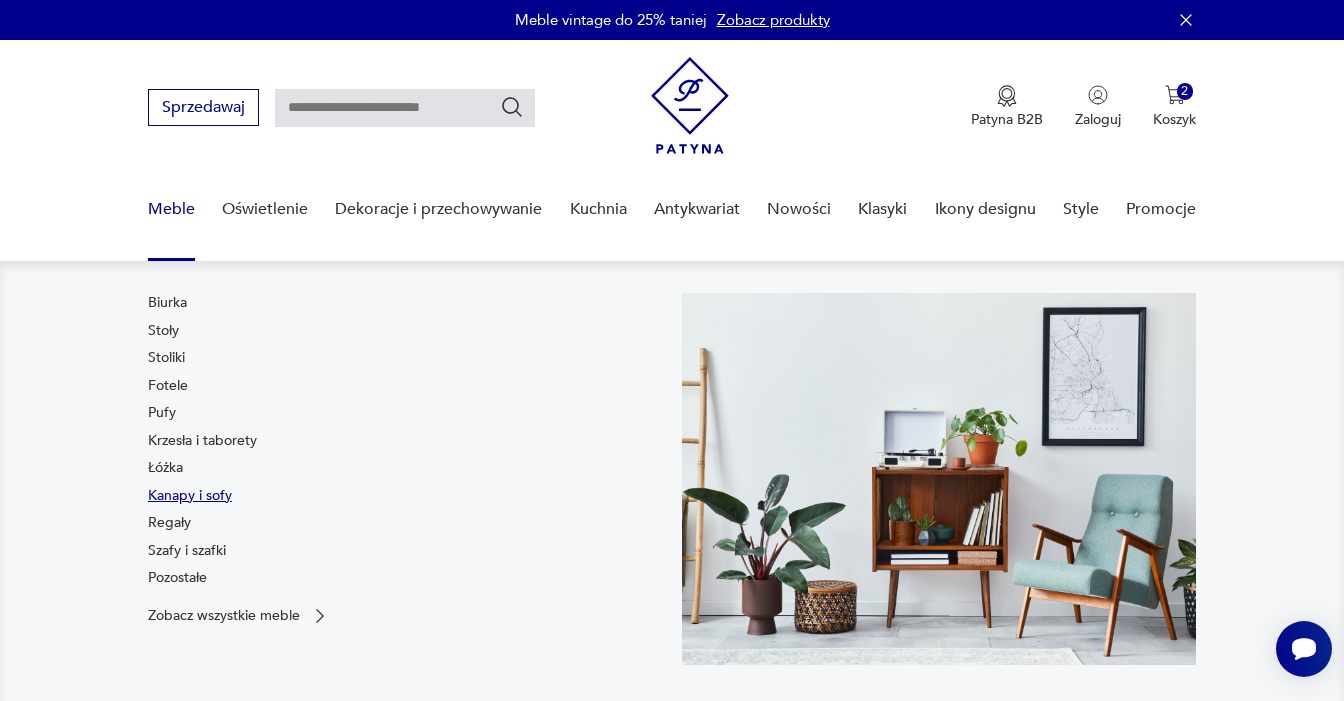 click on "Kanapy i sofy" at bounding box center (190, 496) 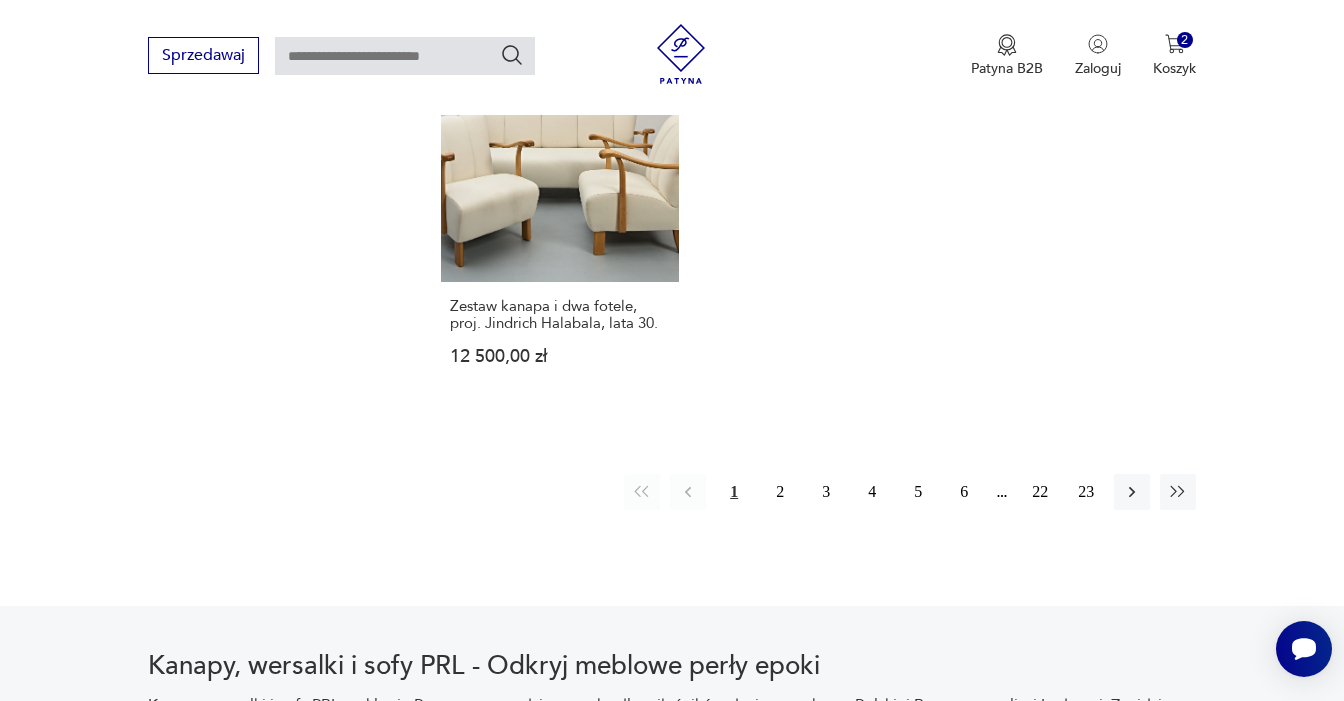scroll, scrollTop: 3203, scrollLeft: 0, axis: vertical 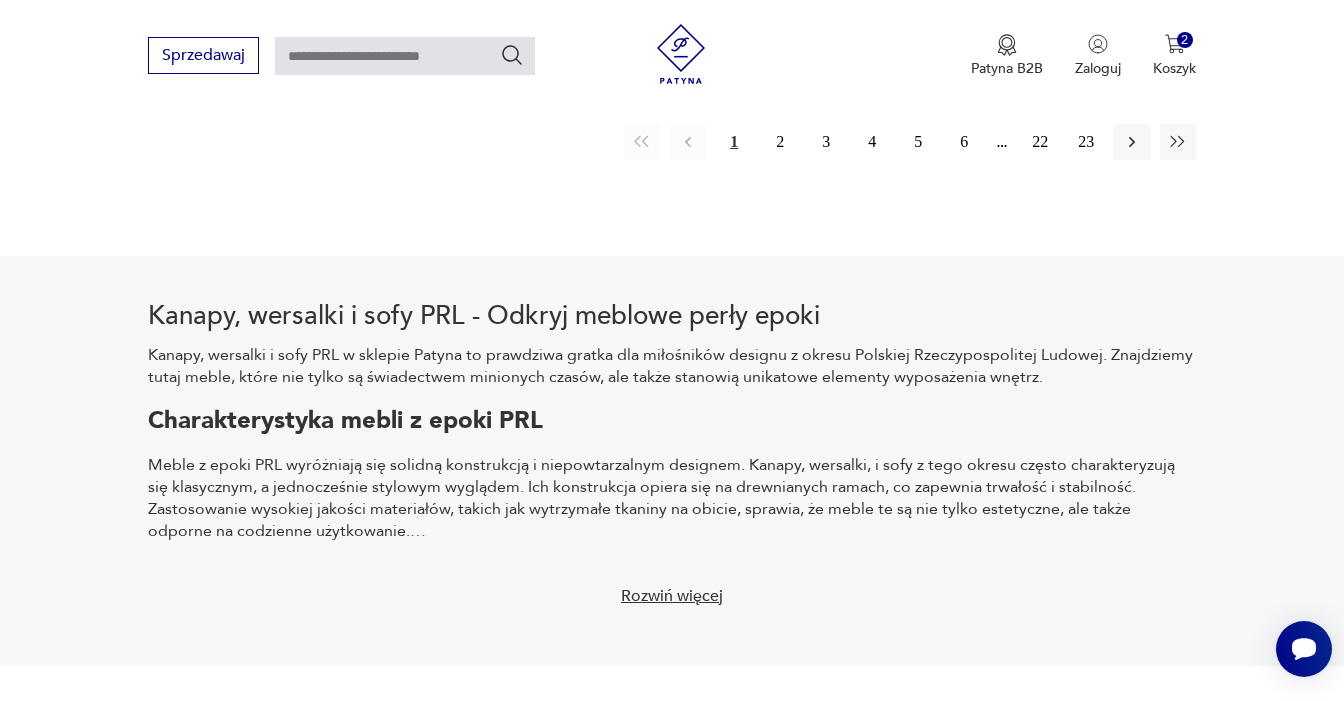 click on "1 2 3 4 5 6 22 23" at bounding box center [910, 142] 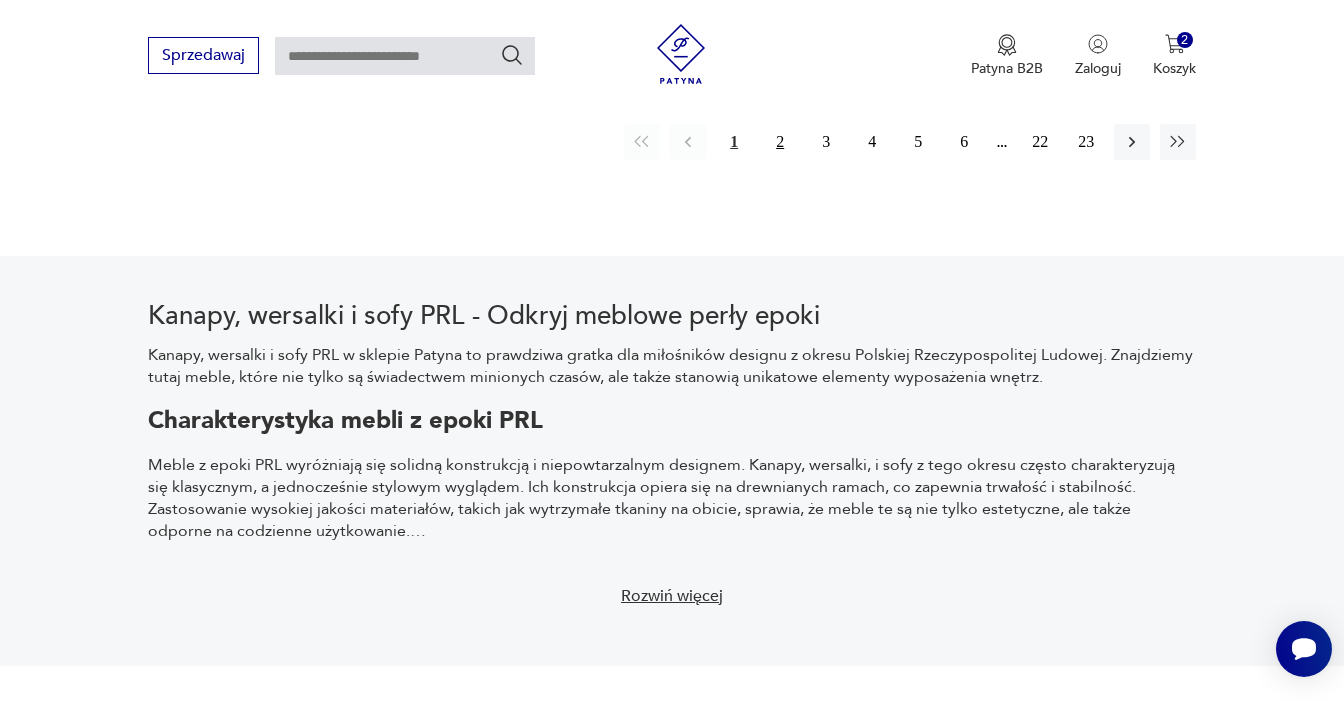 click on "2" at bounding box center [780, 142] 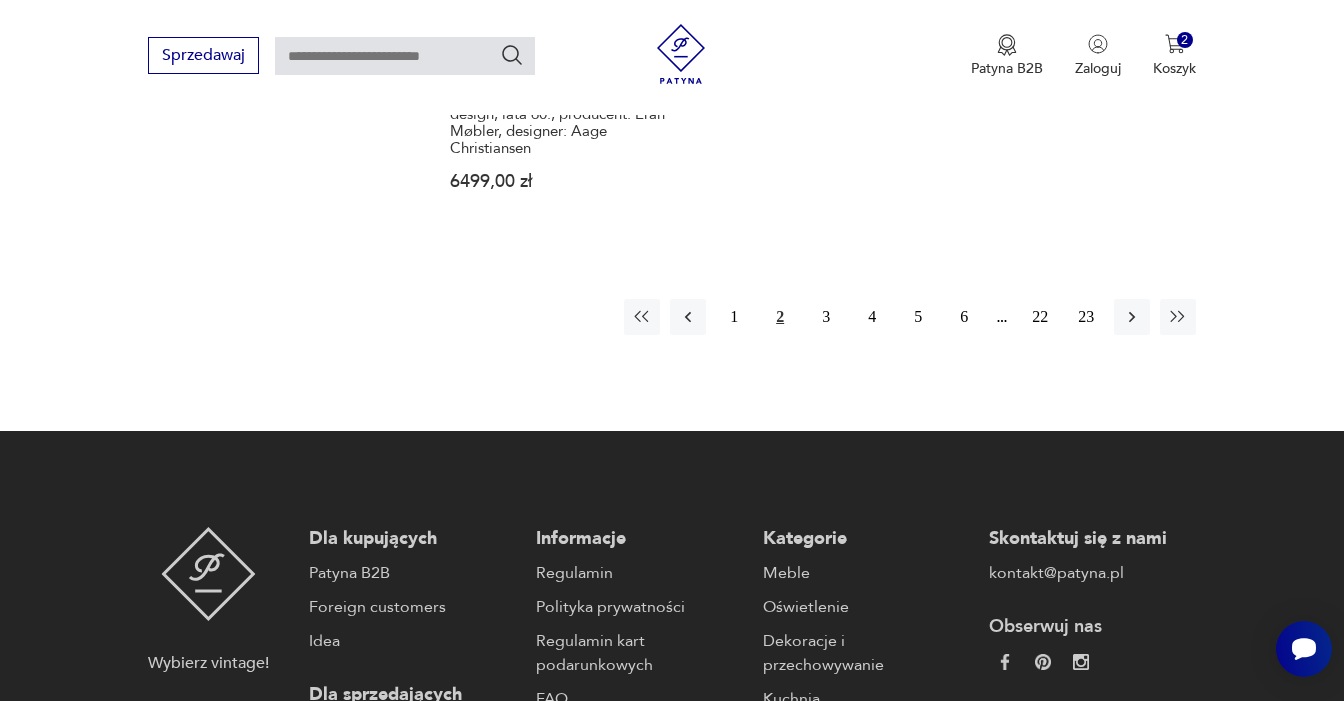 scroll, scrollTop: 3097, scrollLeft: 0, axis: vertical 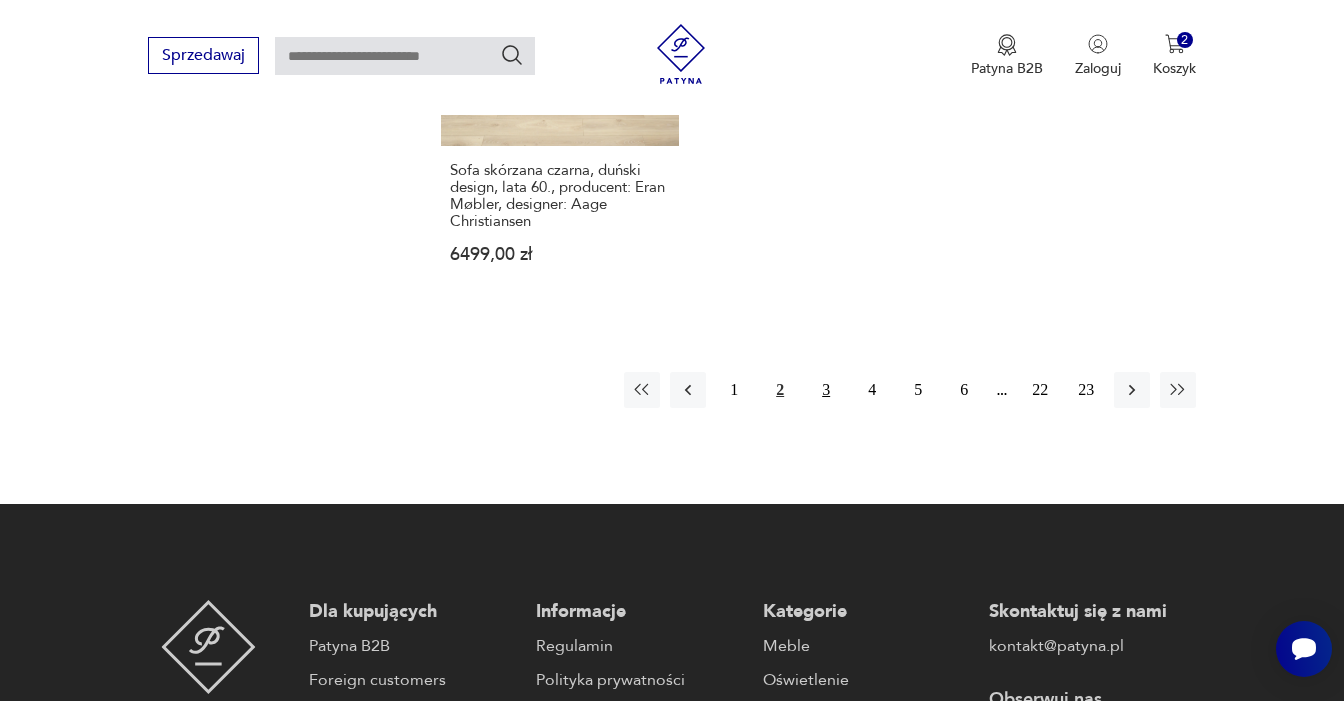 click on "3" at bounding box center [826, 390] 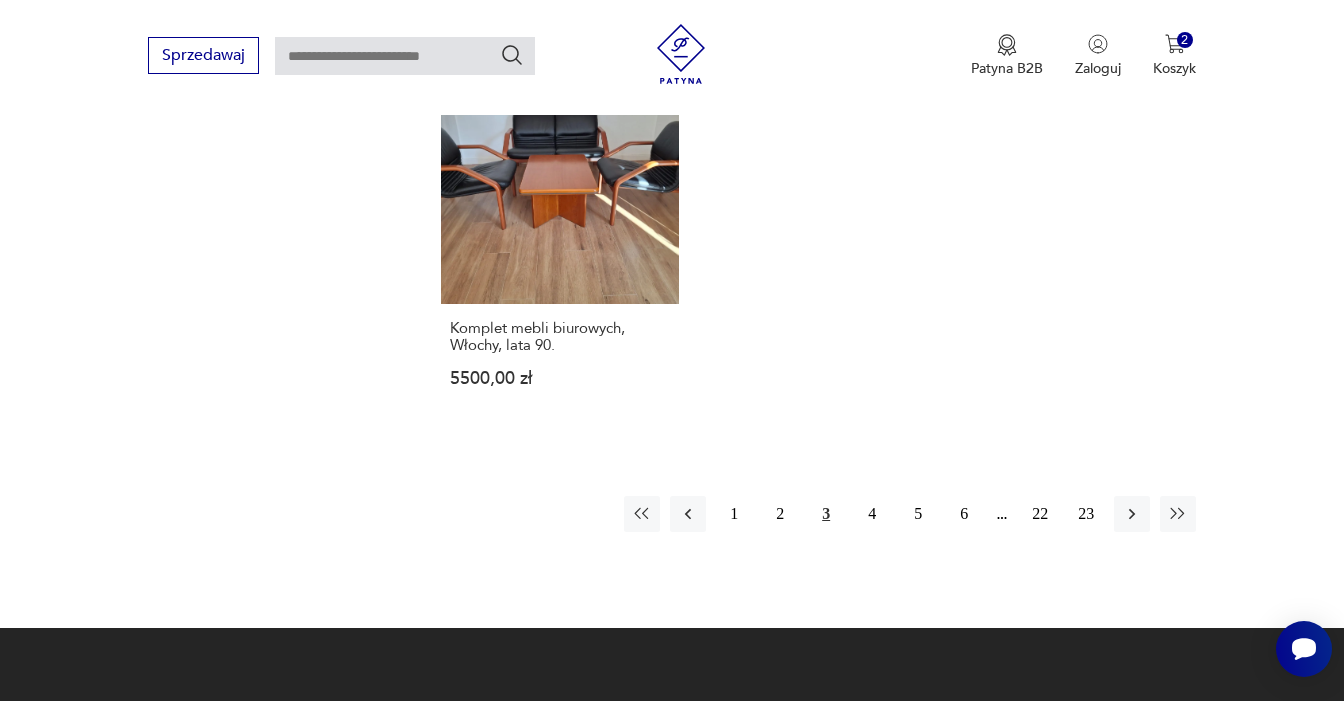 scroll, scrollTop: 2901, scrollLeft: 0, axis: vertical 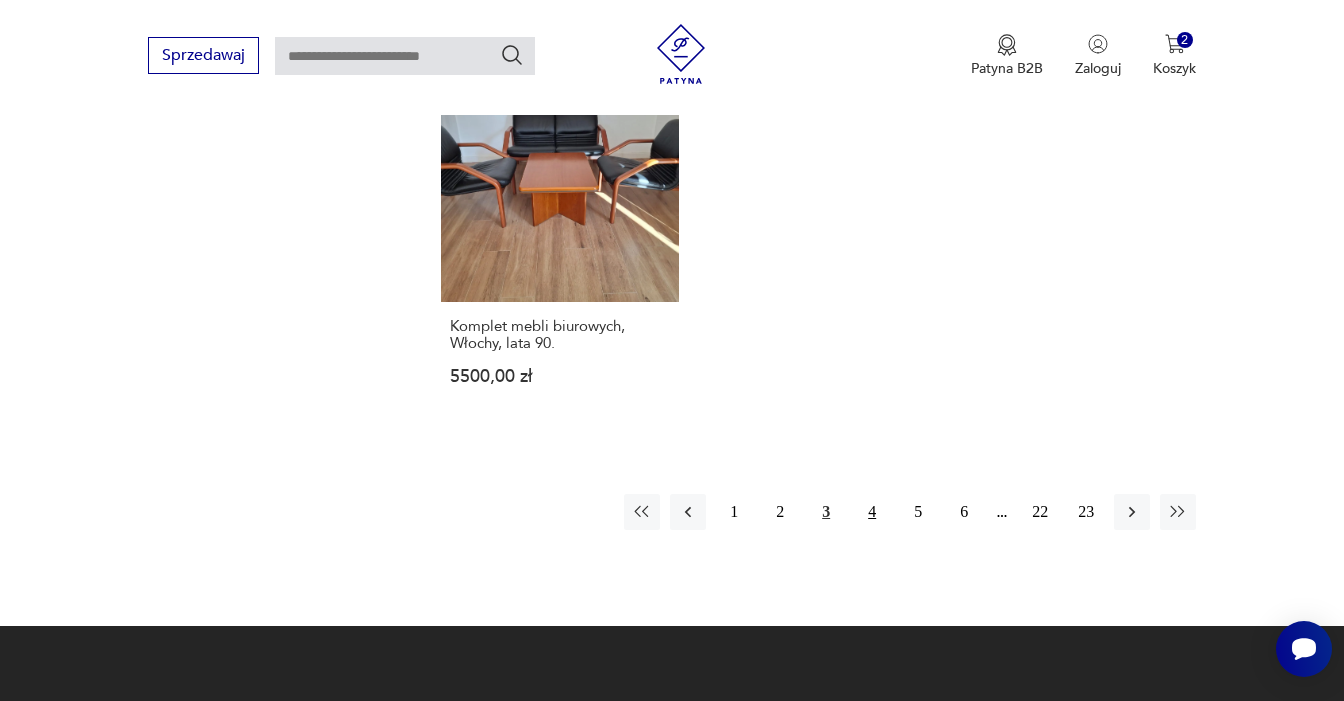click on "4" at bounding box center [872, 512] 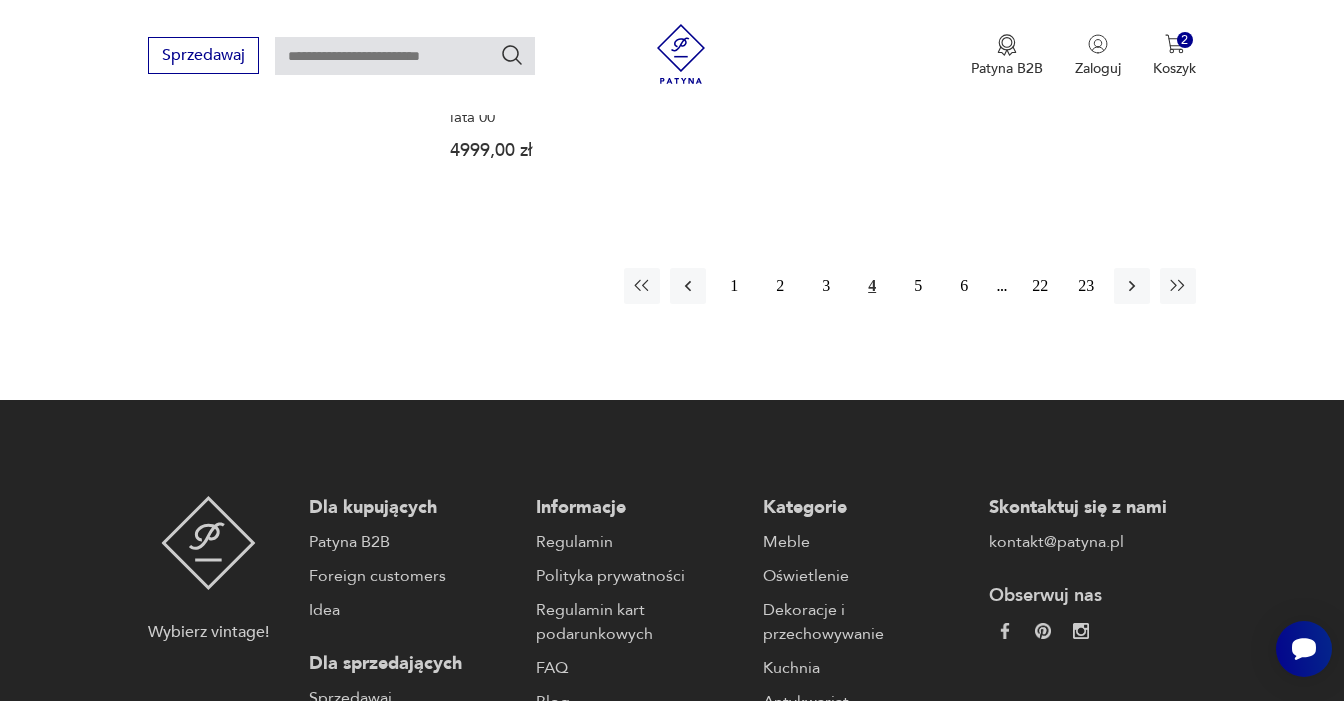 scroll, scrollTop: 3154, scrollLeft: 0, axis: vertical 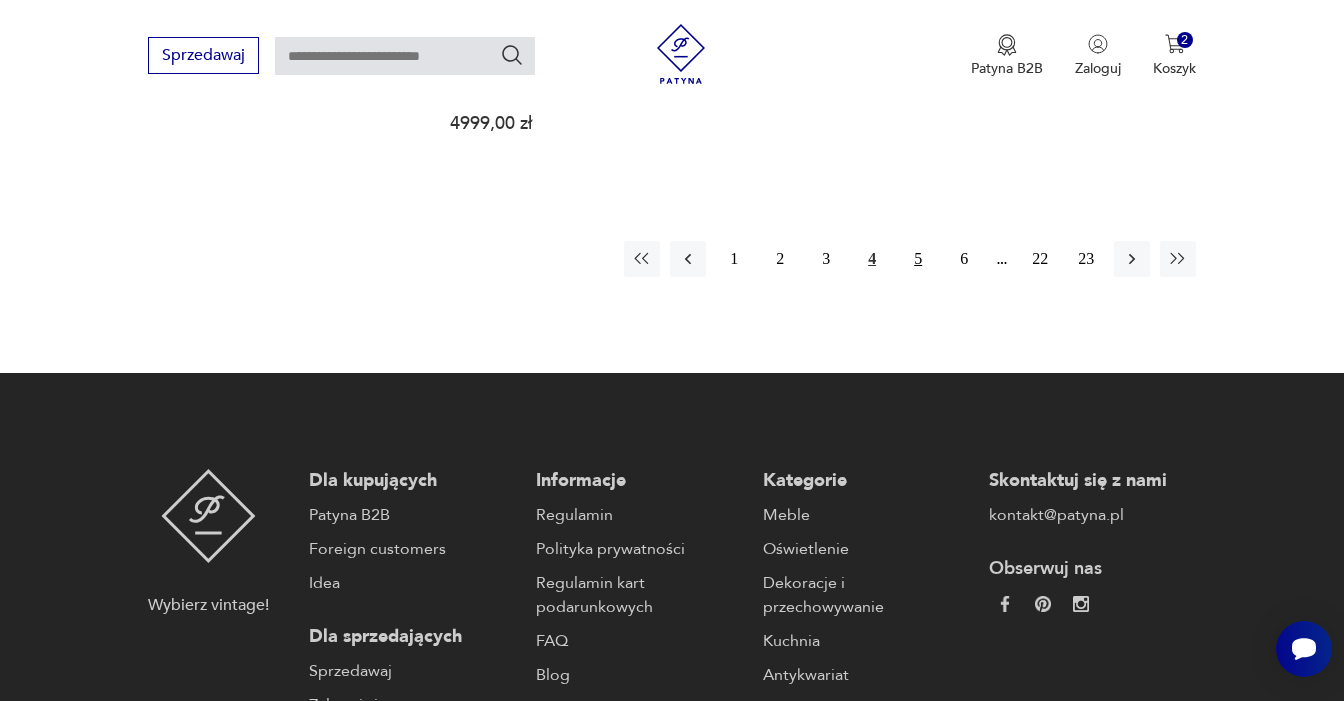 click on "5" at bounding box center [918, 259] 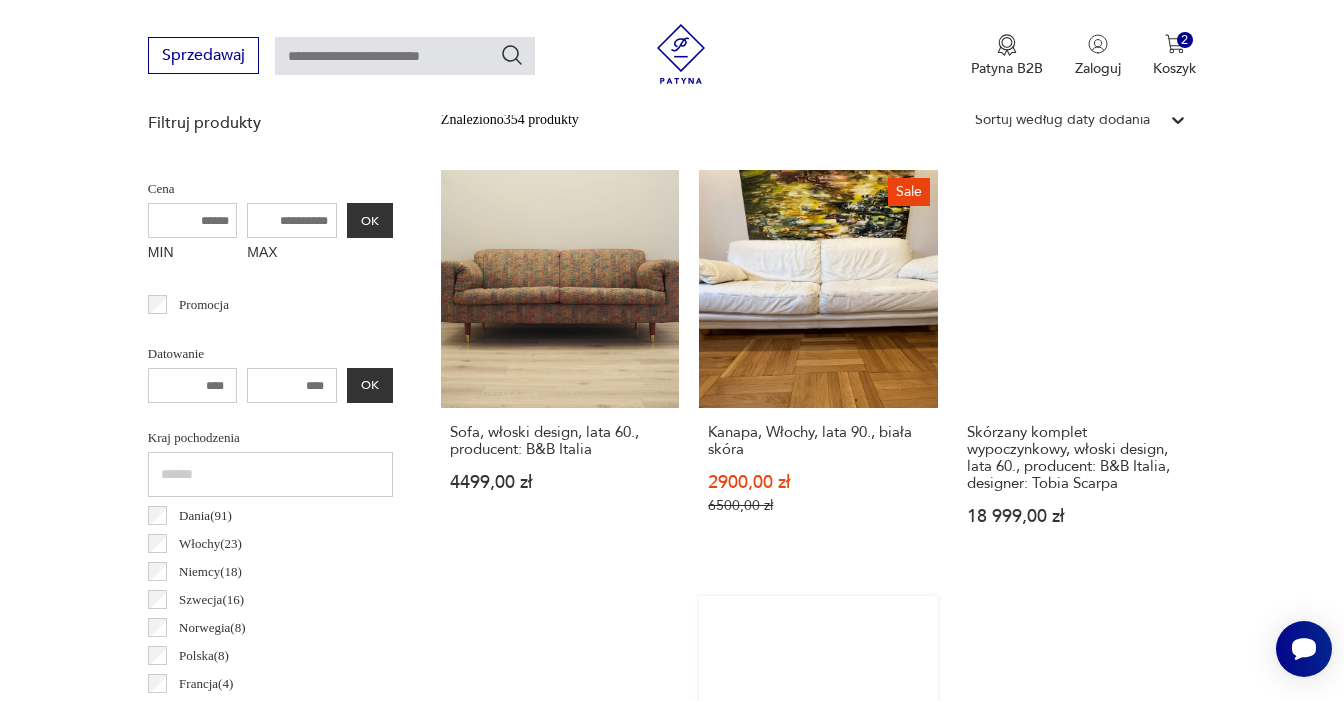 scroll, scrollTop: 672, scrollLeft: 0, axis: vertical 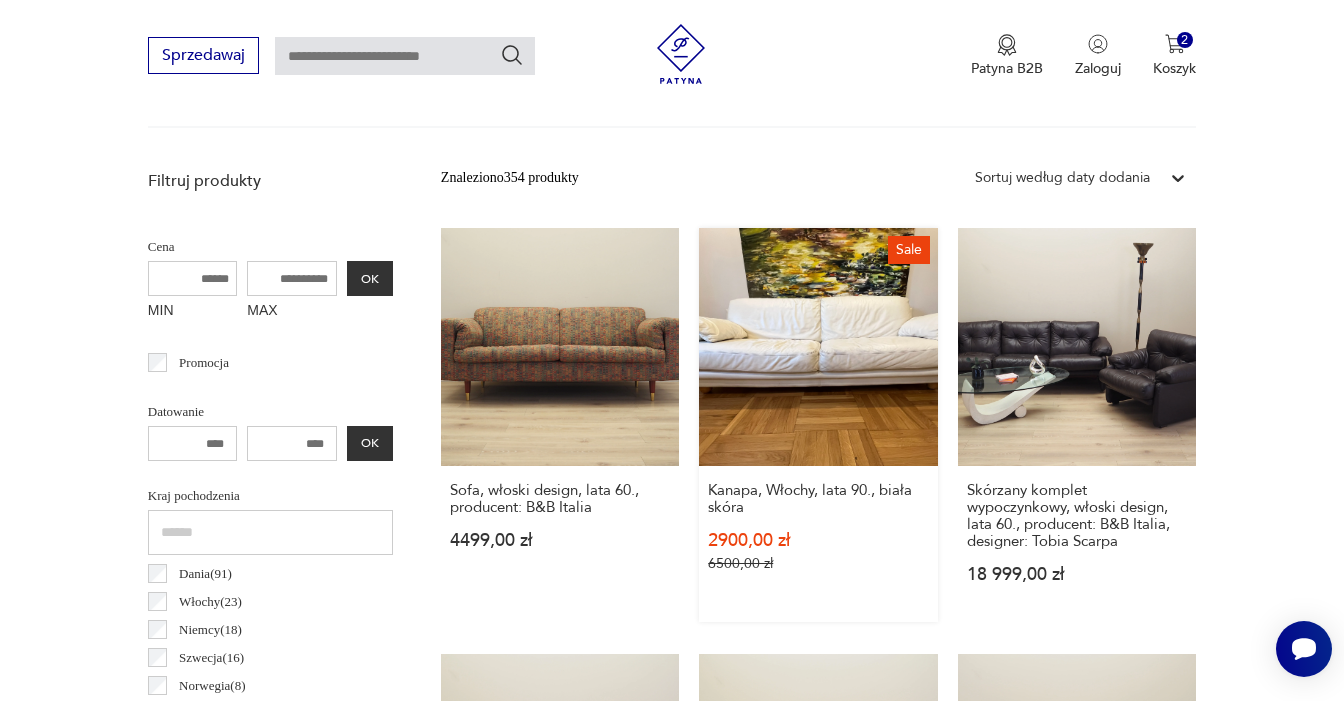 click on "Sale Kanapa, Włochy, lata 90., biała skóra [PRICE] [CURRENCY] [PRICE] [CURRENCY]" at bounding box center [818, 425] 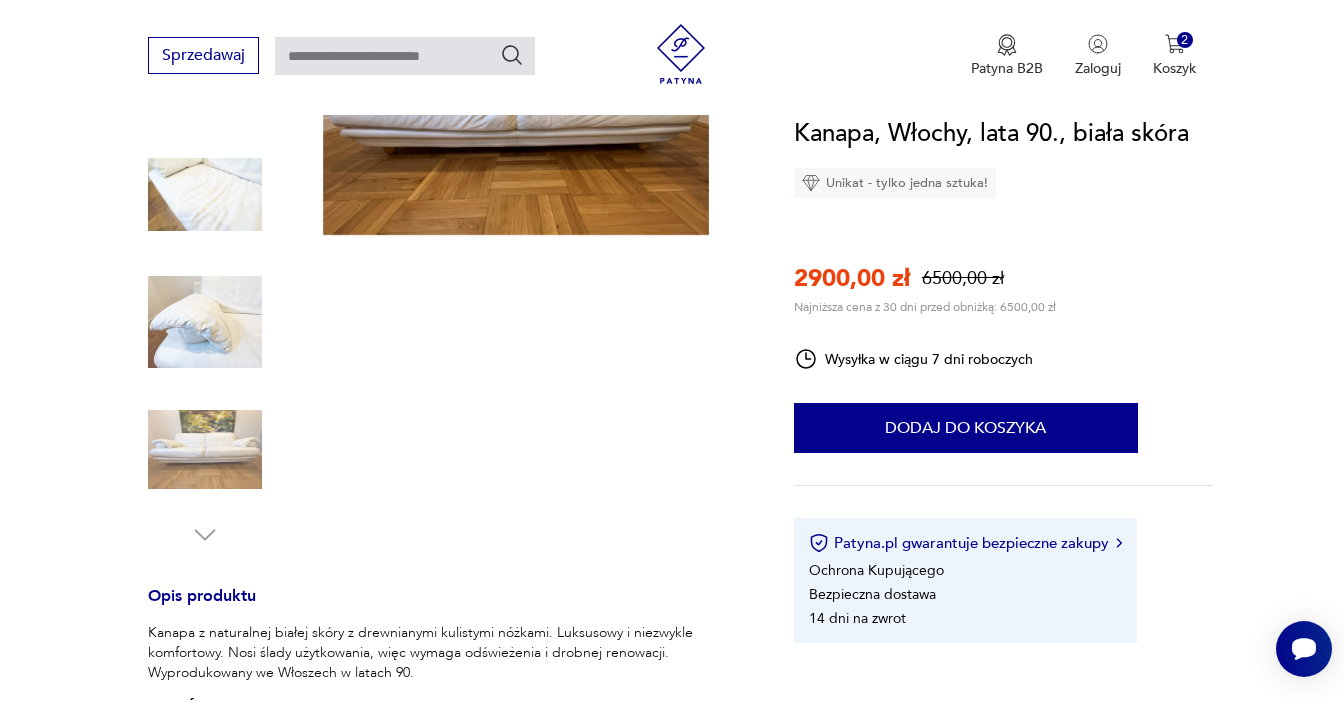 scroll, scrollTop: 531, scrollLeft: 0, axis: vertical 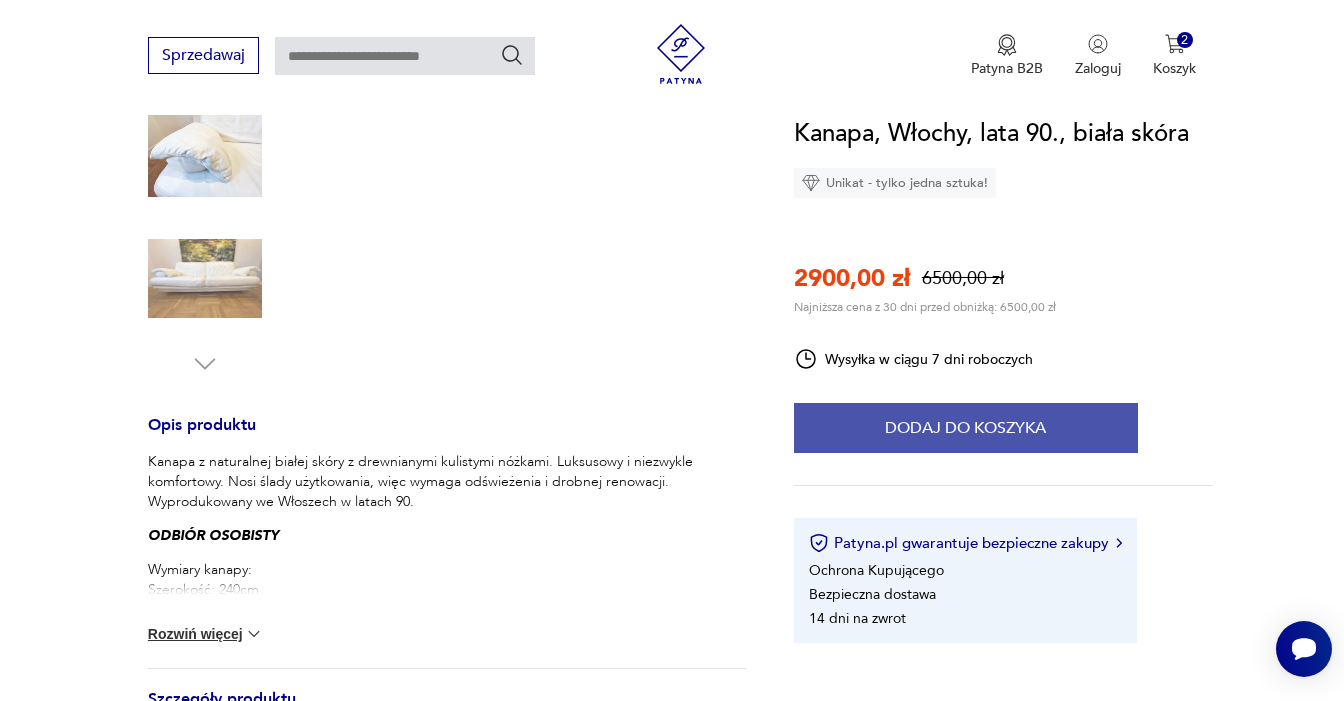 click on "Dodaj do koszyka" at bounding box center [966, 428] 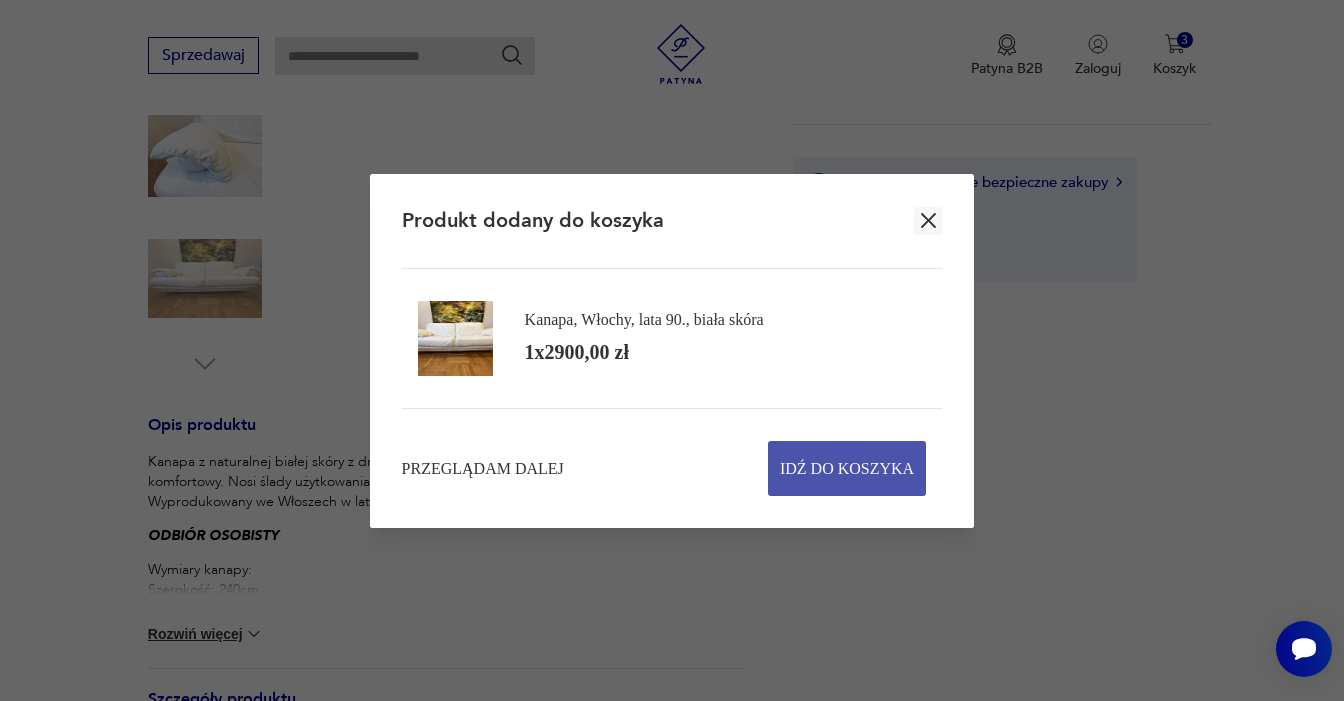 click on "Idź do koszyka" at bounding box center (847, 468) 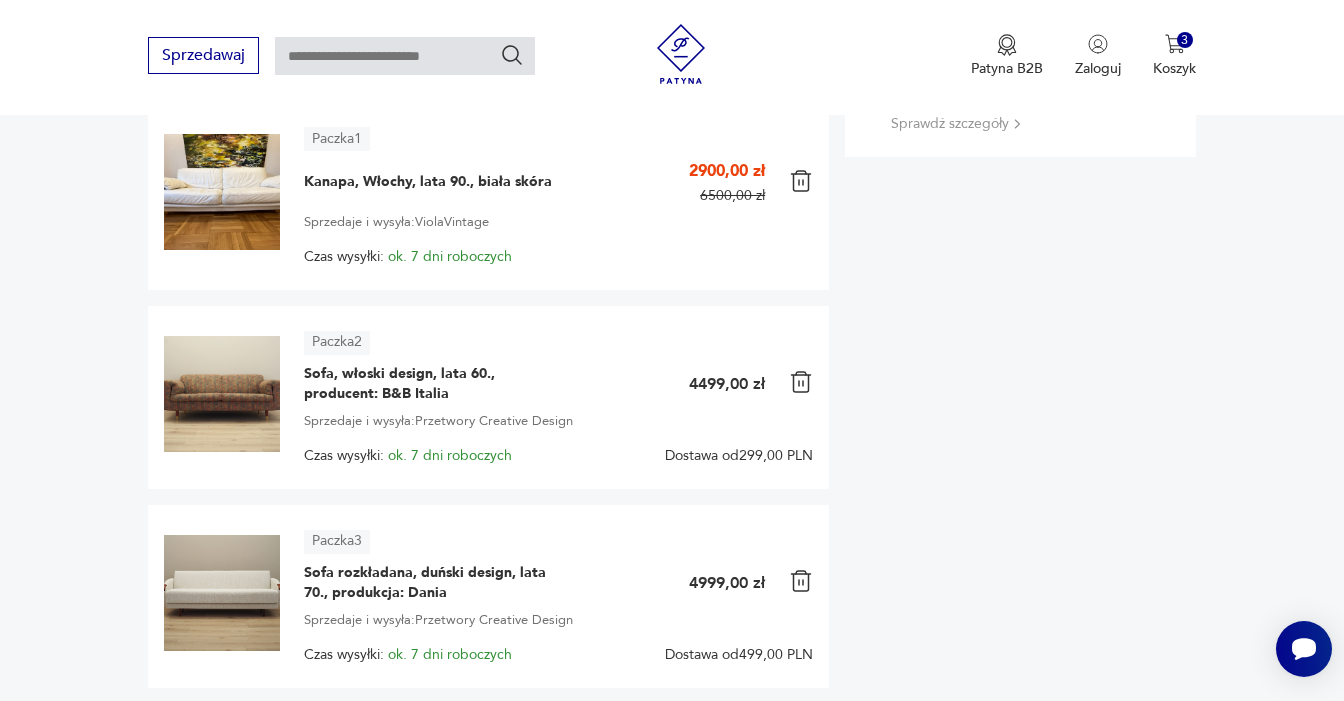 scroll, scrollTop: 398, scrollLeft: 0, axis: vertical 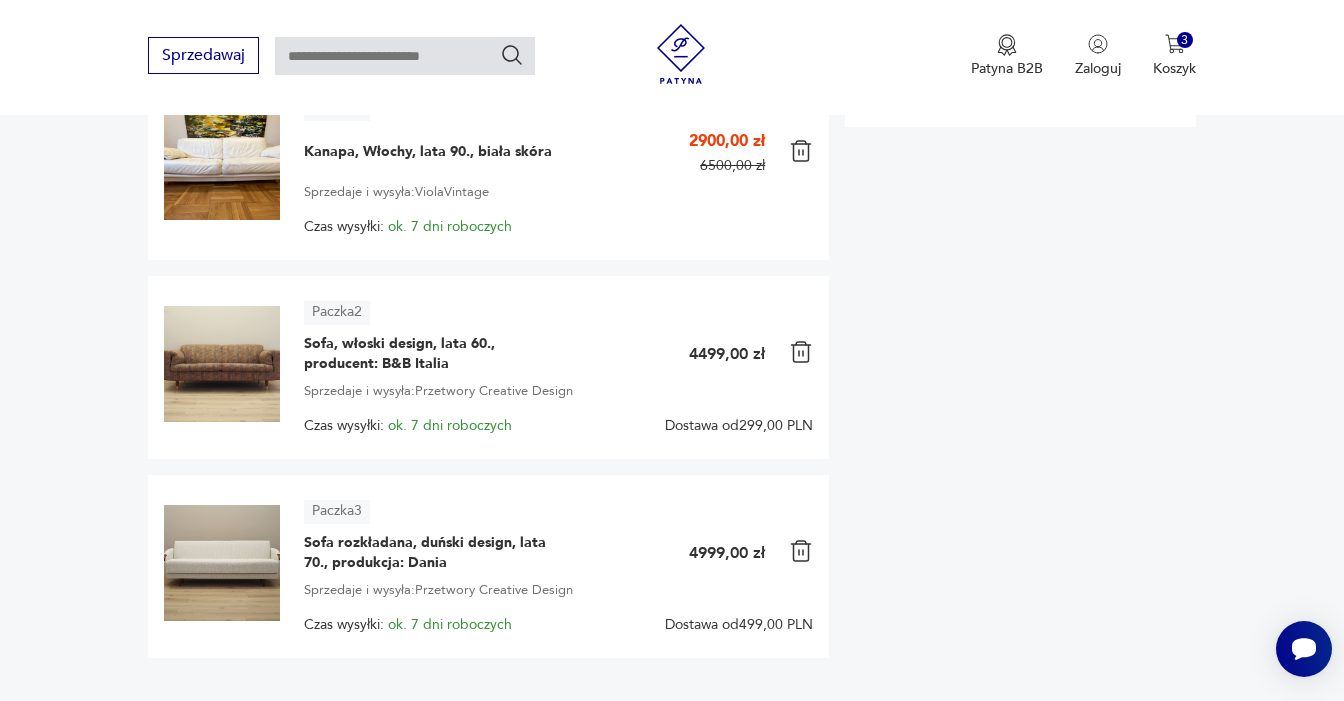 click at bounding box center (222, 162) 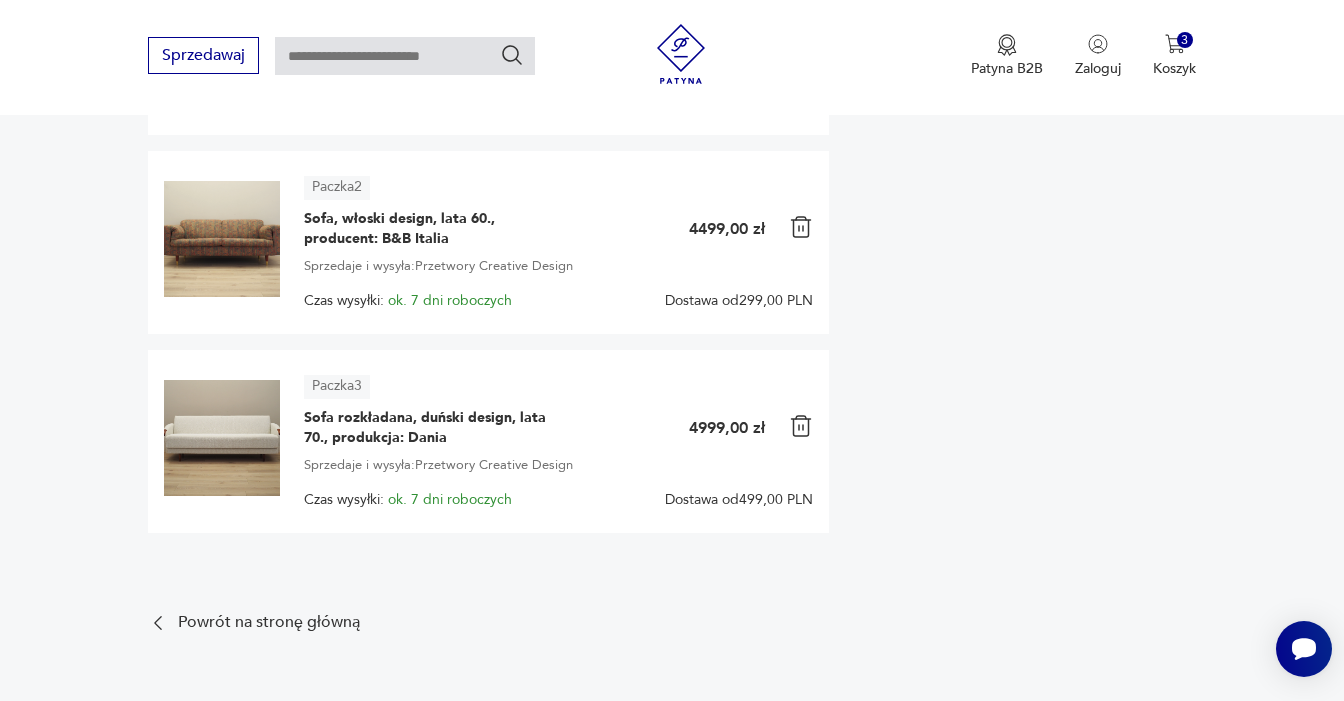 scroll, scrollTop: 526, scrollLeft: 0, axis: vertical 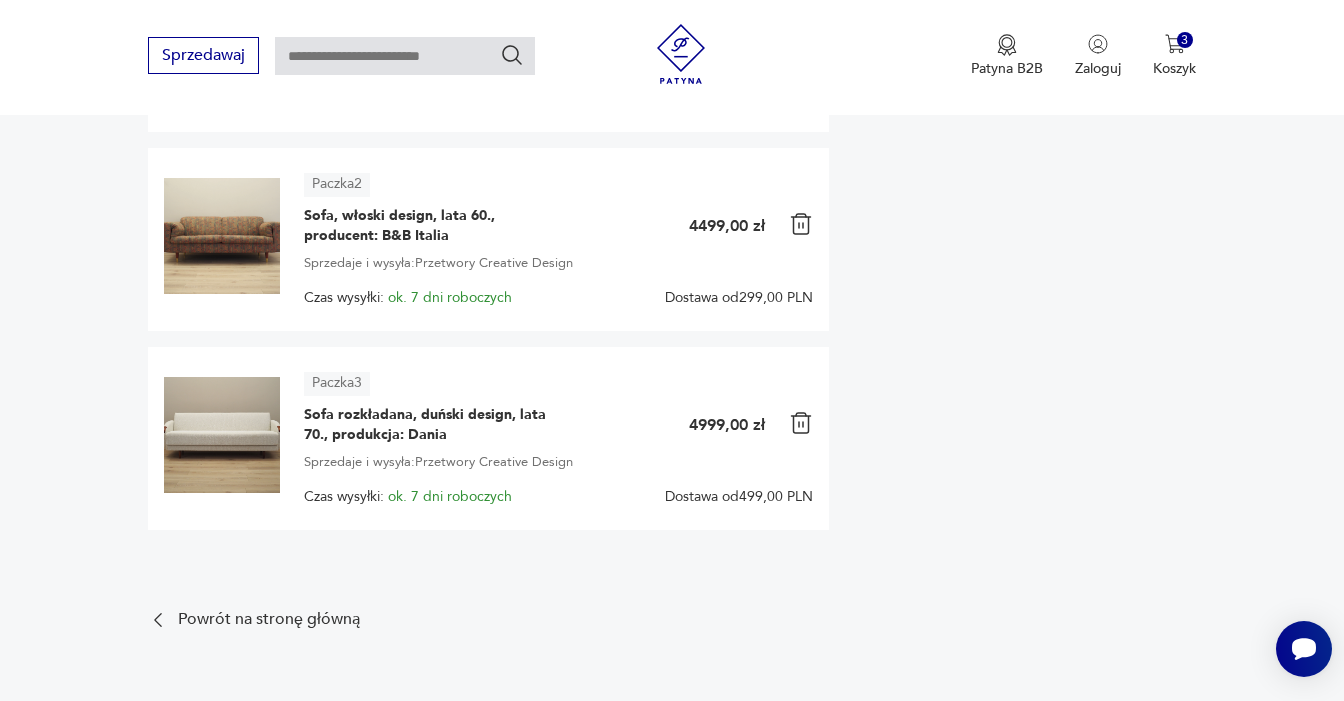 click at bounding box center [222, 435] 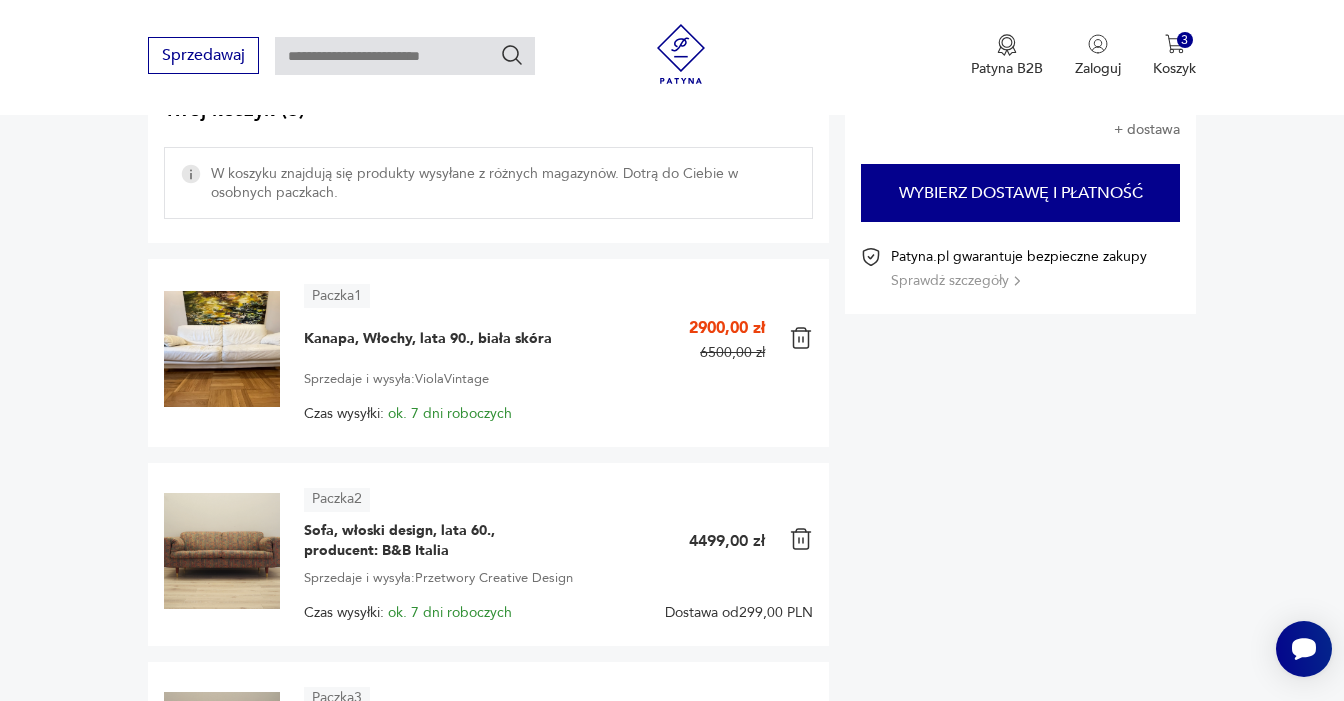 scroll, scrollTop: 181, scrollLeft: 0, axis: vertical 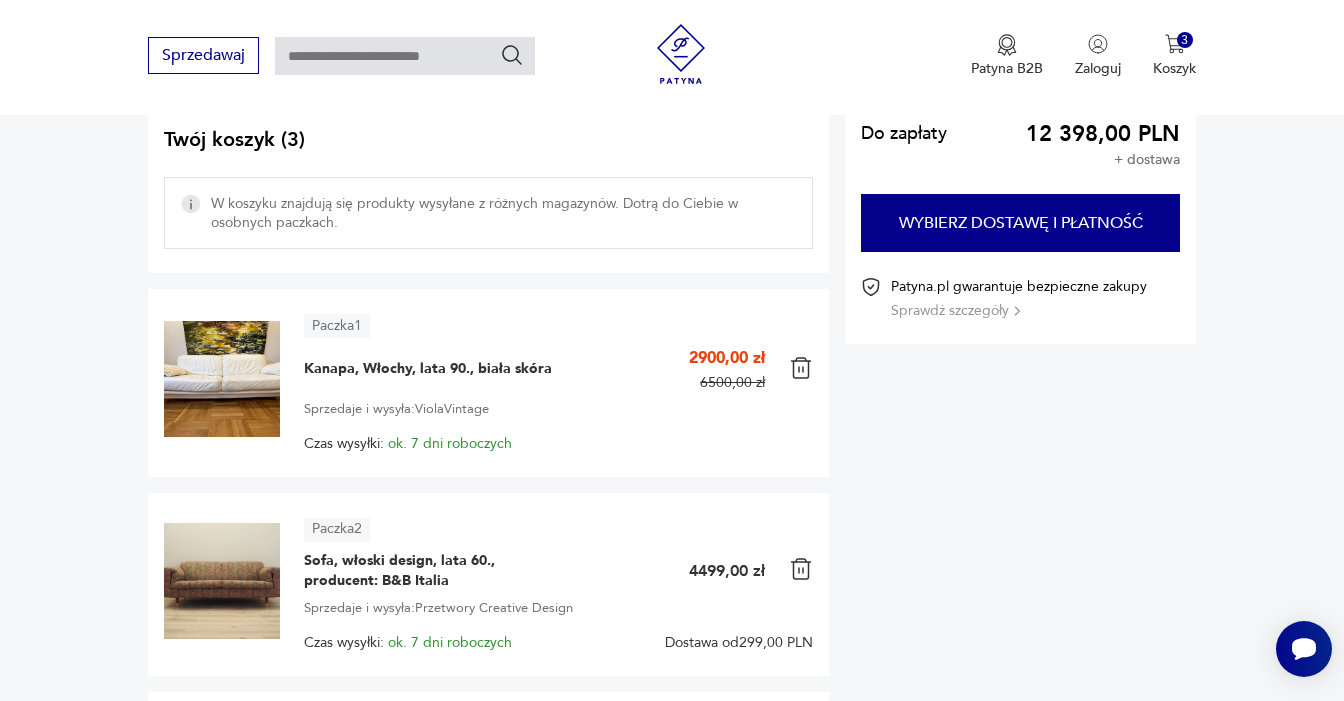 click at bounding box center [222, 379] 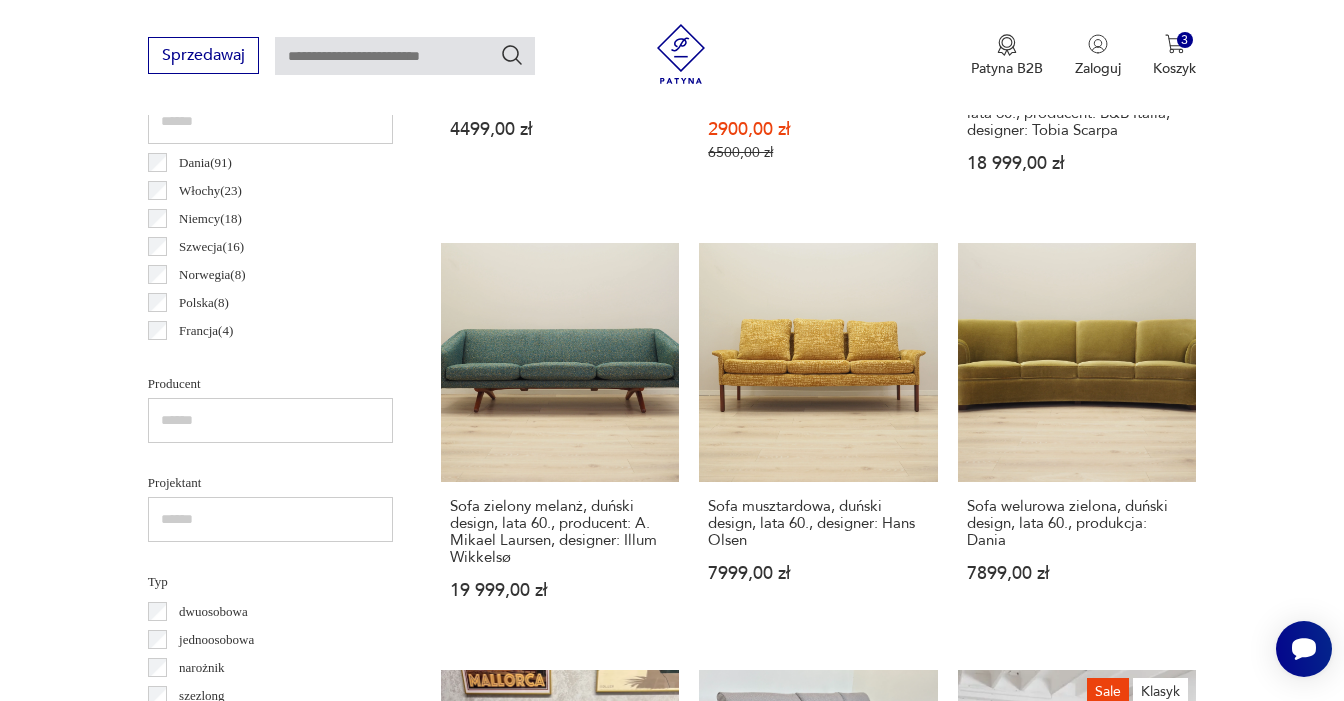 scroll, scrollTop: 1117, scrollLeft: 0, axis: vertical 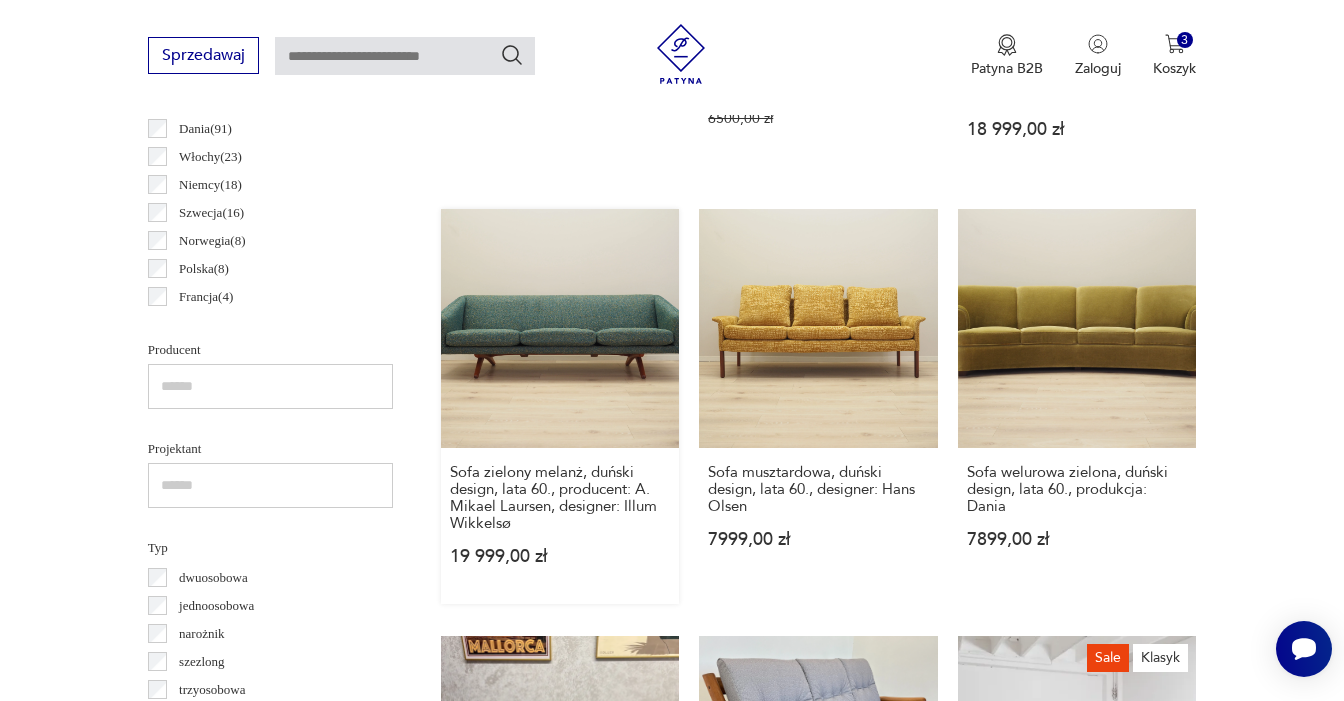 click on "Sofa zielony melanż, duński design, lata 60., producent: [PRODUCER] [DESIGNER] [PRICE] [CURRENCY]" at bounding box center [560, 406] 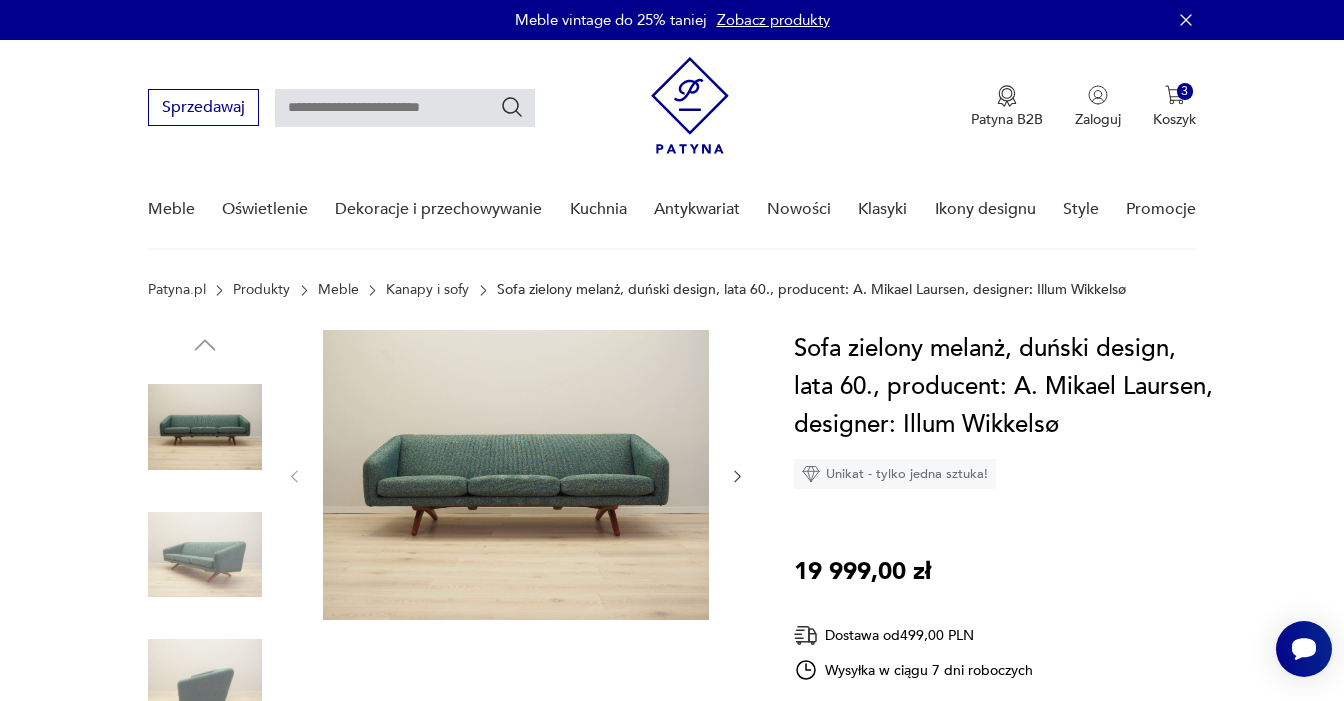click at bounding box center [516, 476] 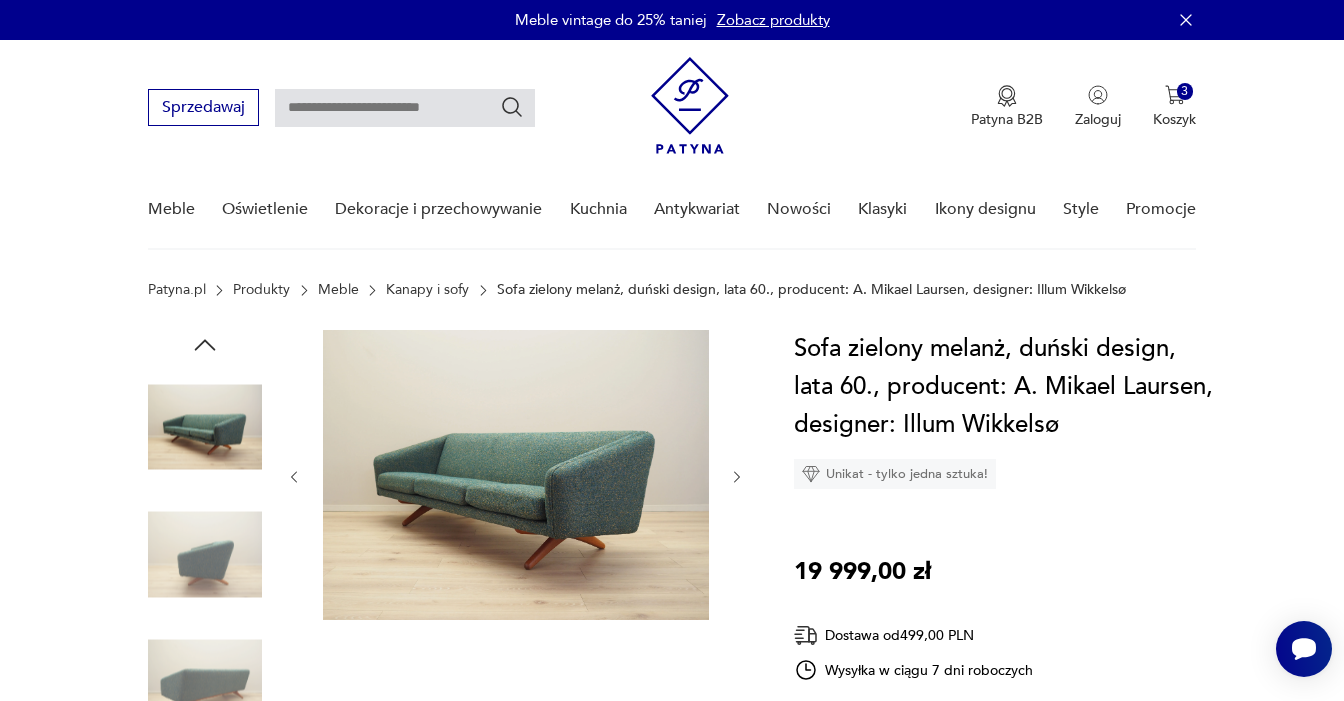 click 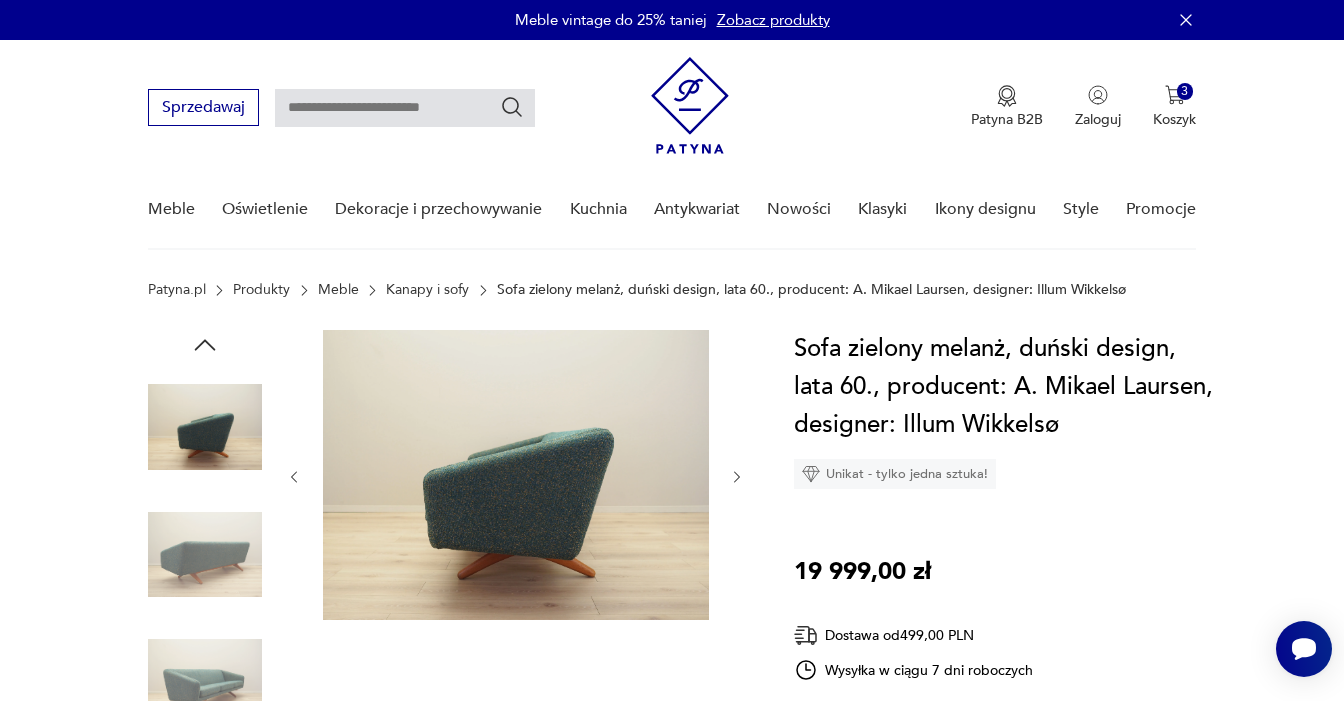 click 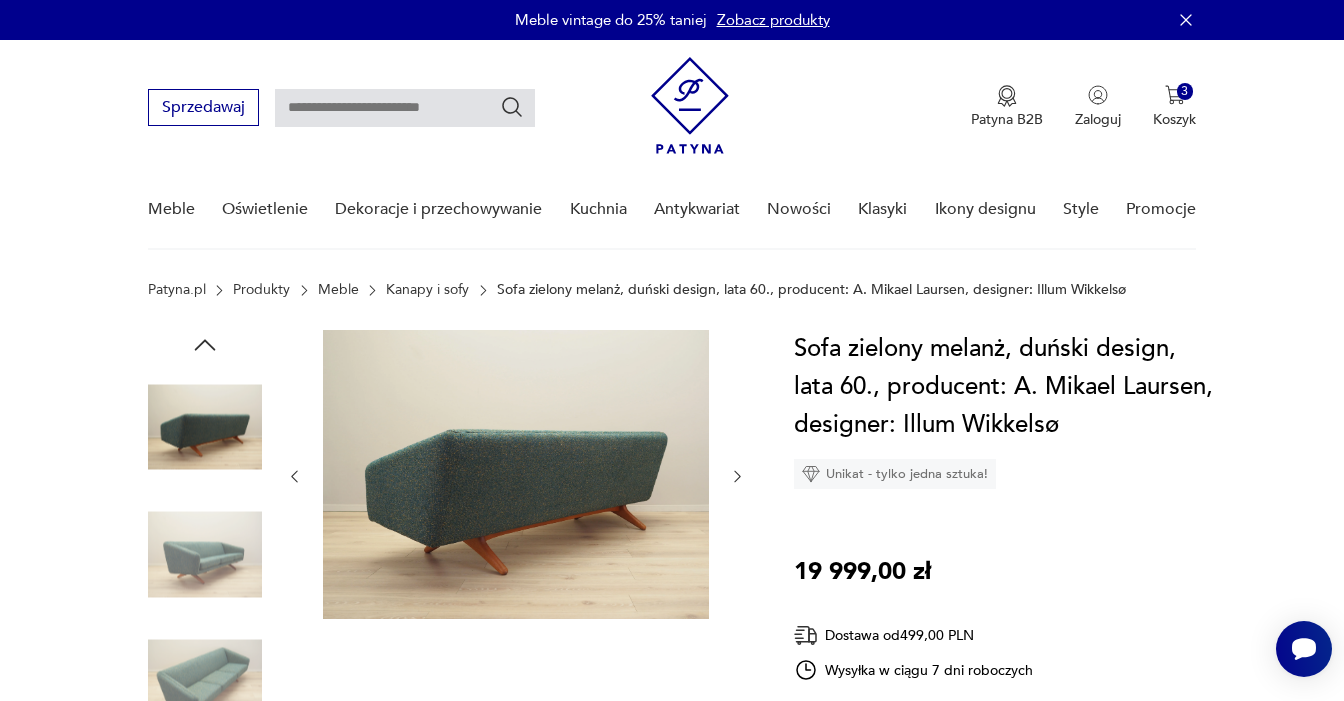 click 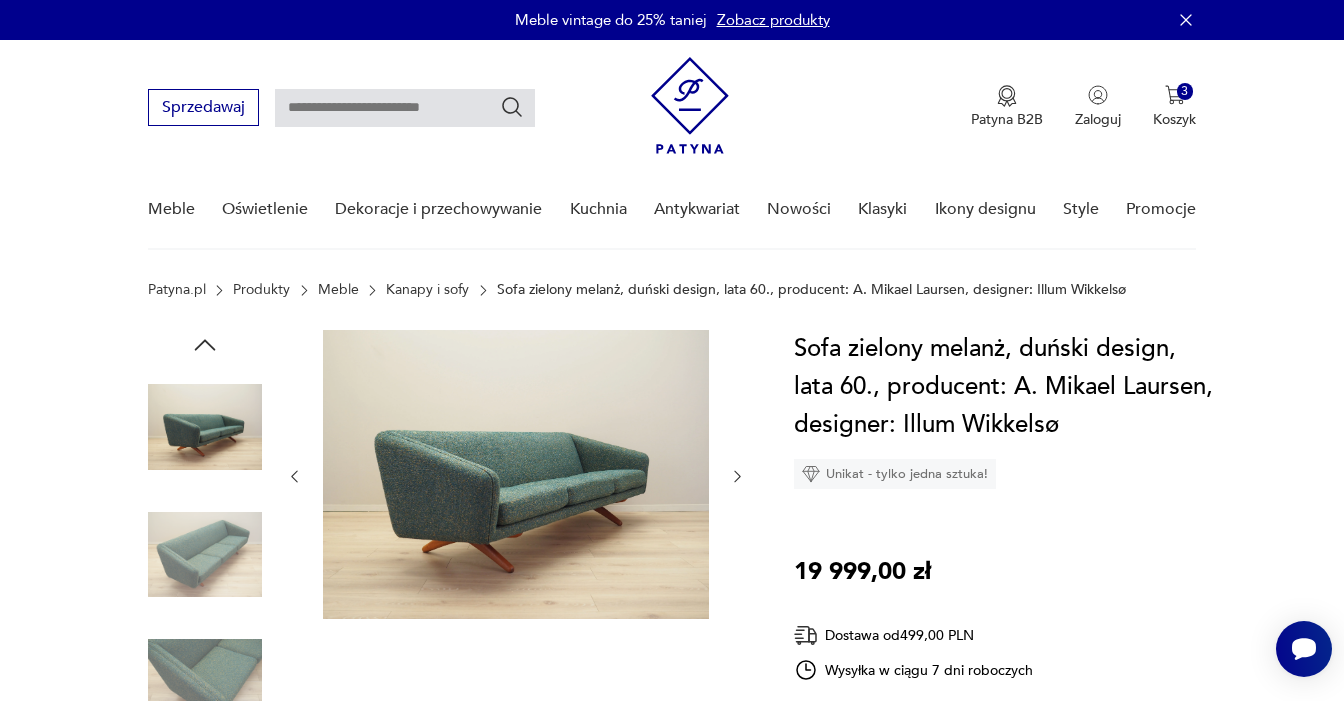 click 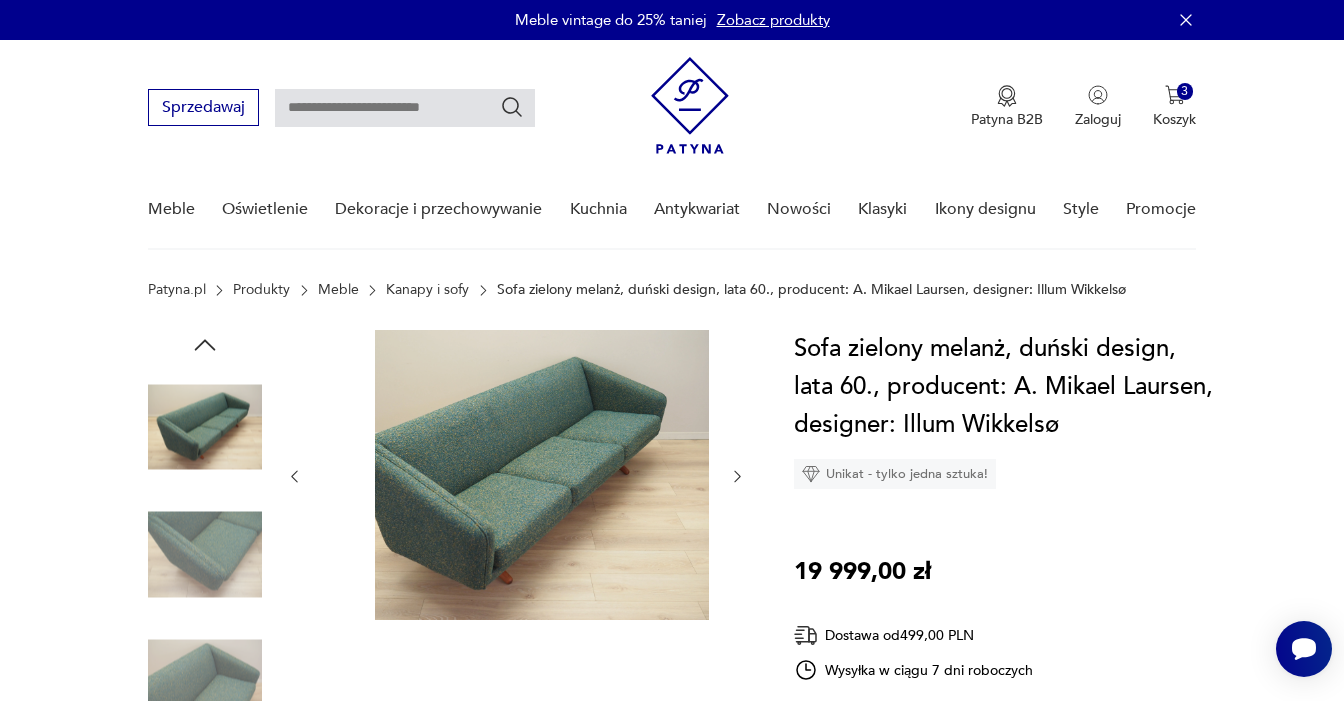 click on "Opis produktu Sofa wykonana została w latach 60-tych, zaprojektowana przez duńskiego projektanta Illum'a Wikkelsø dla znanej manufaktury A. Mikael Laursen. Model ML-90.
Konstrukcja mebla wykonana z litego drewna. Nogi wykonane z litego drewna dębowego.  Sofa została poddana renowacji tapicerskiej, gąbki oraz tkanina wymienione na nowe. Poduszki siedziskowe na sprężynach.
Stan: Tkanina wymieniona na nową. Większe ślady użytkowania zawsze przedstawiamy na zdjęciach. Produkt przygotowany bezpośrednio do użytkowania.
*Ze względów bezpieczeństwa mebel do transportu może posiadać odkręcone nogi. Montaż nie powinien stanowić problemu. Natomiast w przypadku wątpliwości prosimy o kontakt, wyślemy film instruktażowy.
Dane techniczne
wysokość:
[NUMBER] cm
szerokość:
[NUMBER] cm
głębokość:
[NUMBER] cm
wymiary siedziska:
[NUMBER] x [NUMBER] cm
жность siedziska:
[NUMBER] cm
Cena transportu nie obejmuje wniesienia.
Rozwiń więcej Szczegóły produktu Stan:   dobry Wysokość :   [NUMBER] Kolor:   Typ :   :   :" at bounding box center [672, 996] 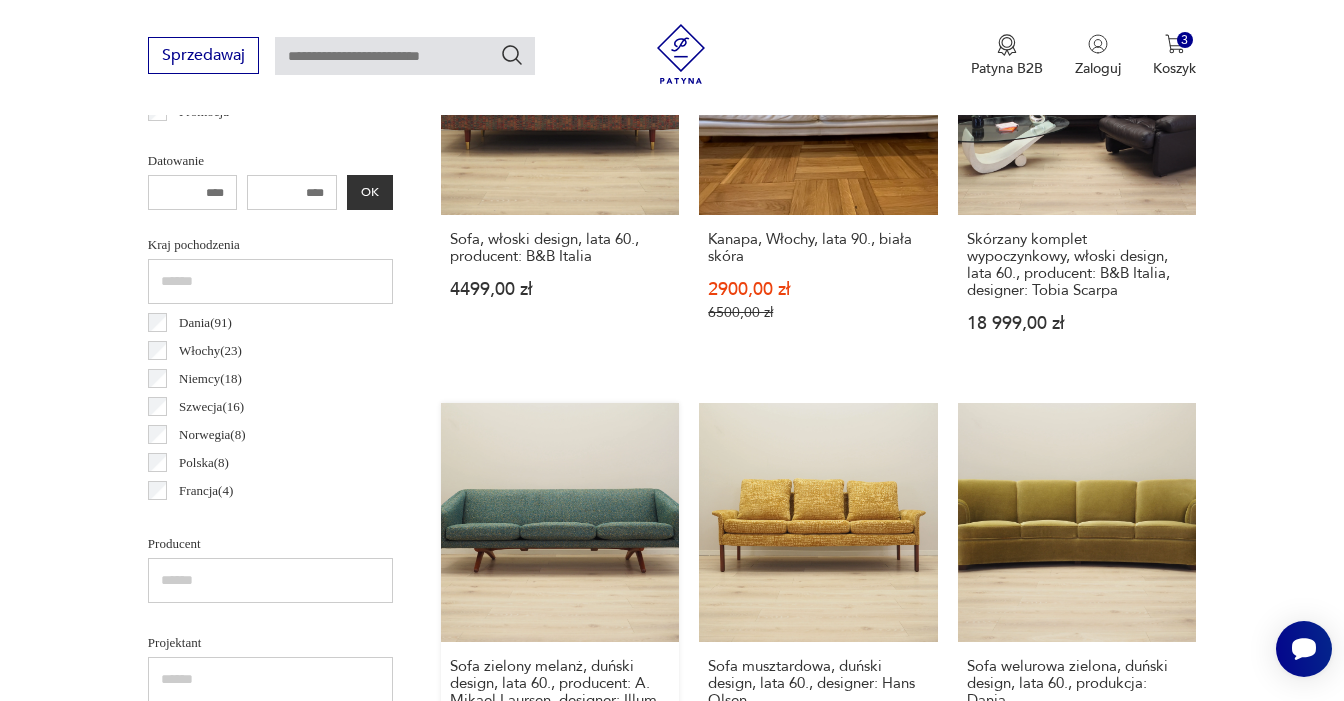 scroll, scrollTop: 741, scrollLeft: 0, axis: vertical 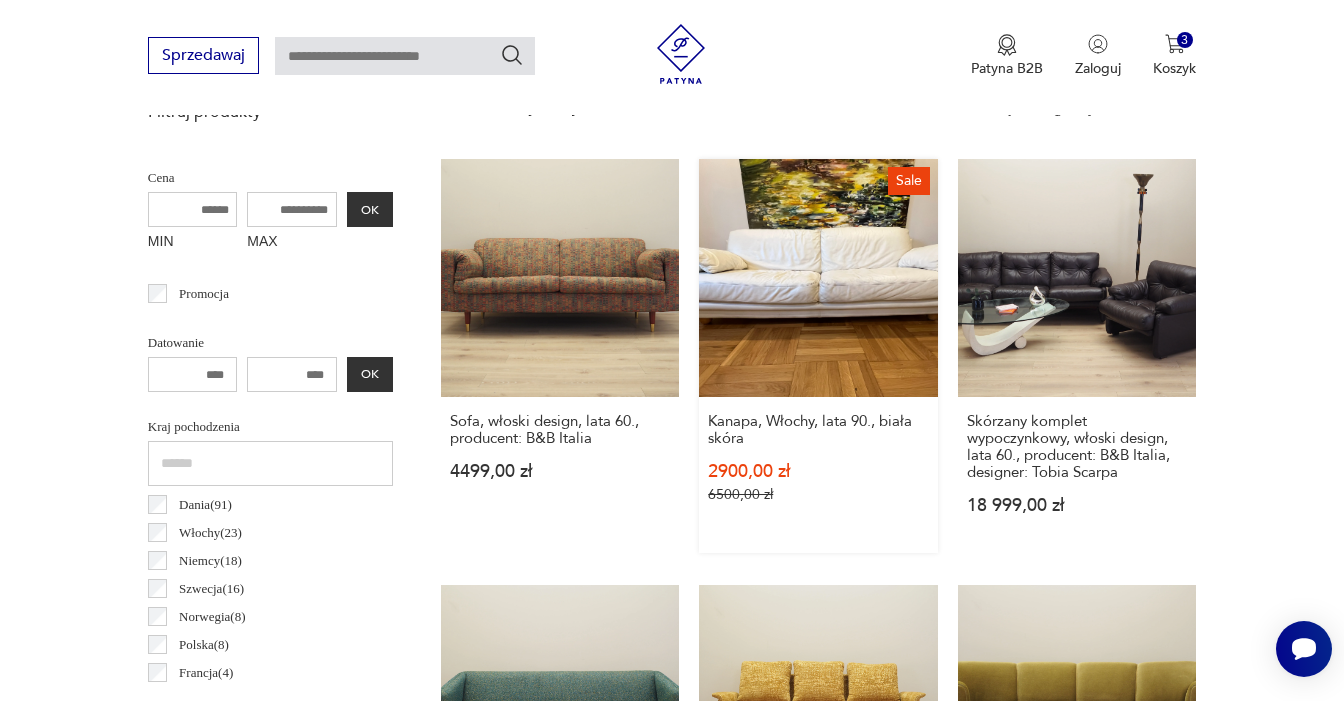 click on "Sale Kanapa, Włochy, lata 90., biała skóra [PRICE] [CURRENCY] [PRICE] [CURRENCY]" at bounding box center (818, 356) 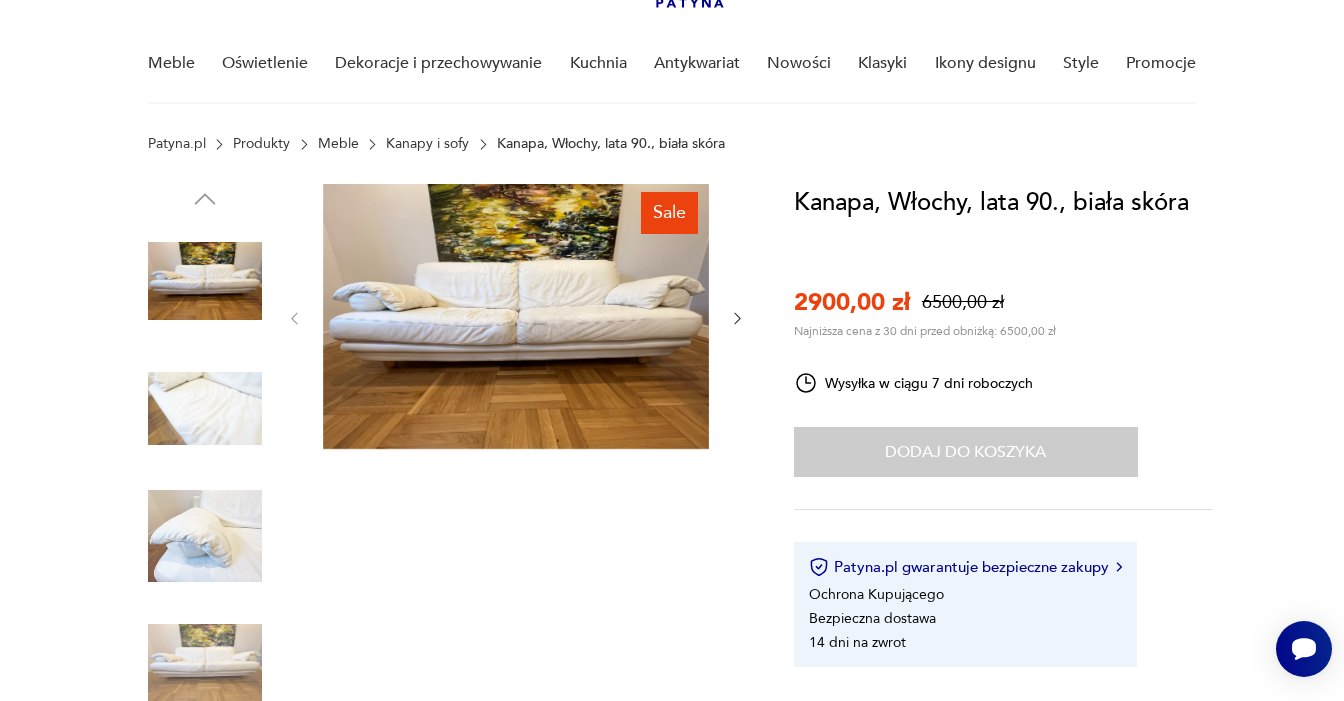 scroll, scrollTop: 151, scrollLeft: 0, axis: vertical 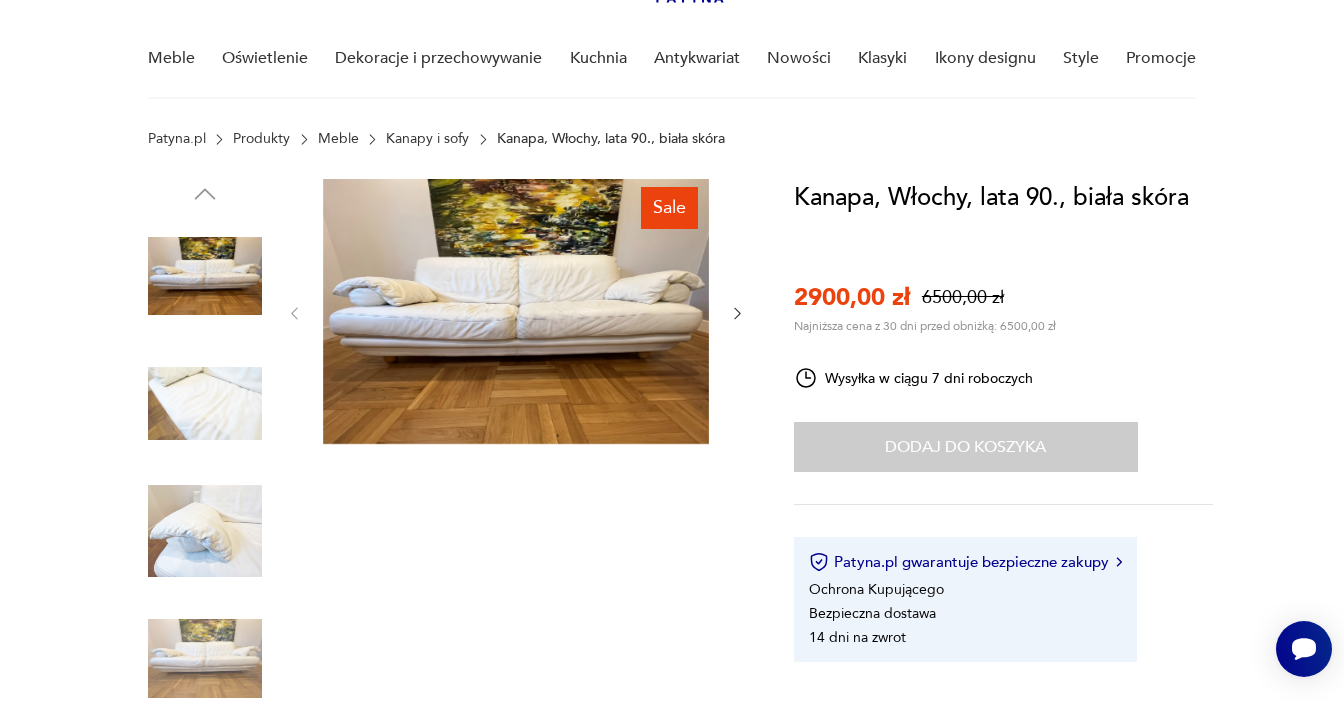 click 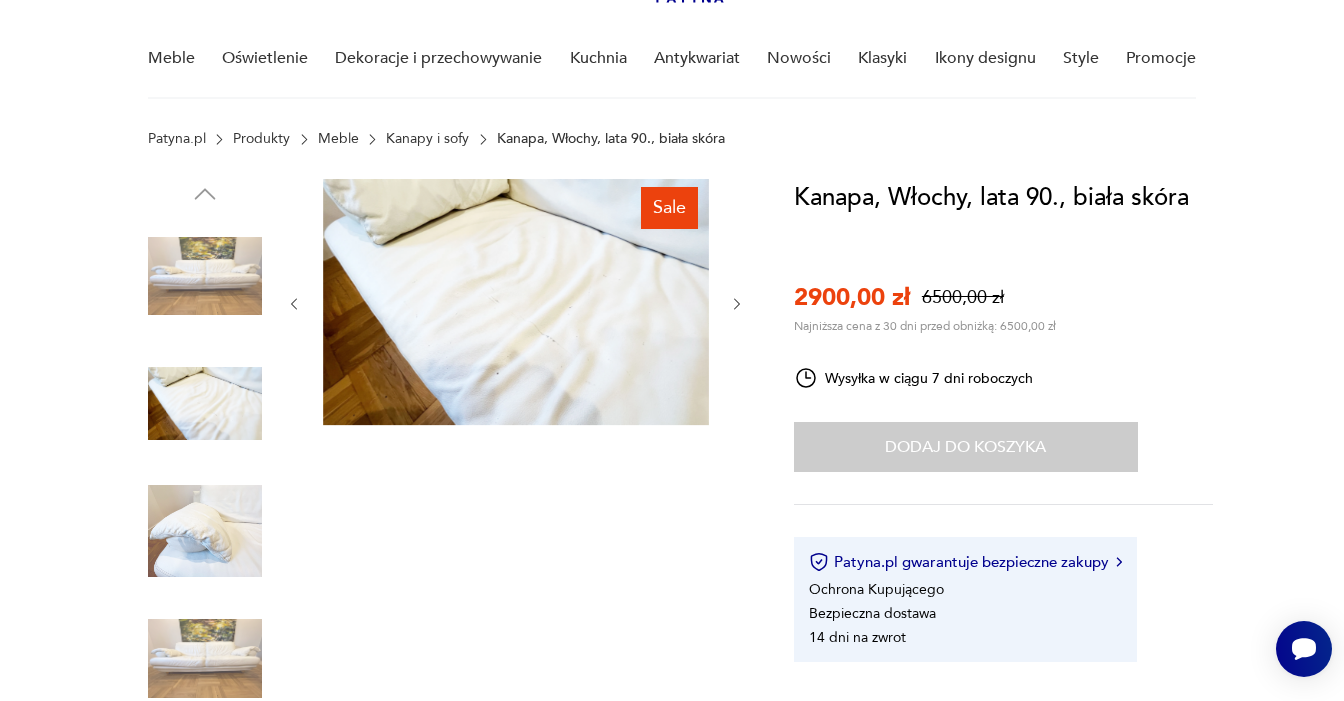 click at bounding box center (516, 304) 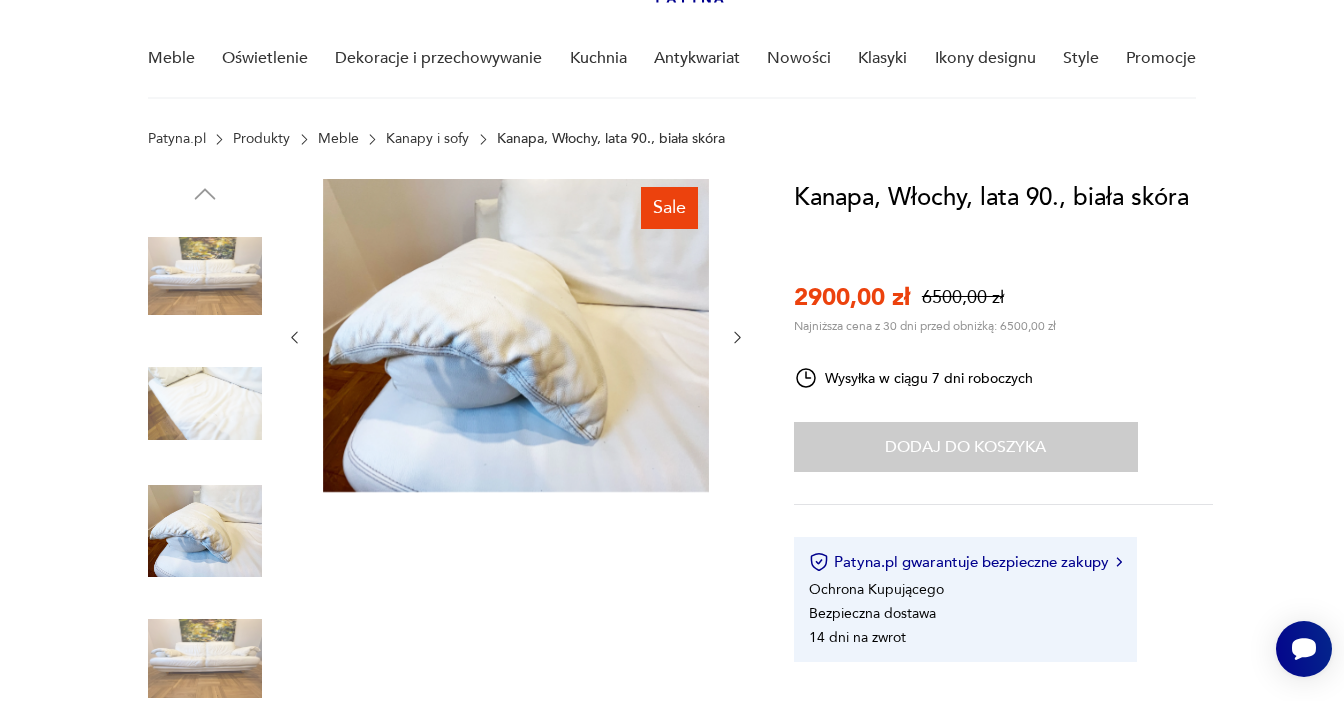 click at bounding box center (516, 337) 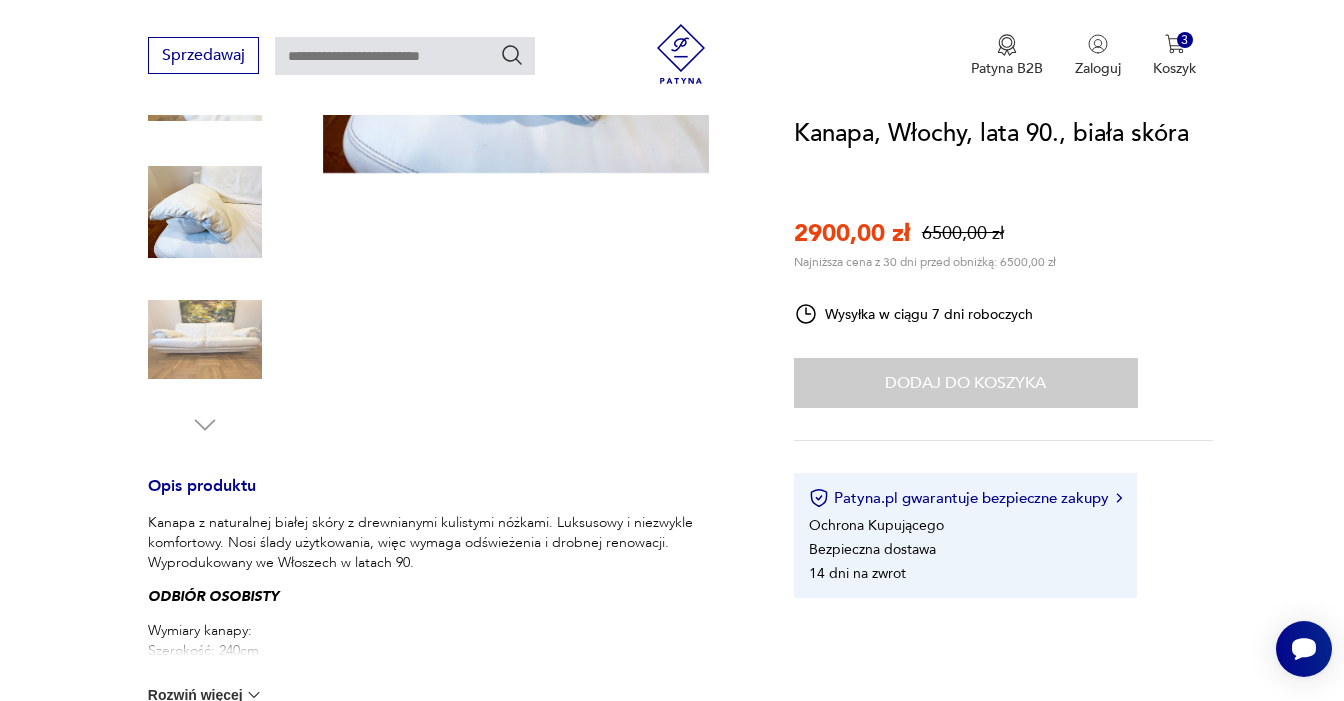 scroll, scrollTop: 0, scrollLeft: 0, axis: both 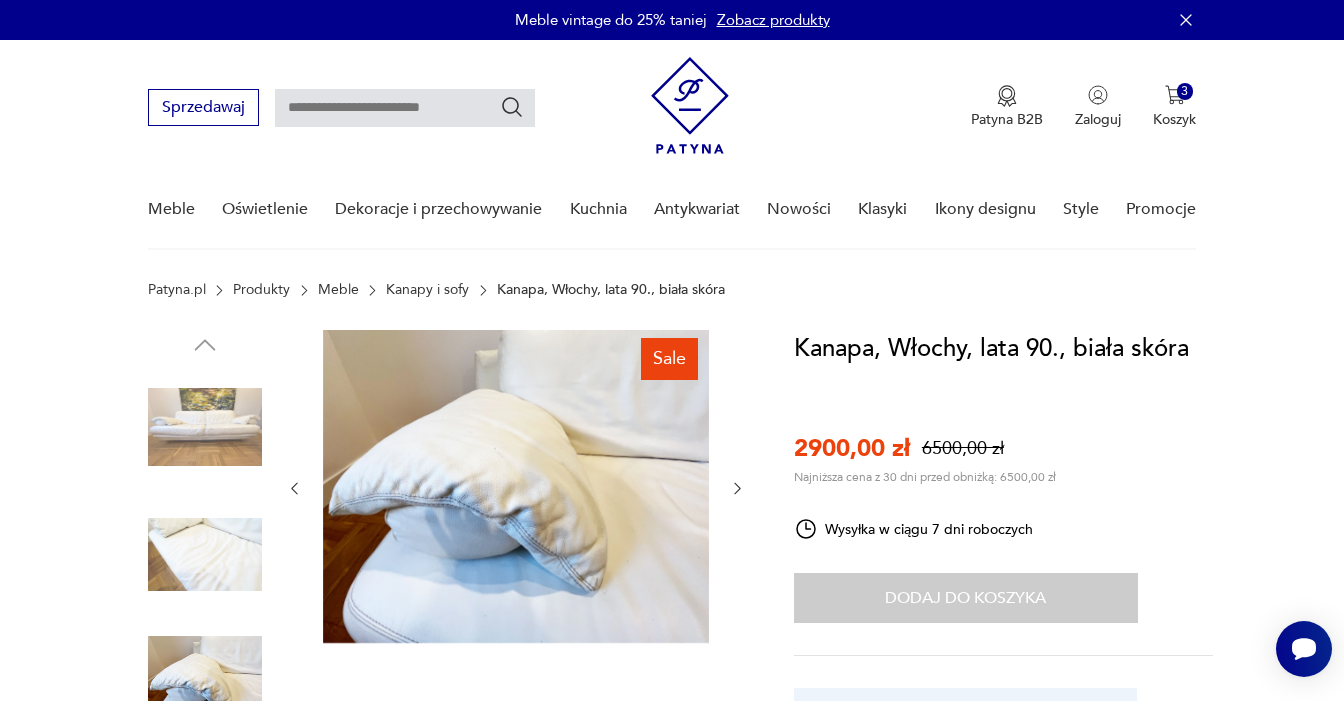click at bounding box center (516, 486) 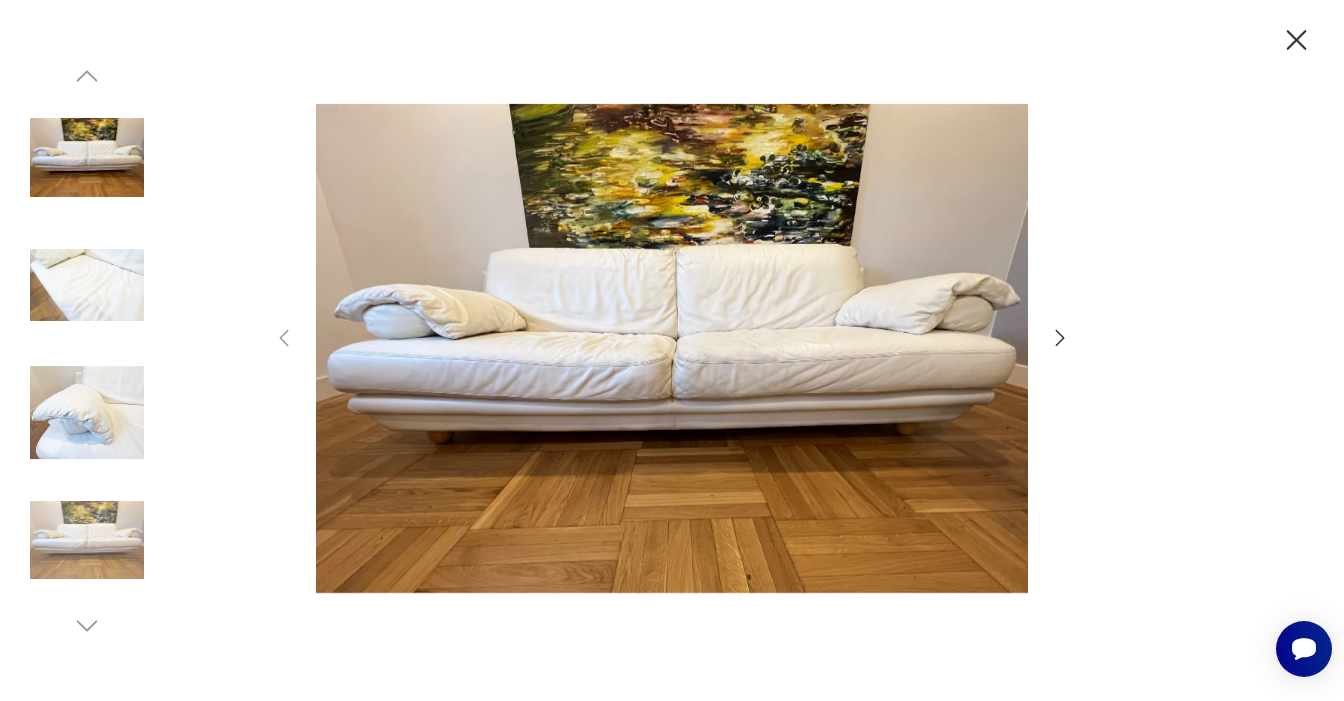 click at bounding box center [672, 348] 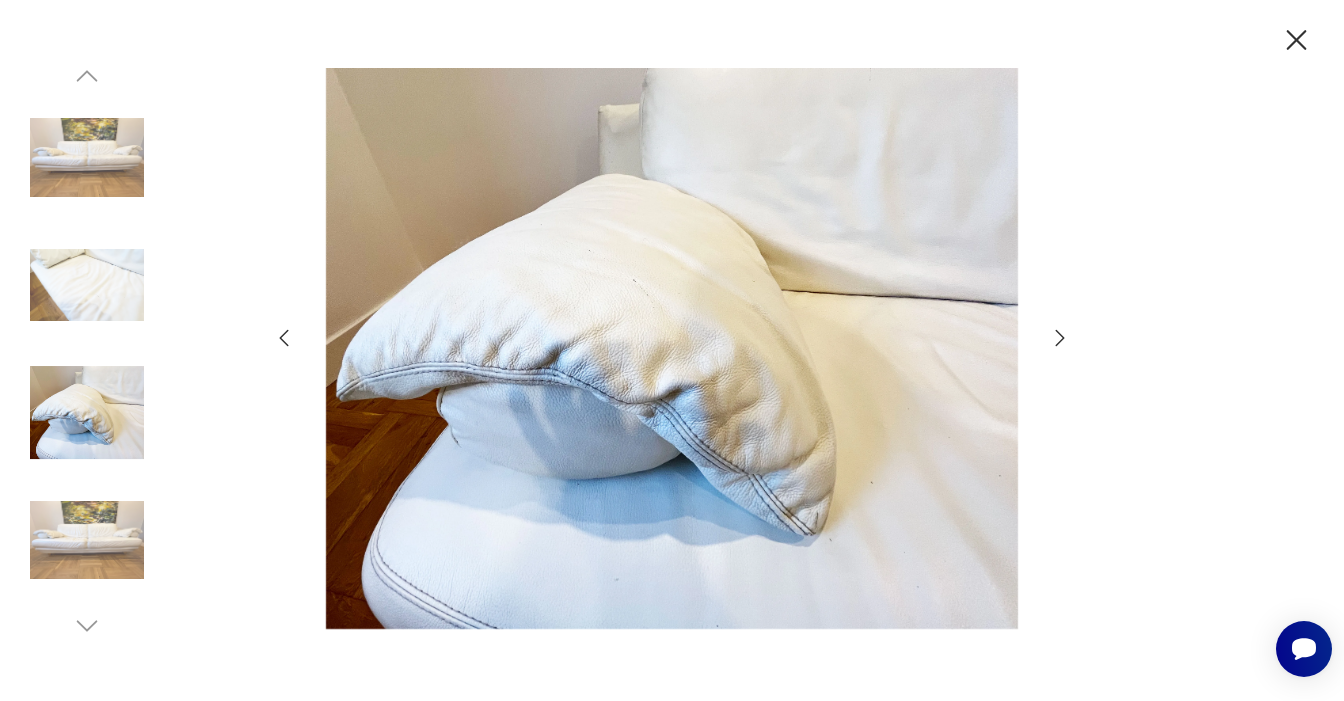 click at bounding box center (87, 540) 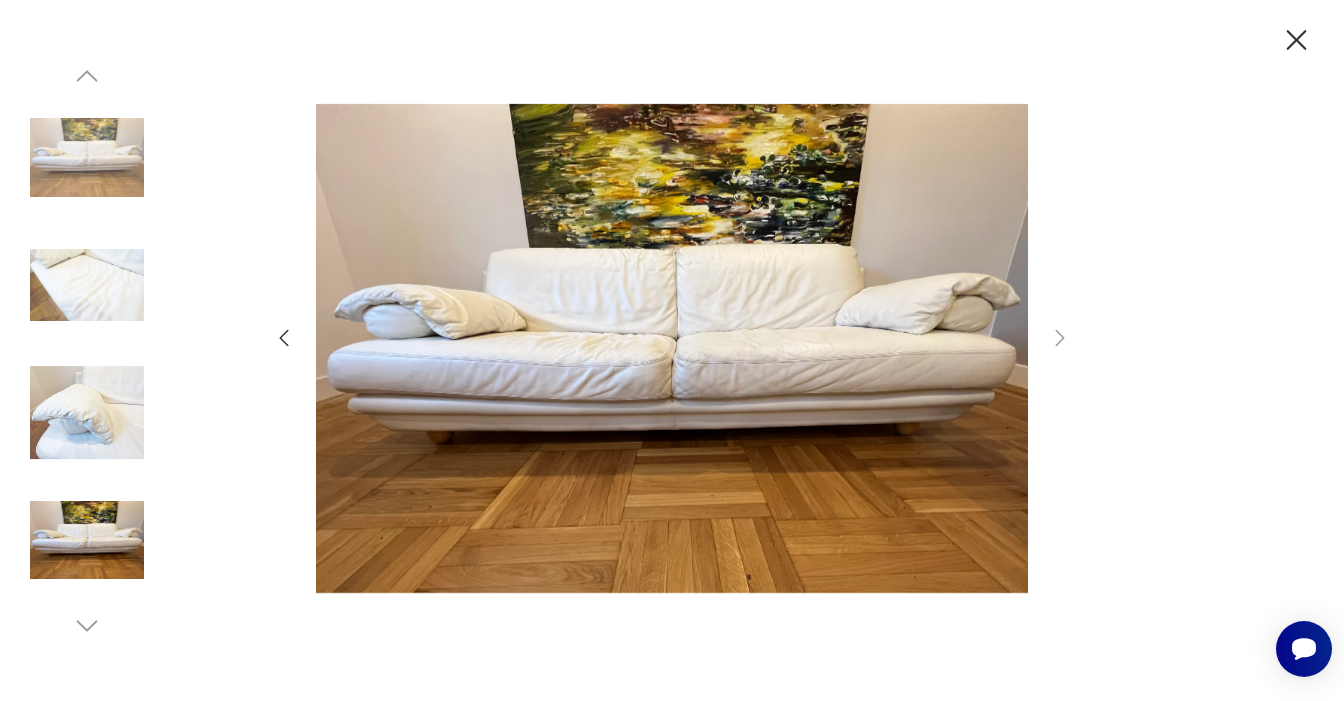 click 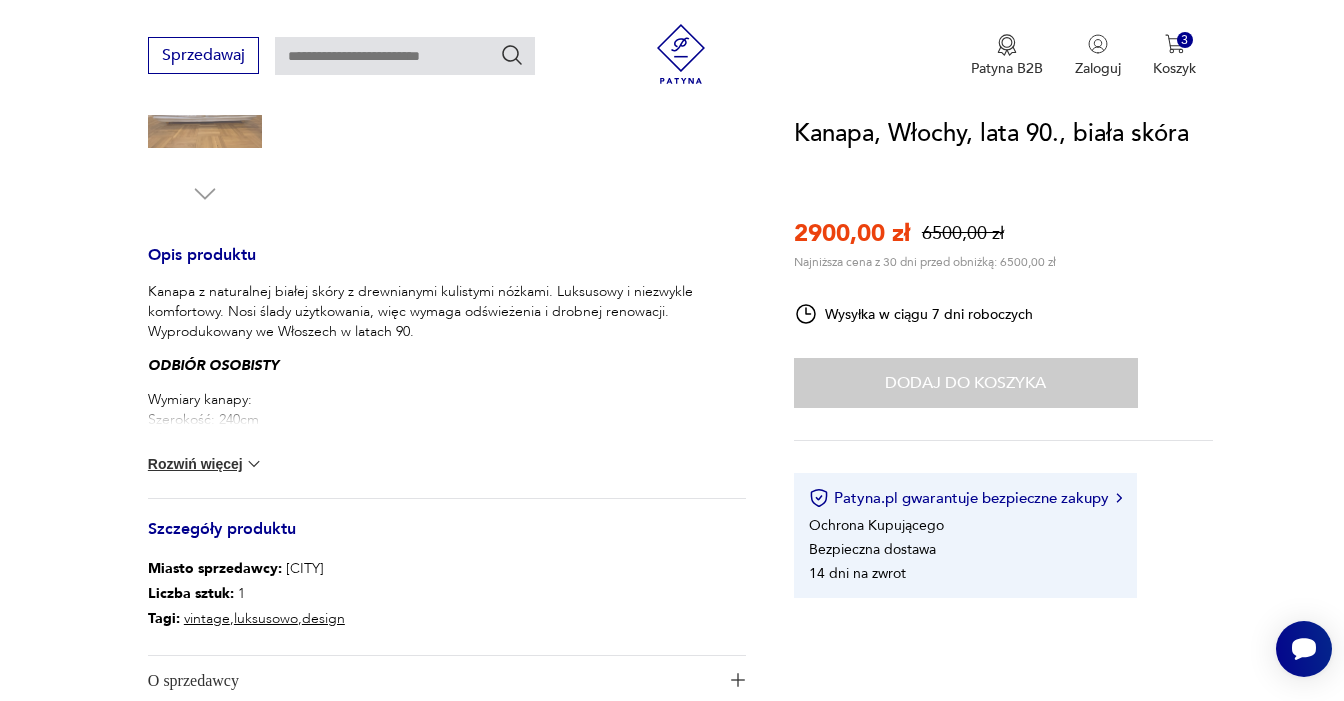scroll, scrollTop: 670, scrollLeft: 0, axis: vertical 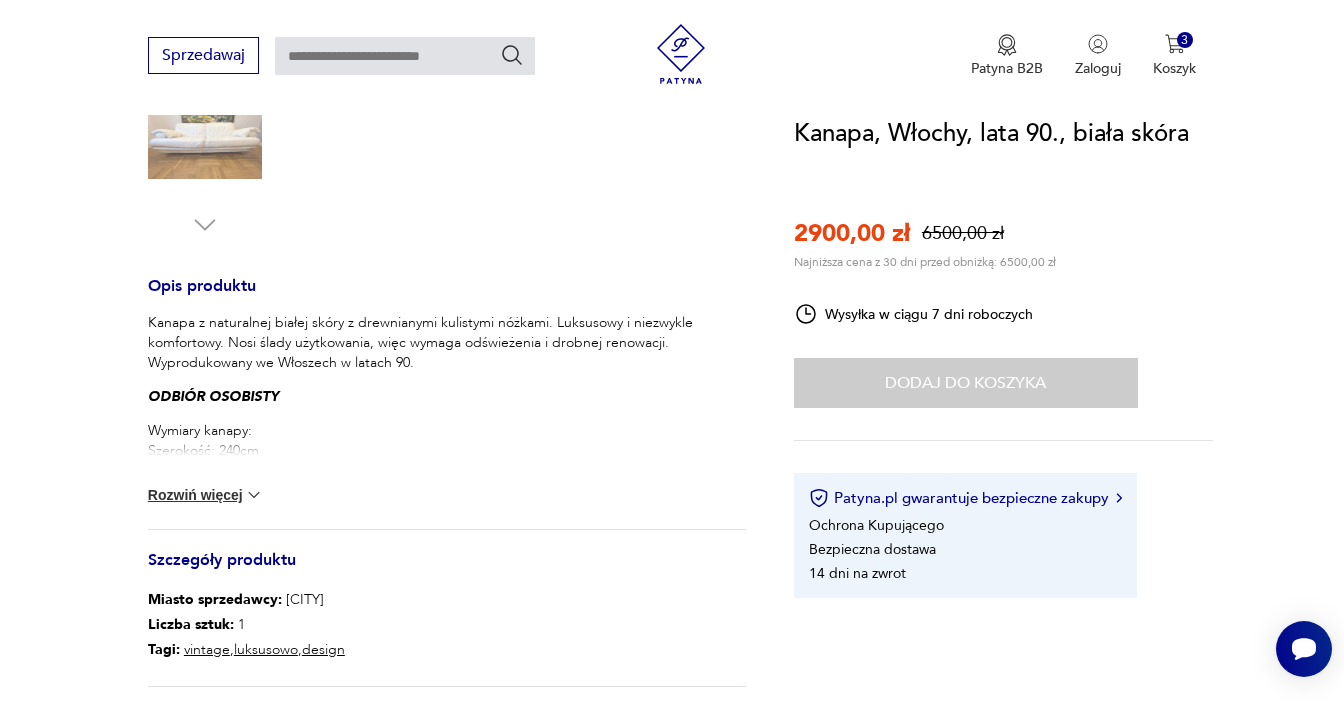 click at bounding box center [254, 495] 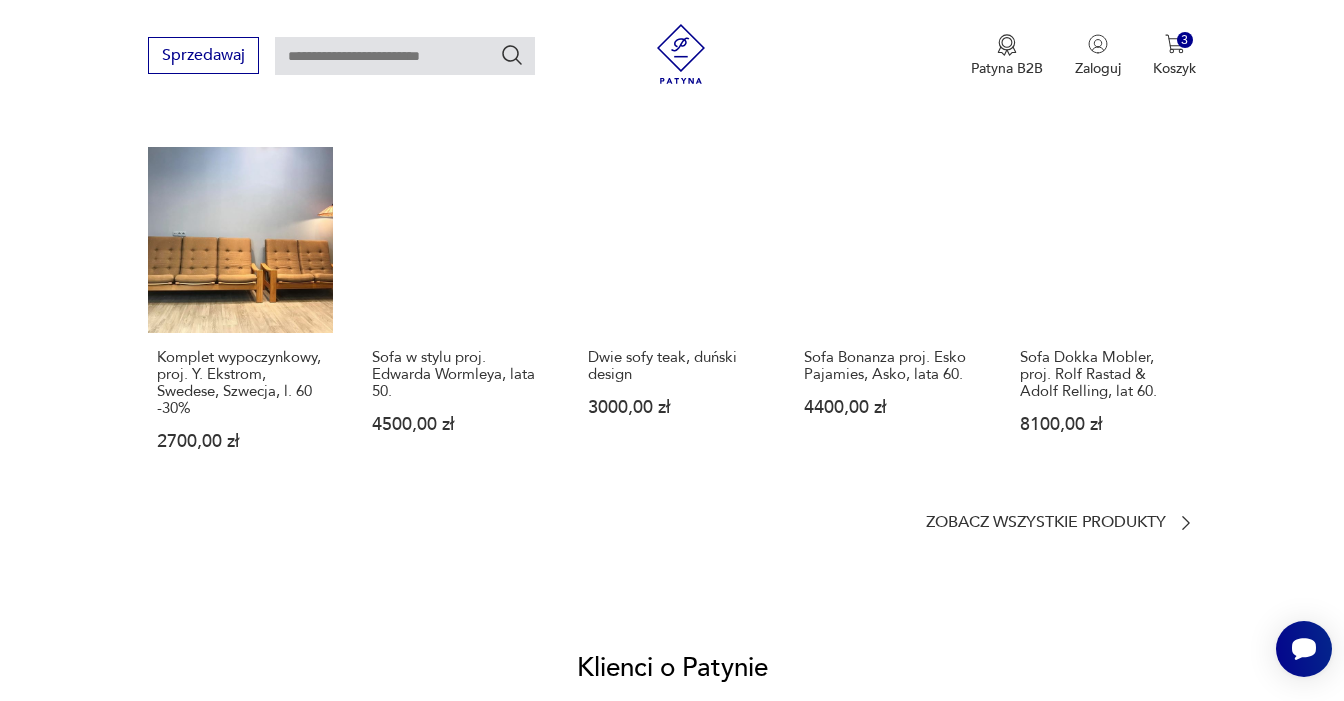 scroll, scrollTop: 1245, scrollLeft: 0, axis: vertical 